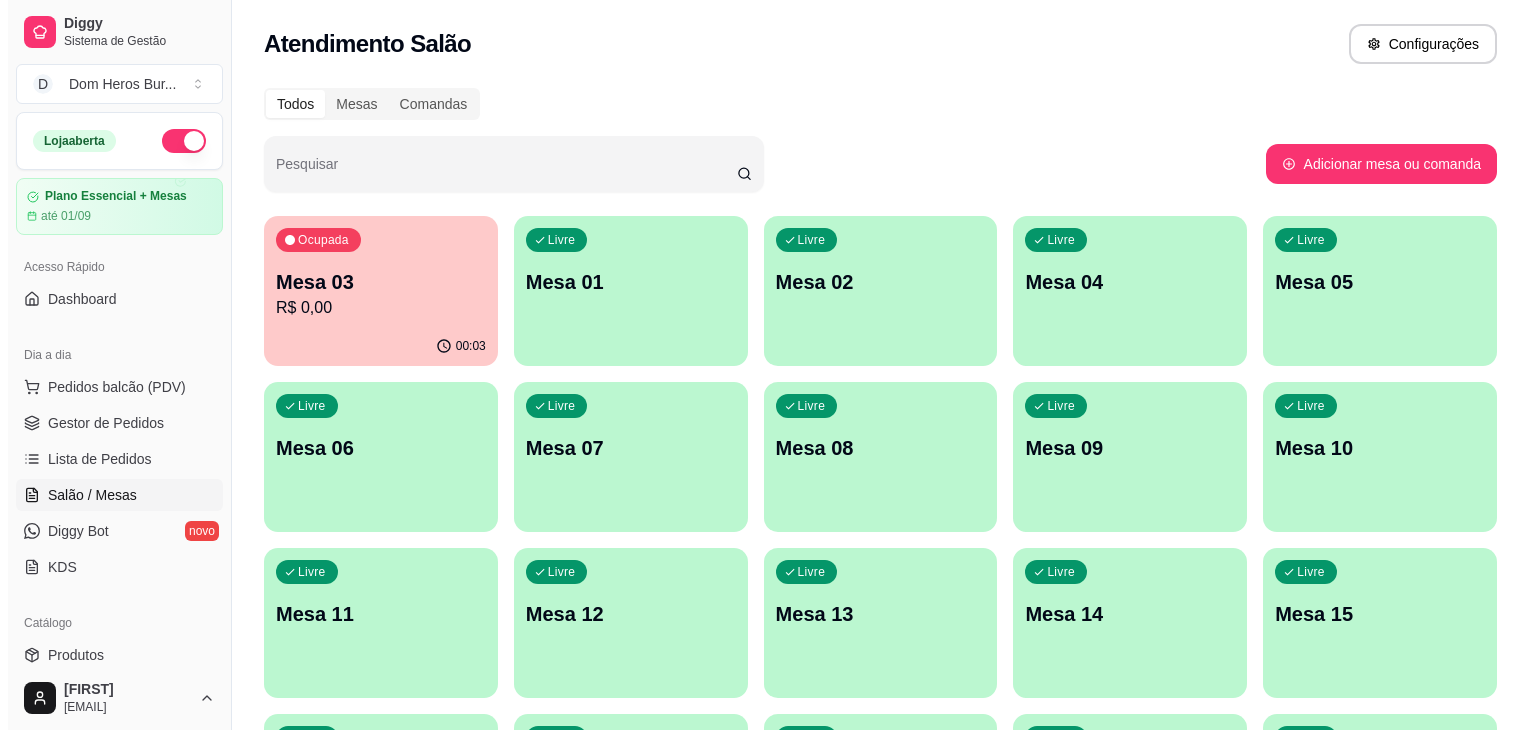scroll, scrollTop: 0, scrollLeft: 0, axis: both 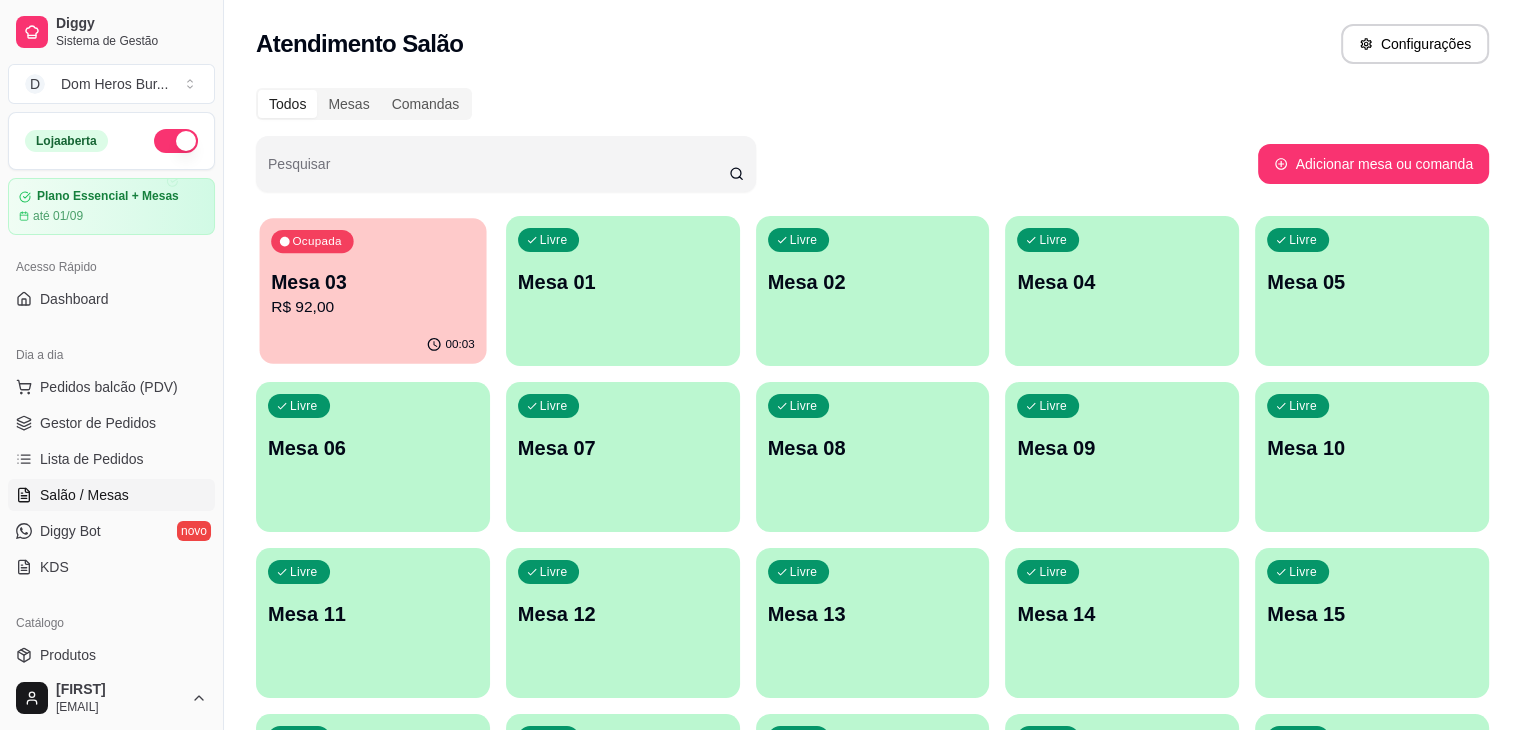 click on "Mesa 03" at bounding box center (373, 282) 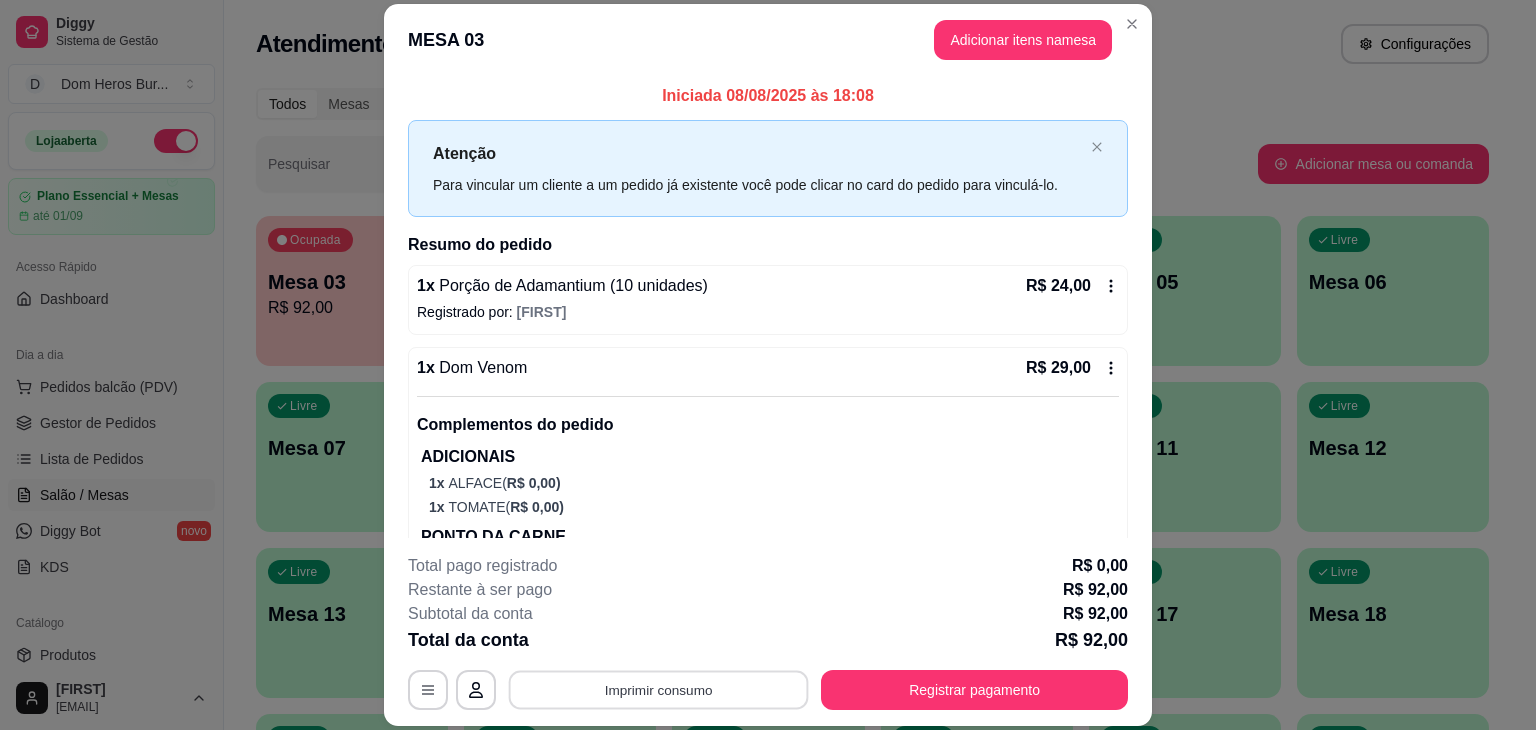 click on "Imprimir consumo" at bounding box center [659, 690] 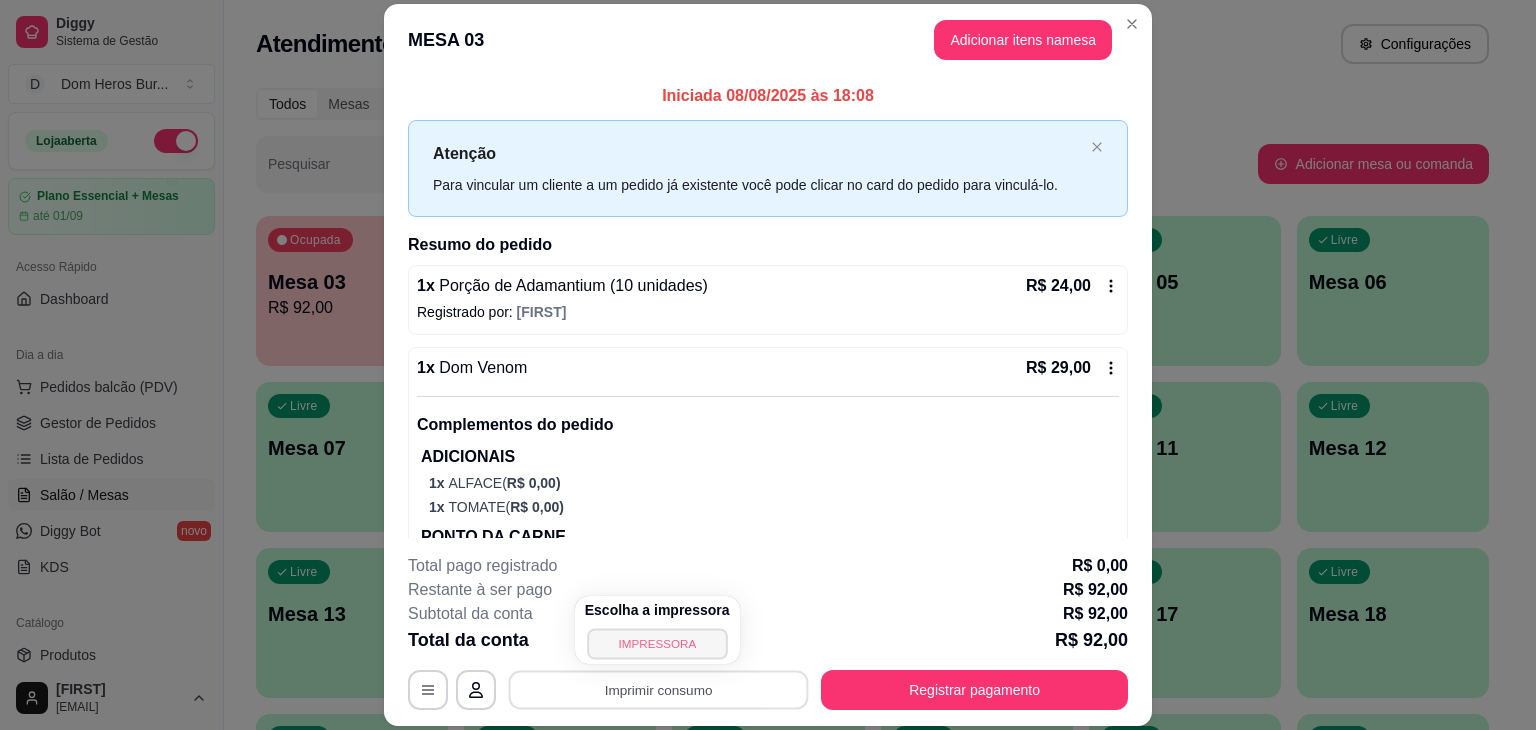 click on "IMPRESSORA" at bounding box center [657, 643] 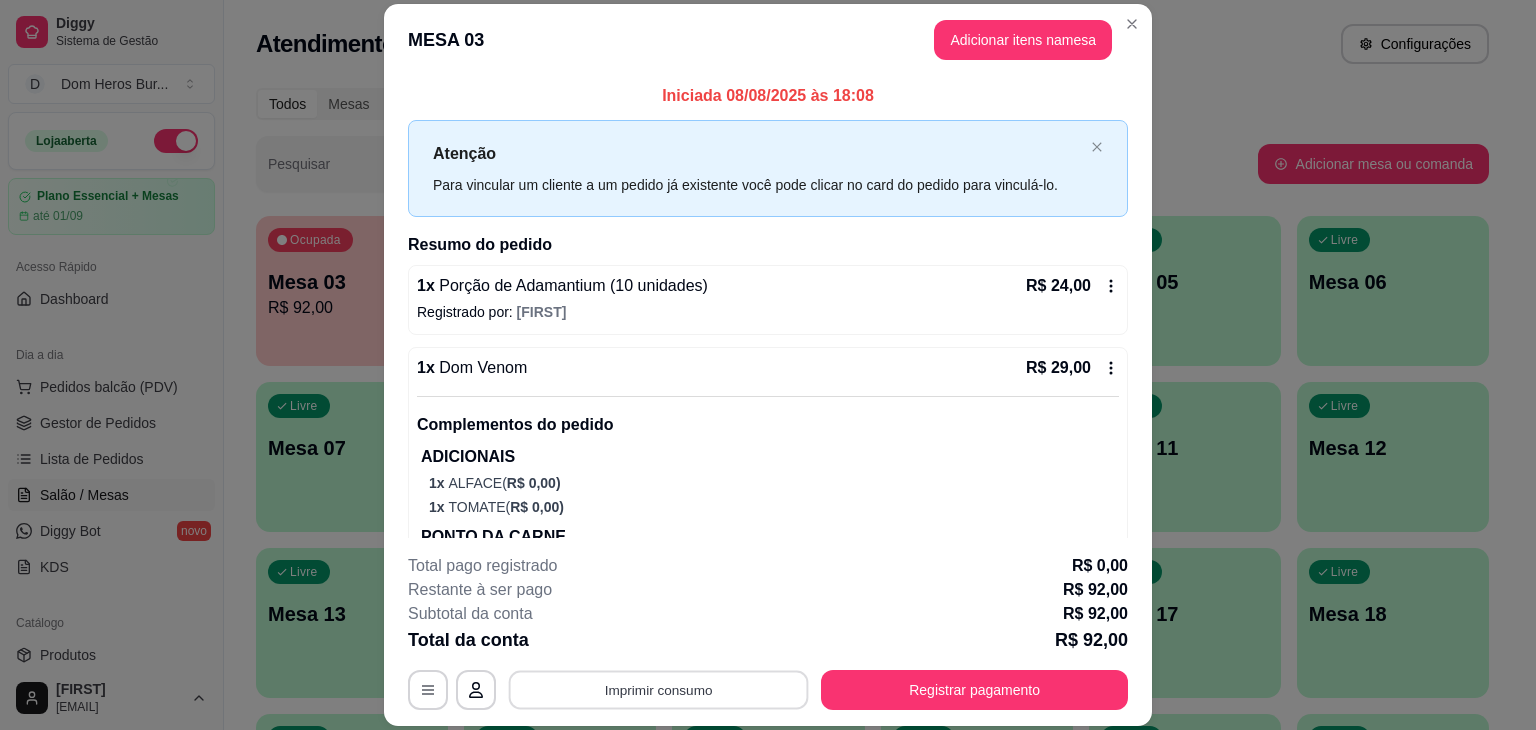 click on "Imprimir consumo" at bounding box center [659, 690] 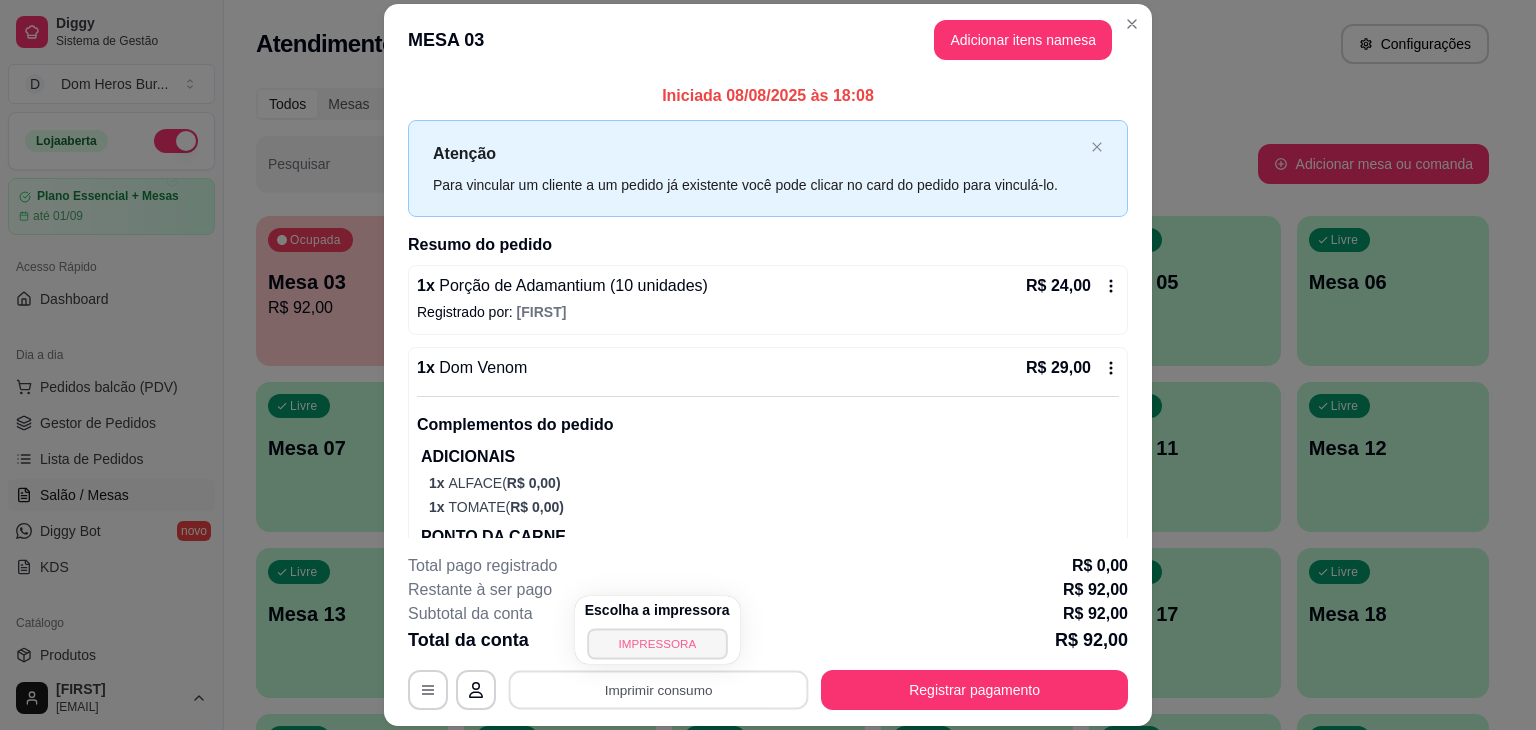 click on "IMPRESSORA" at bounding box center (657, 643) 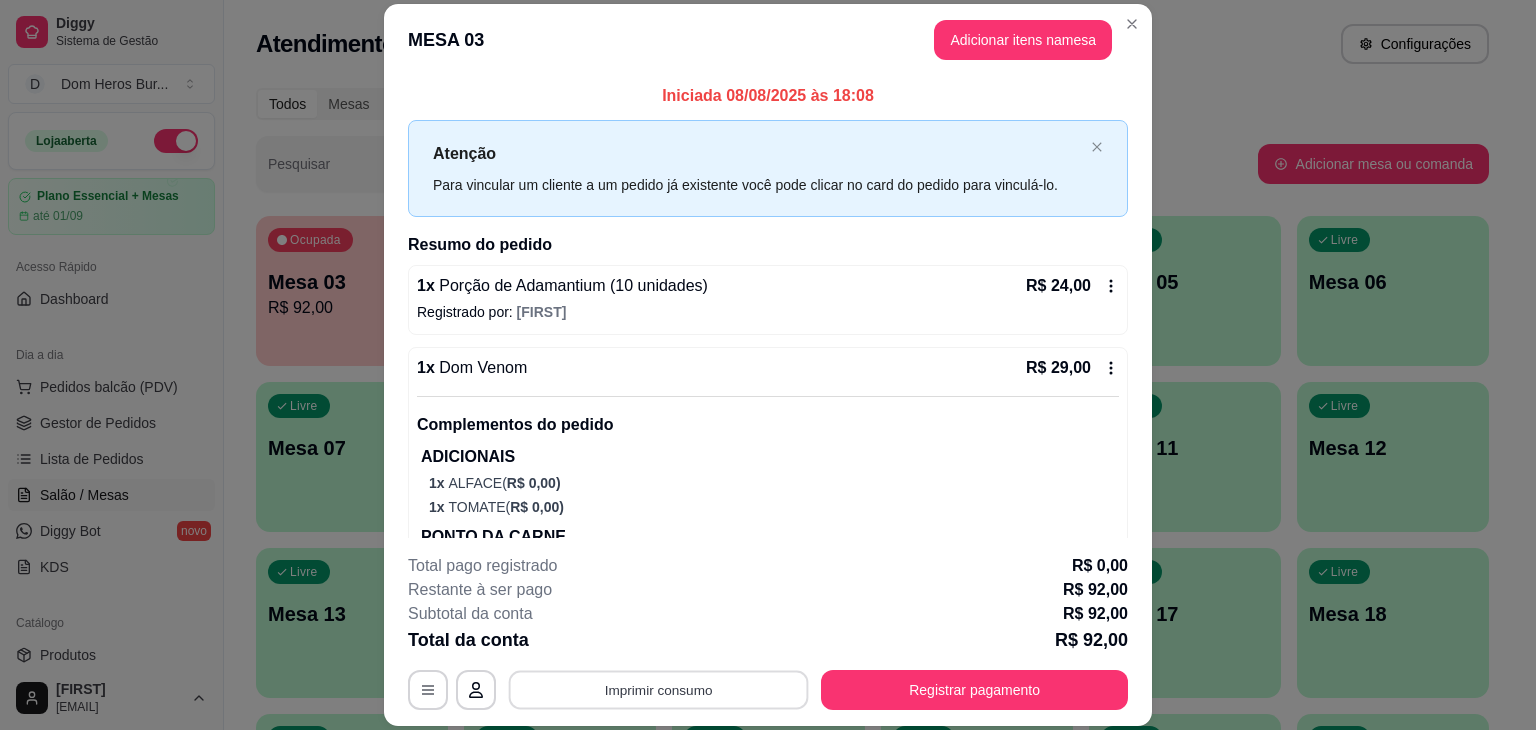 click on "Imprimir consumo" at bounding box center (659, 690) 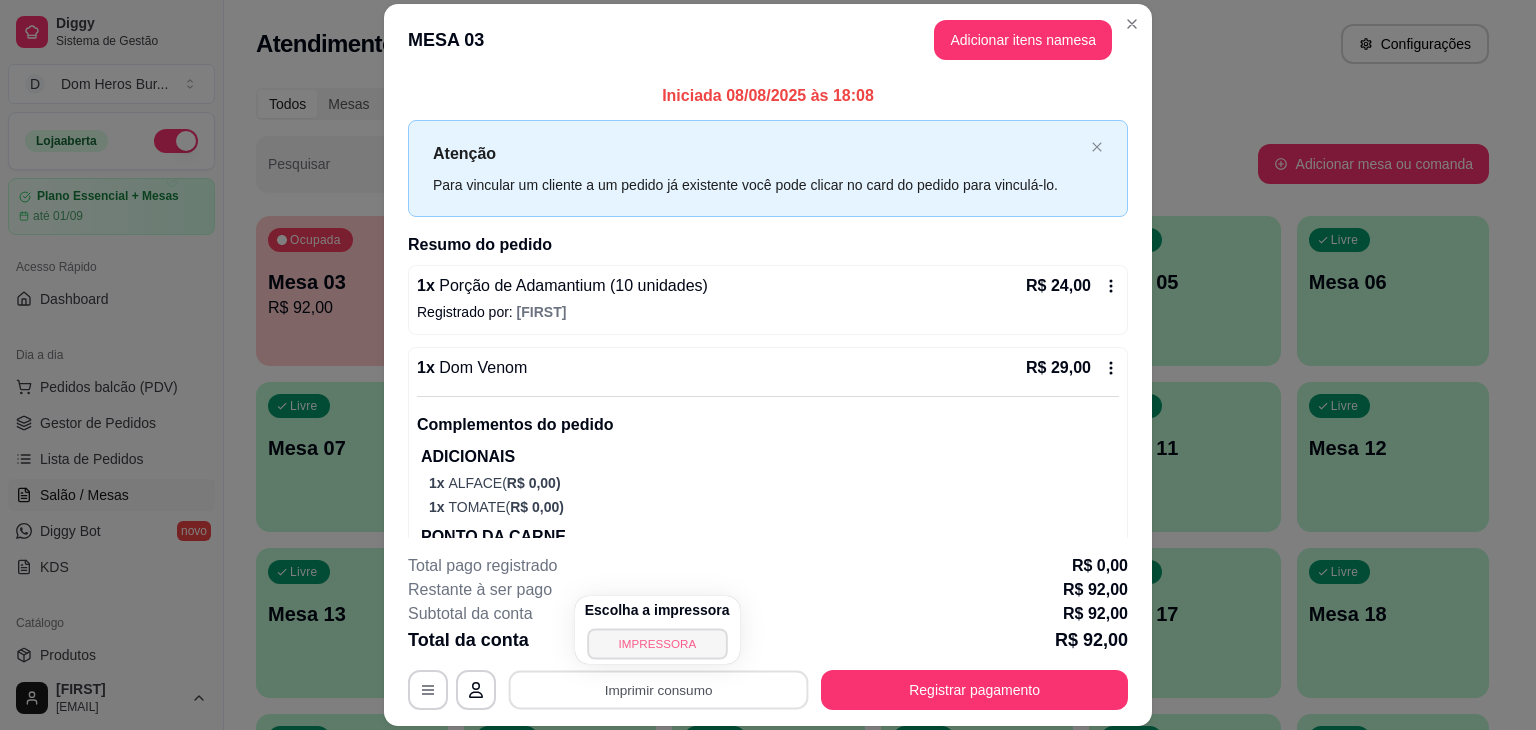 click on "IMPRESSORA" at bounding box center [657, 643] 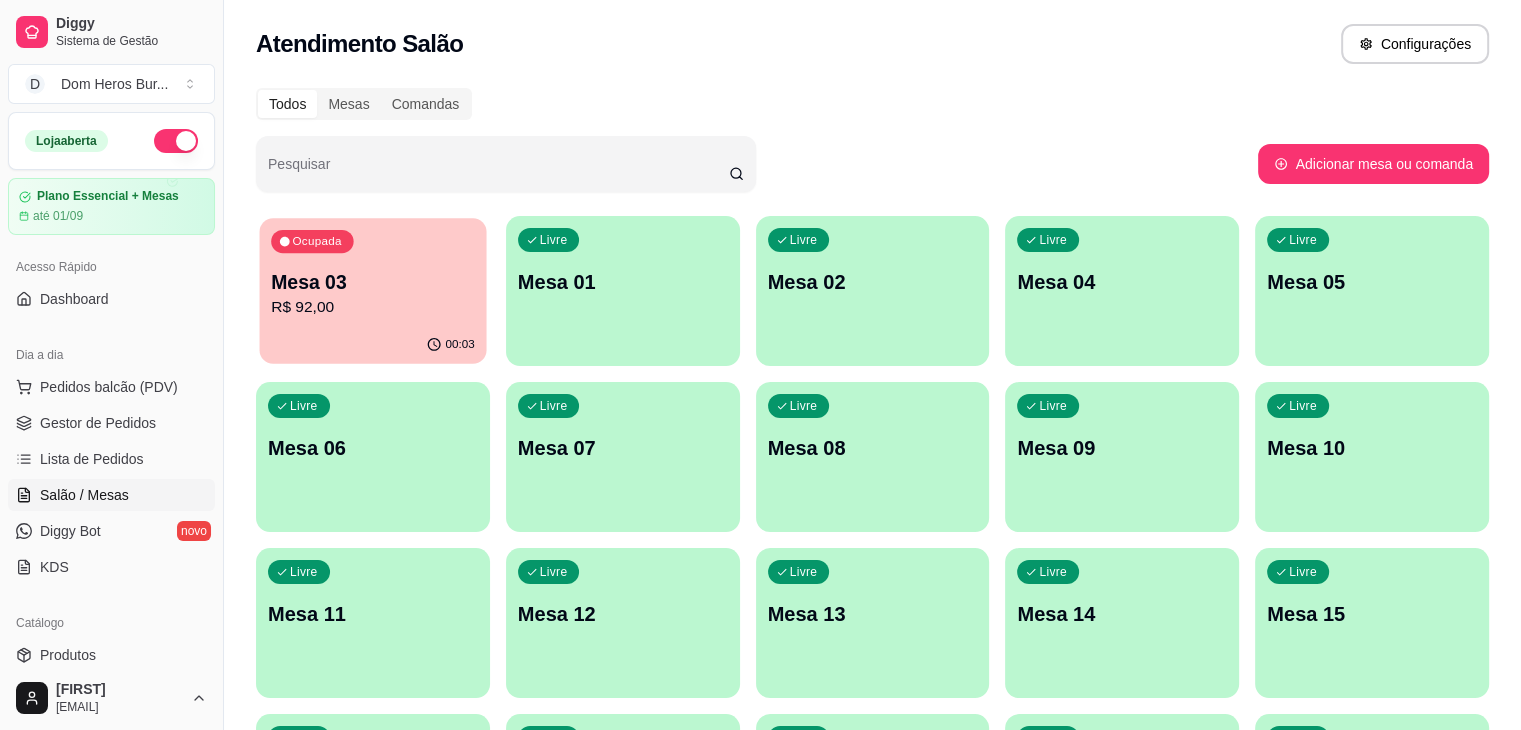 click on "R$ 92,00" at bounding box center [373, 307] 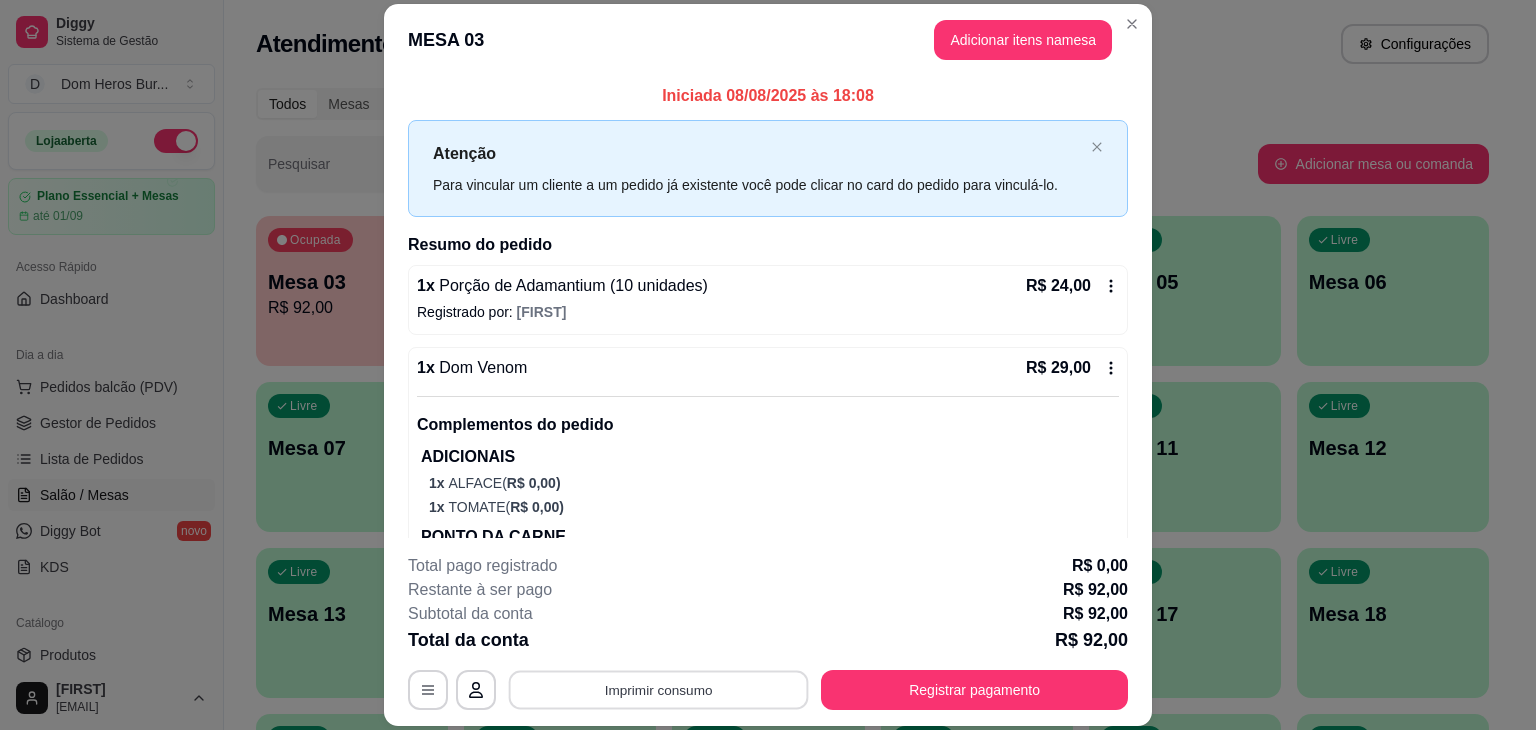 click on "Imprimir consumo" at bounding box center [659, 690] 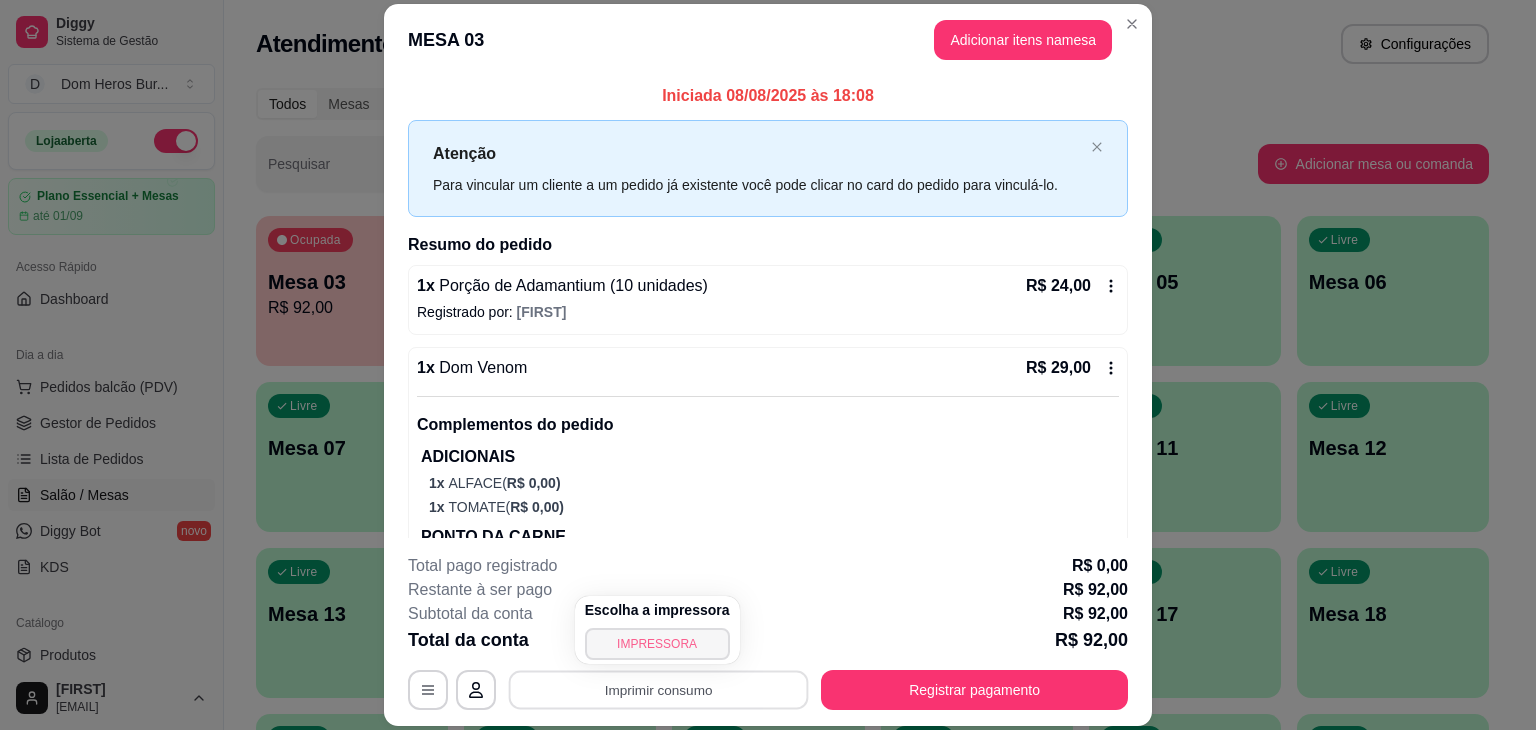 click on "IMPRESSORA" at bounding box center [657, 644] 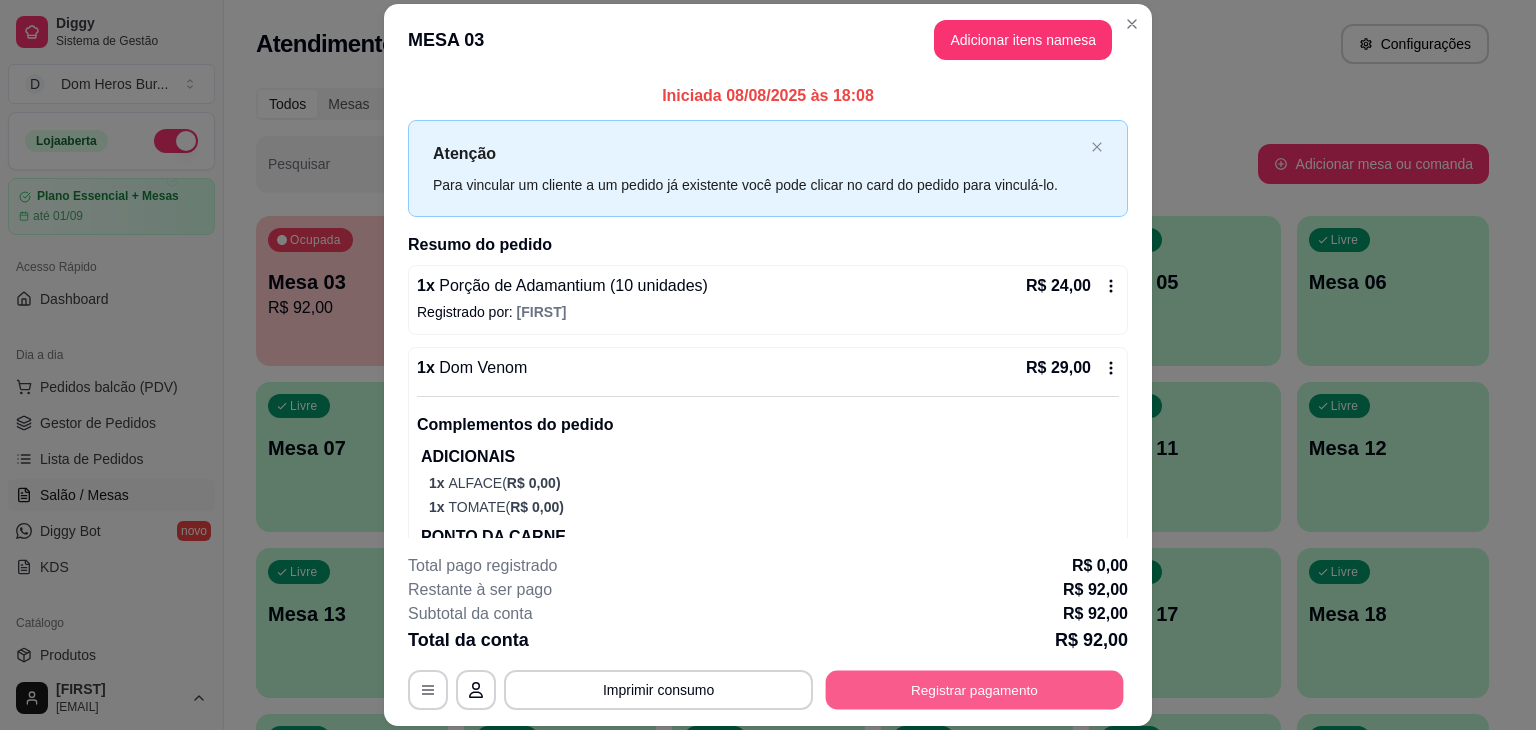 click on "Registrar pagamento" at bounding box center [975, 690] 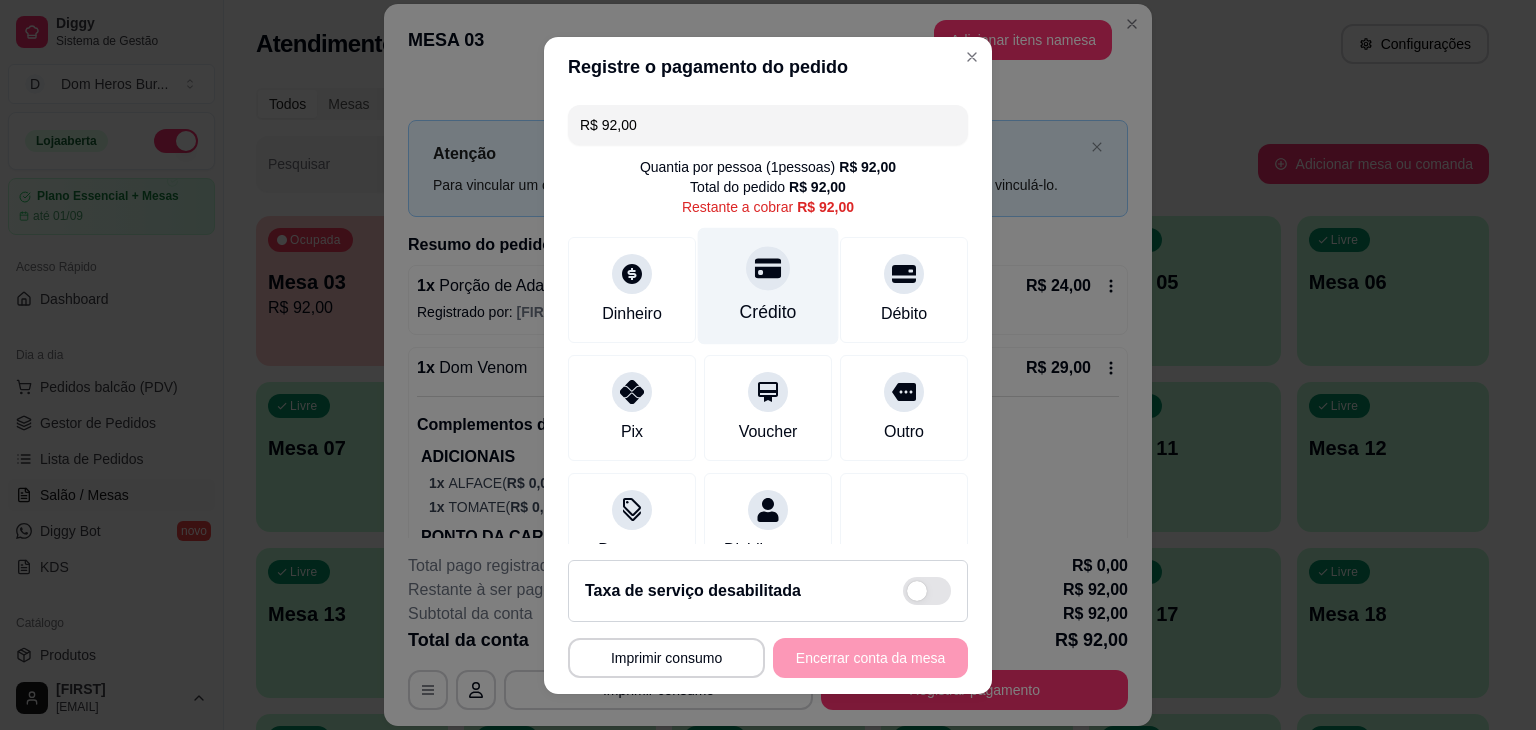 click on "Crédito" at bounding box center [768, 312] 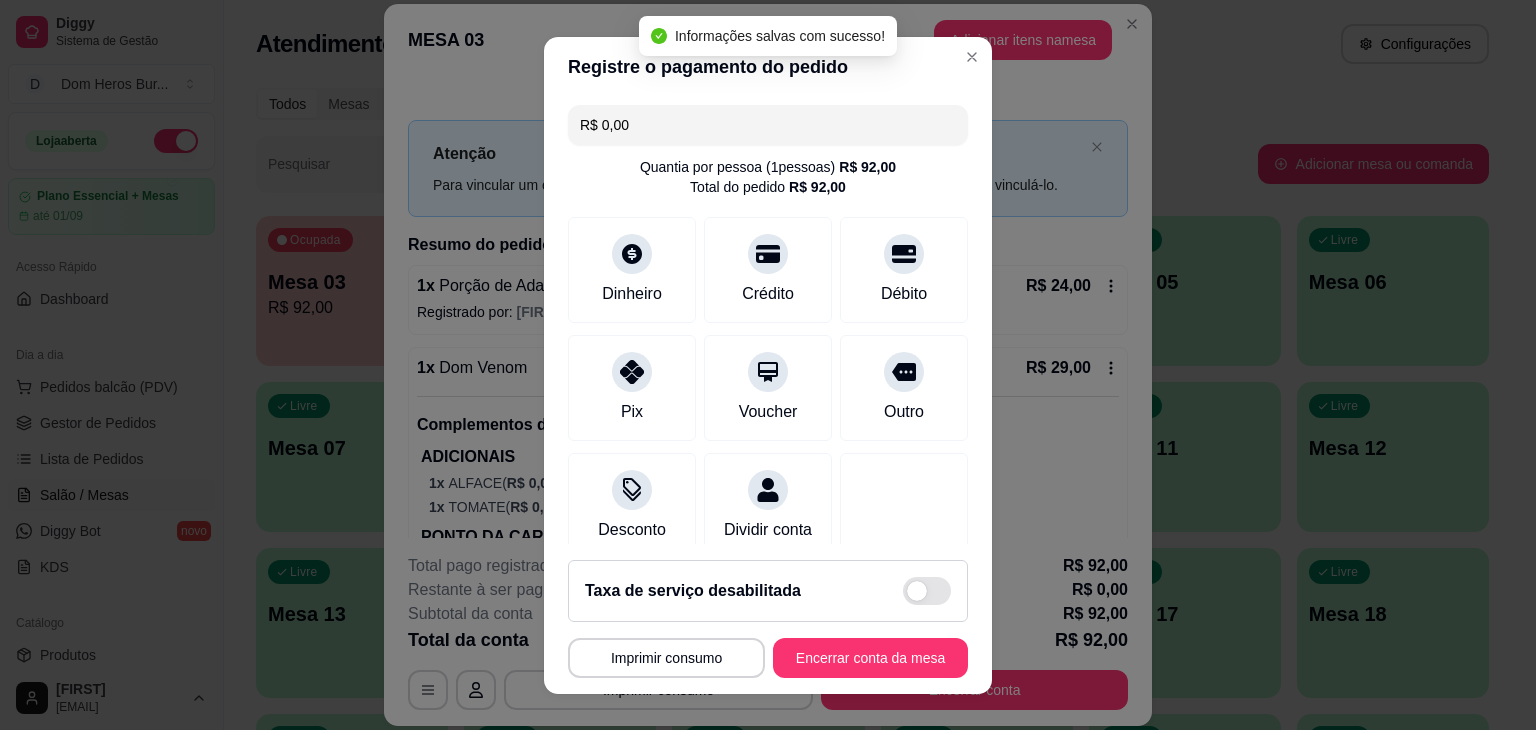 type on "R$ 0,00" 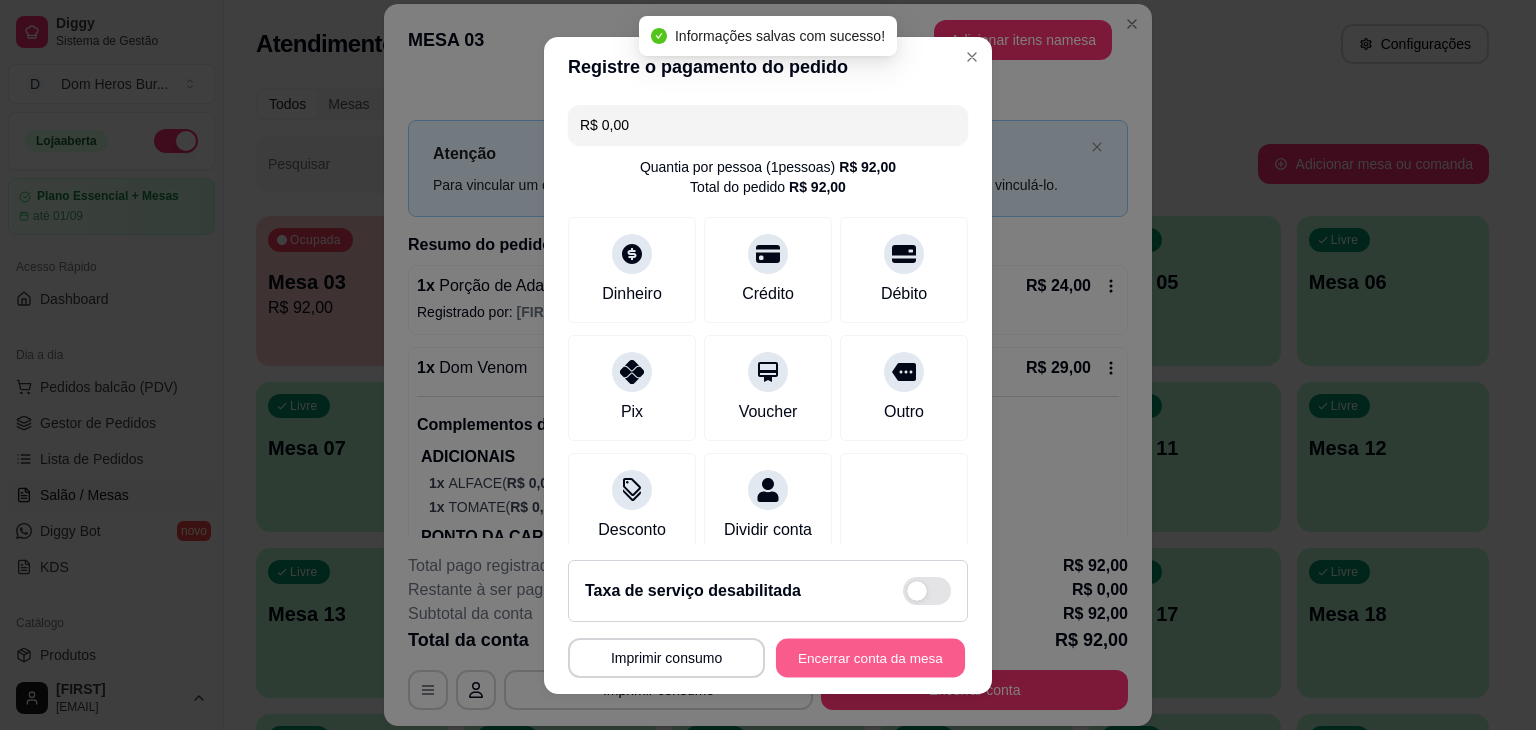click on "Encerrar conta da mesa" at bounding box center (870, 657) 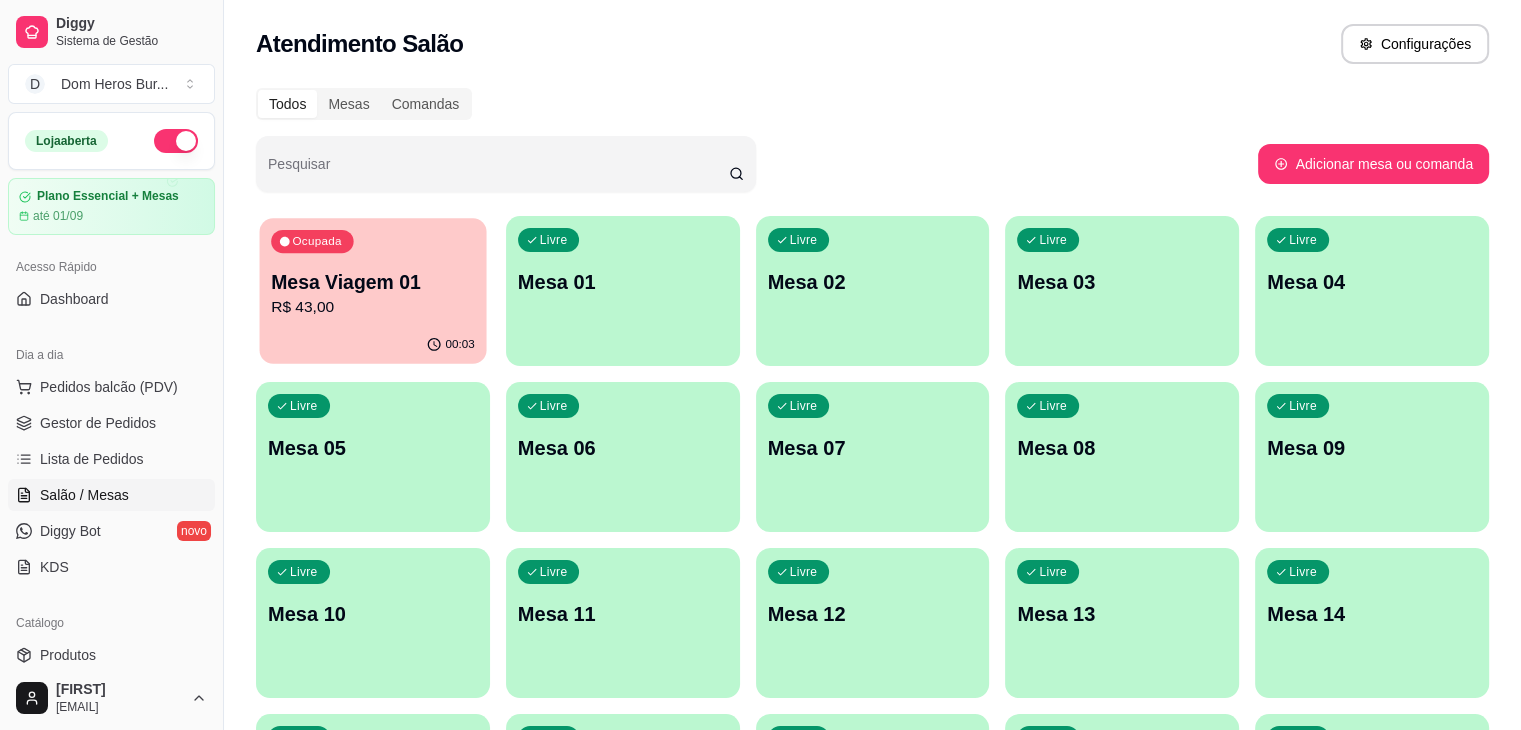 click on "Mesa Viagem 01" at bounding box center [373, 282] 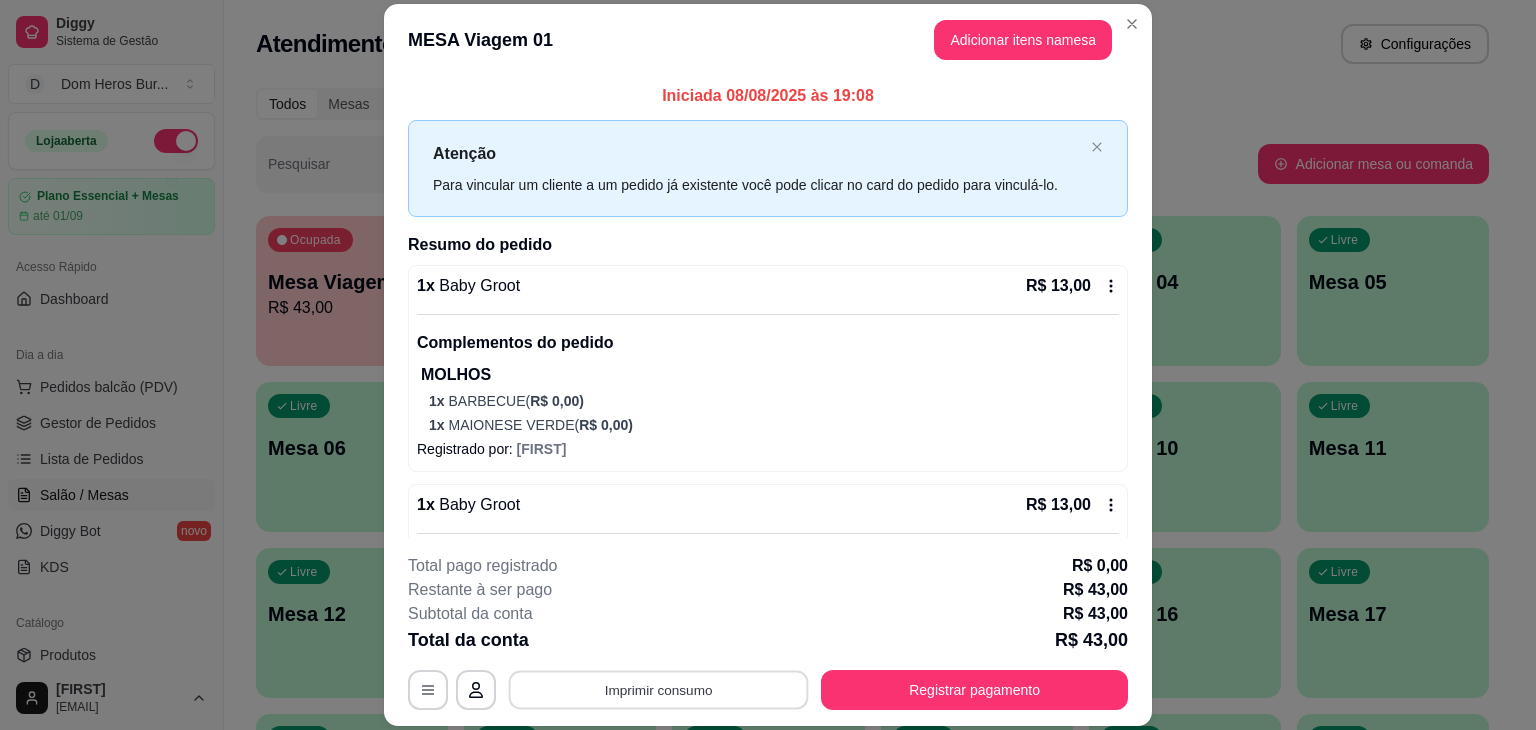 click on "Imprimir consumo" at bounding box center [659, 690] 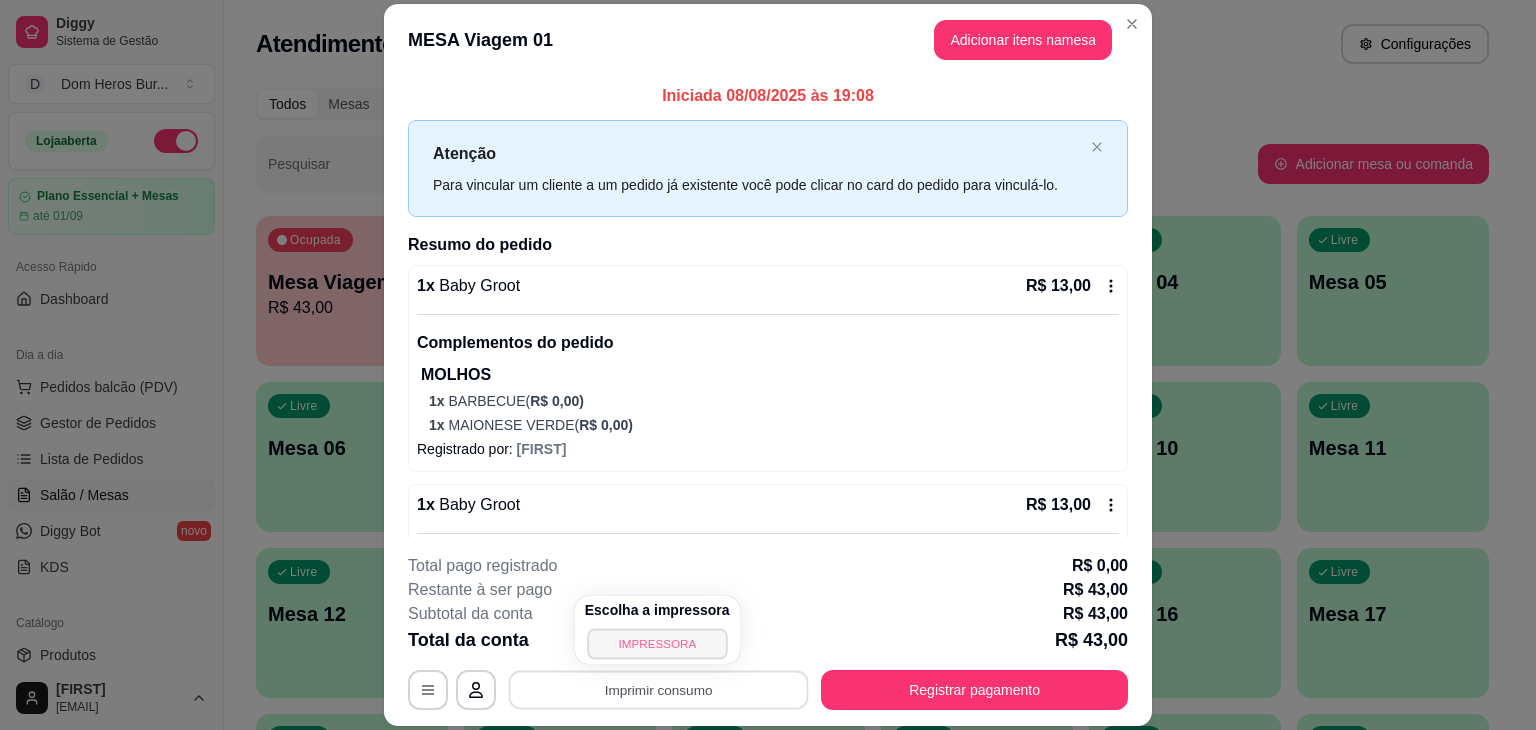 click on "IMPRESSORA" at bounding box center [657, 643] 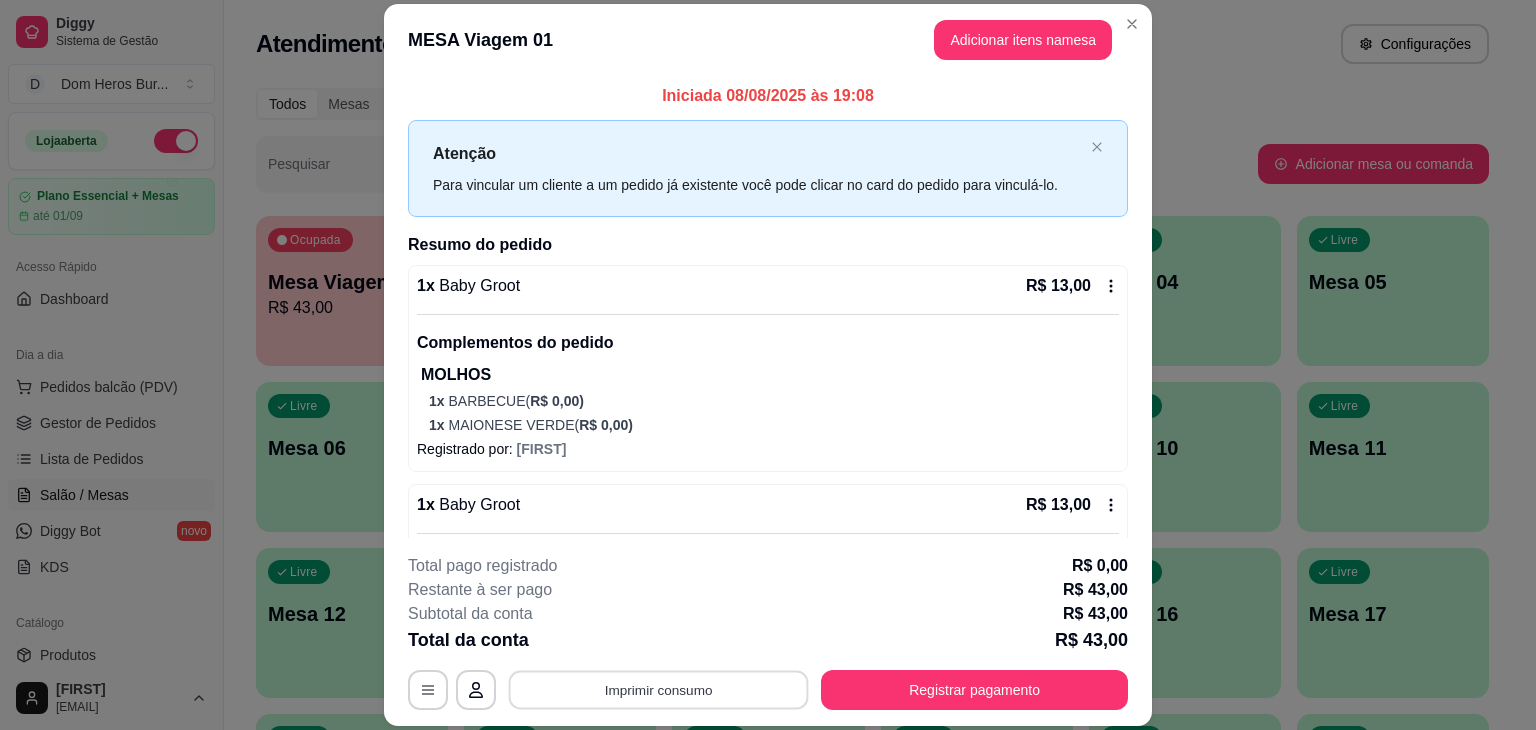 click on "Imprimir consumo" at bounding box center [659, 690] 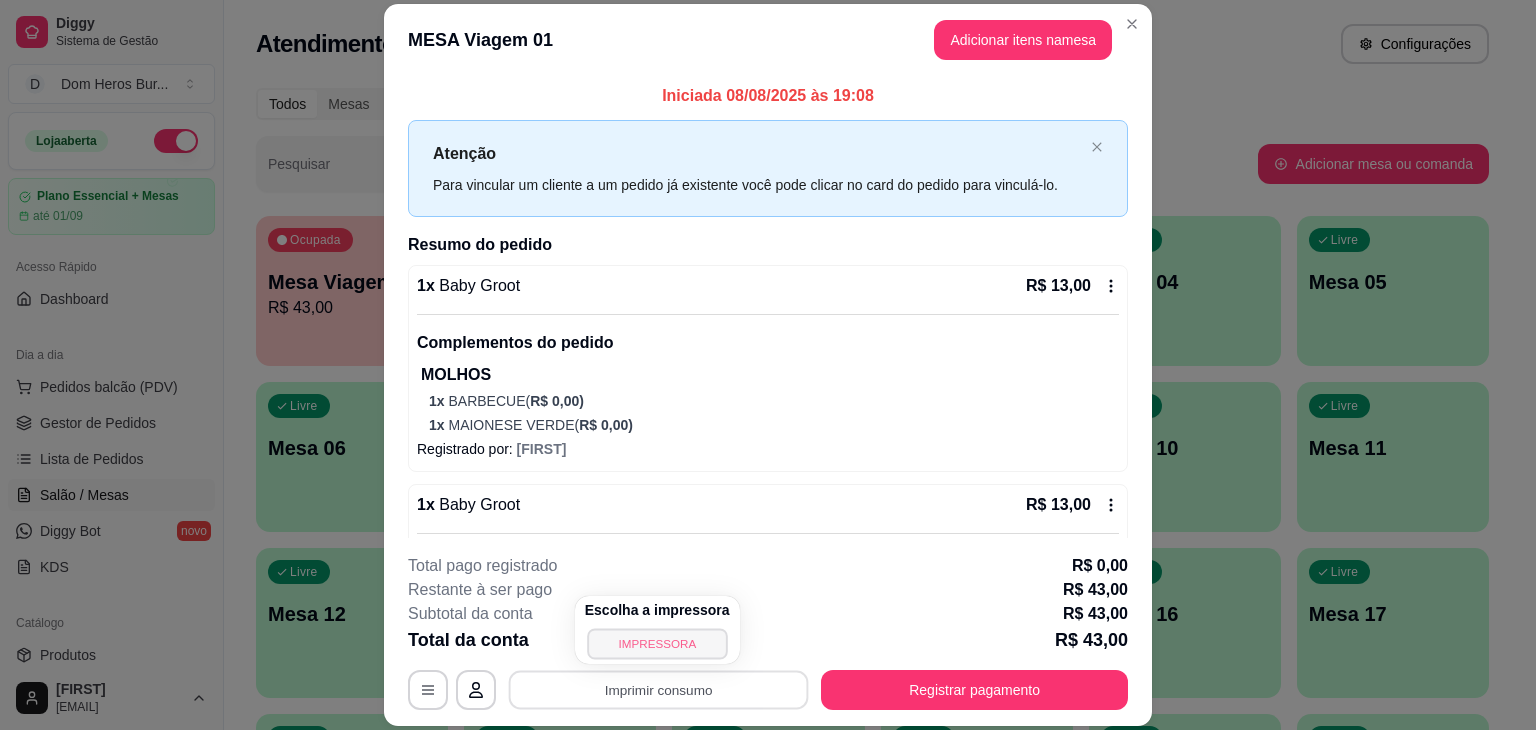 click on "IMPRESSORA" at bounding box center (657, 643) 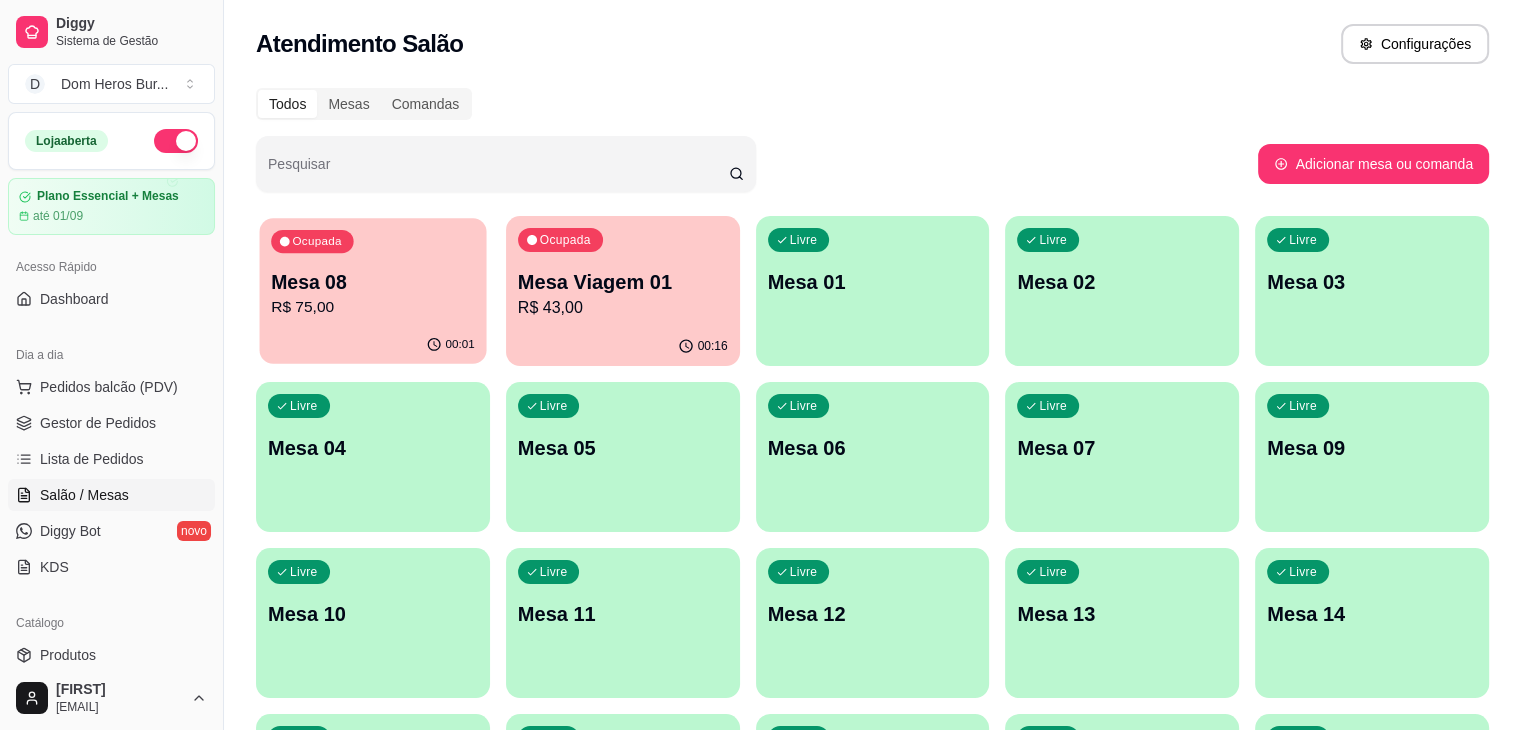 click on "Ocupada Mesa 08 R$ 75,00" at bounding box center (373, 272) 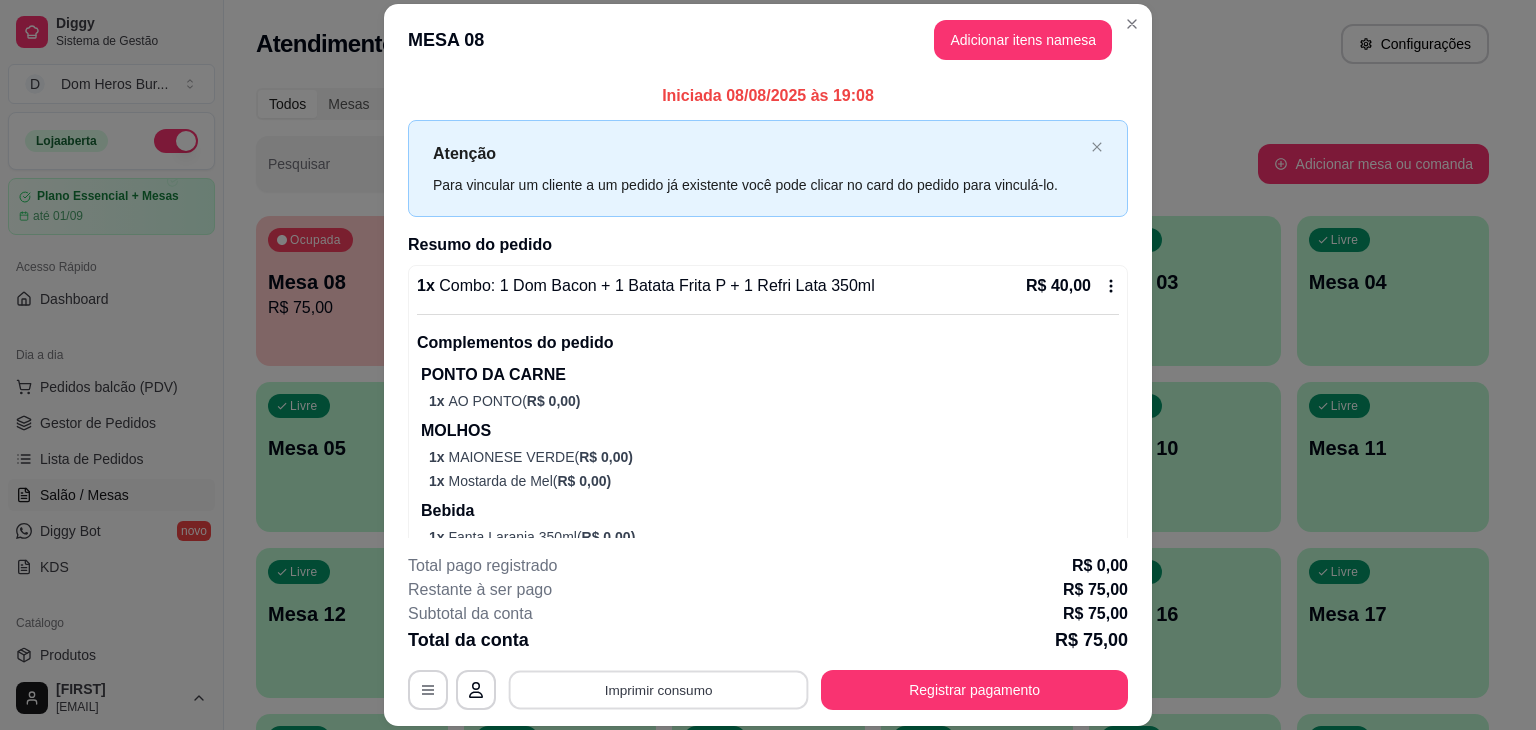 click on "Imprimir consumo" at bounding box center (659, 690) 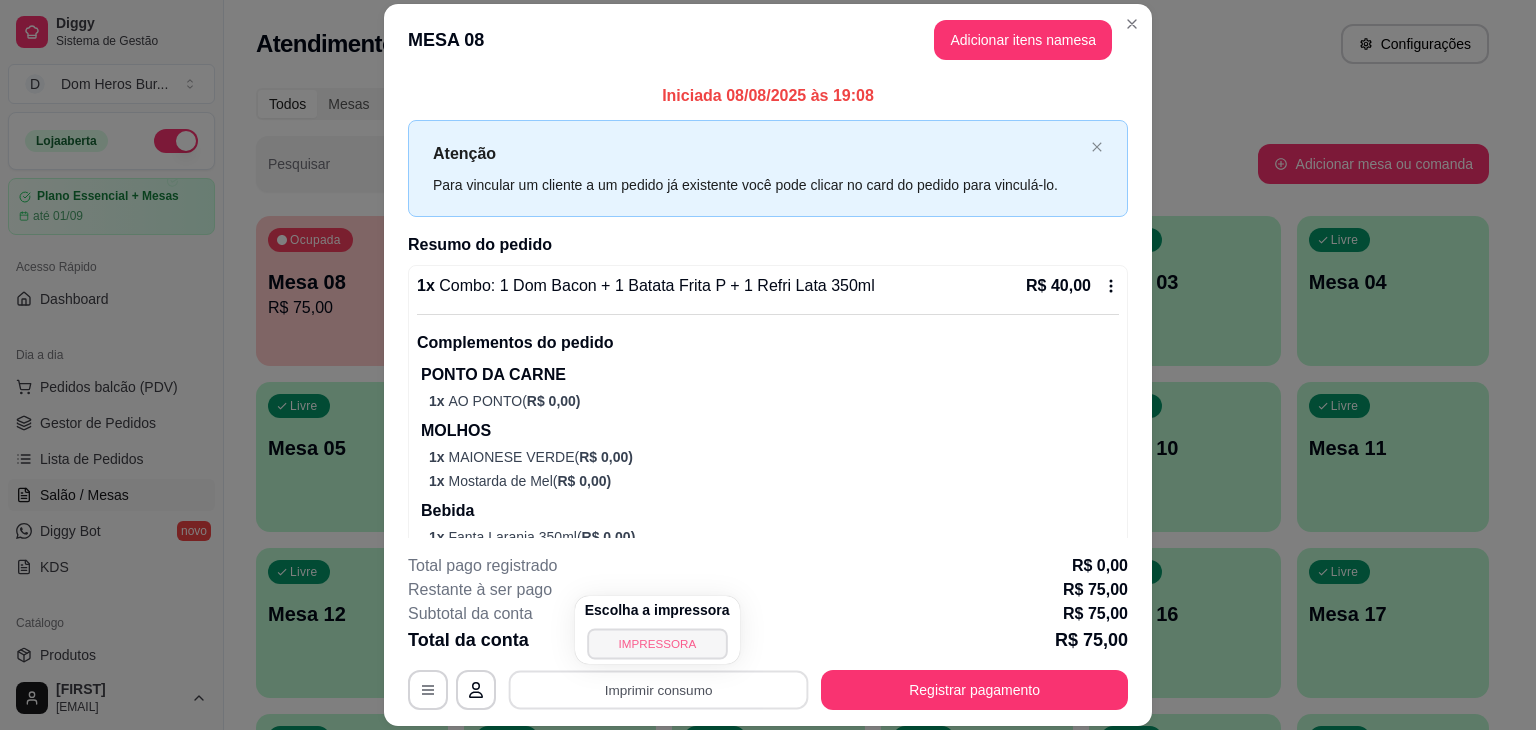 click on "IMPRESSORA" at bounding box center [657, 643] 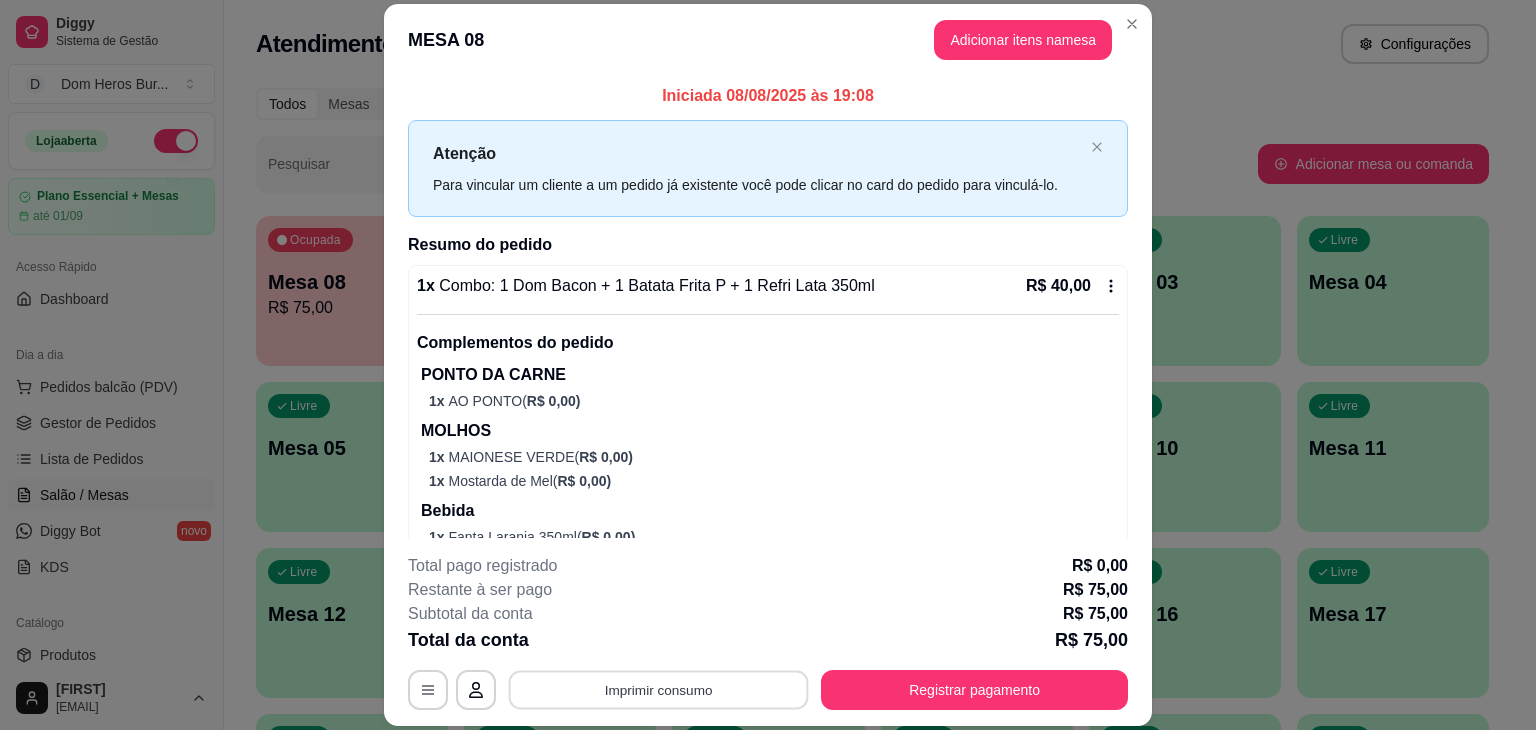 click on "Imprimir consumo" at bounding box center [659, 690] 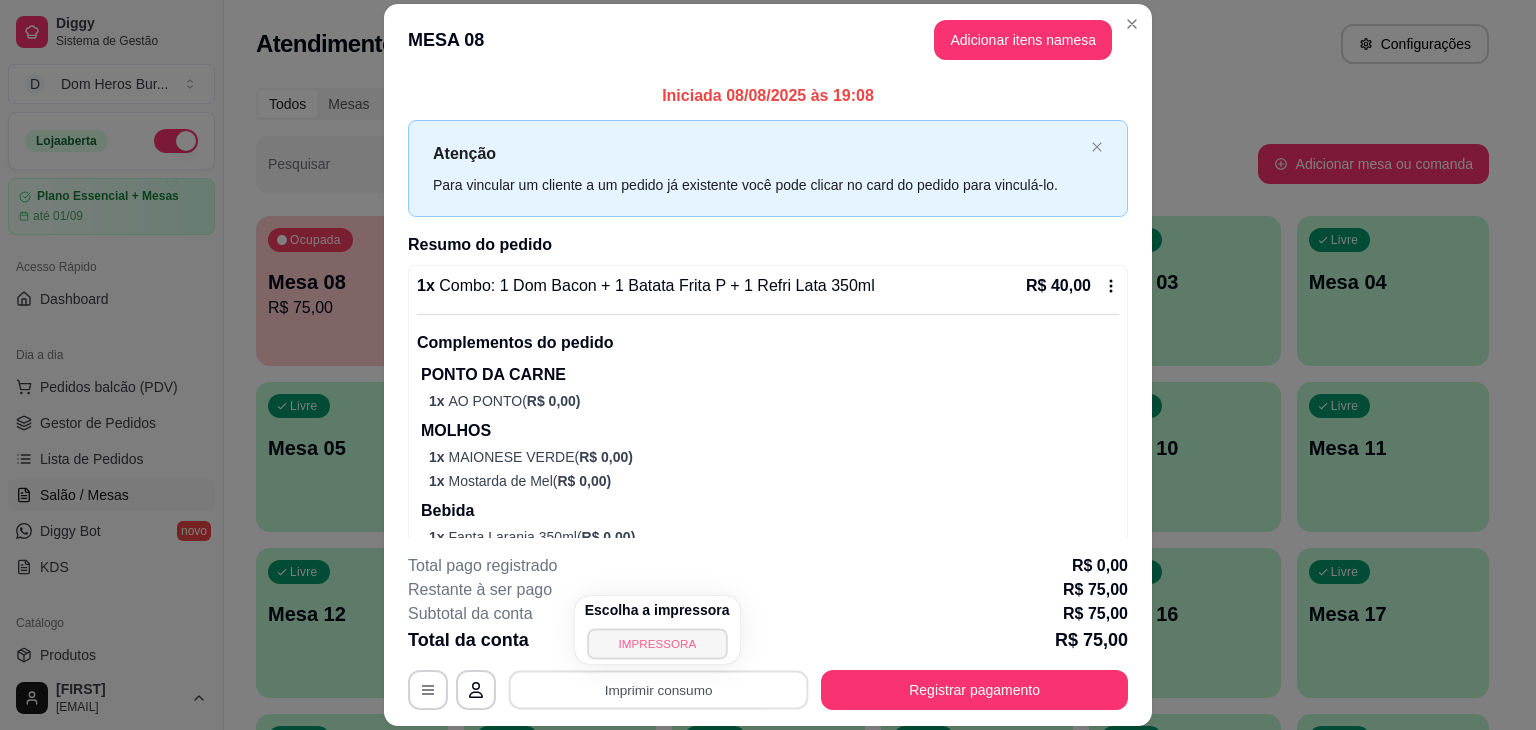 click on "IMPRESSORA" at bounding box center [657, 643] 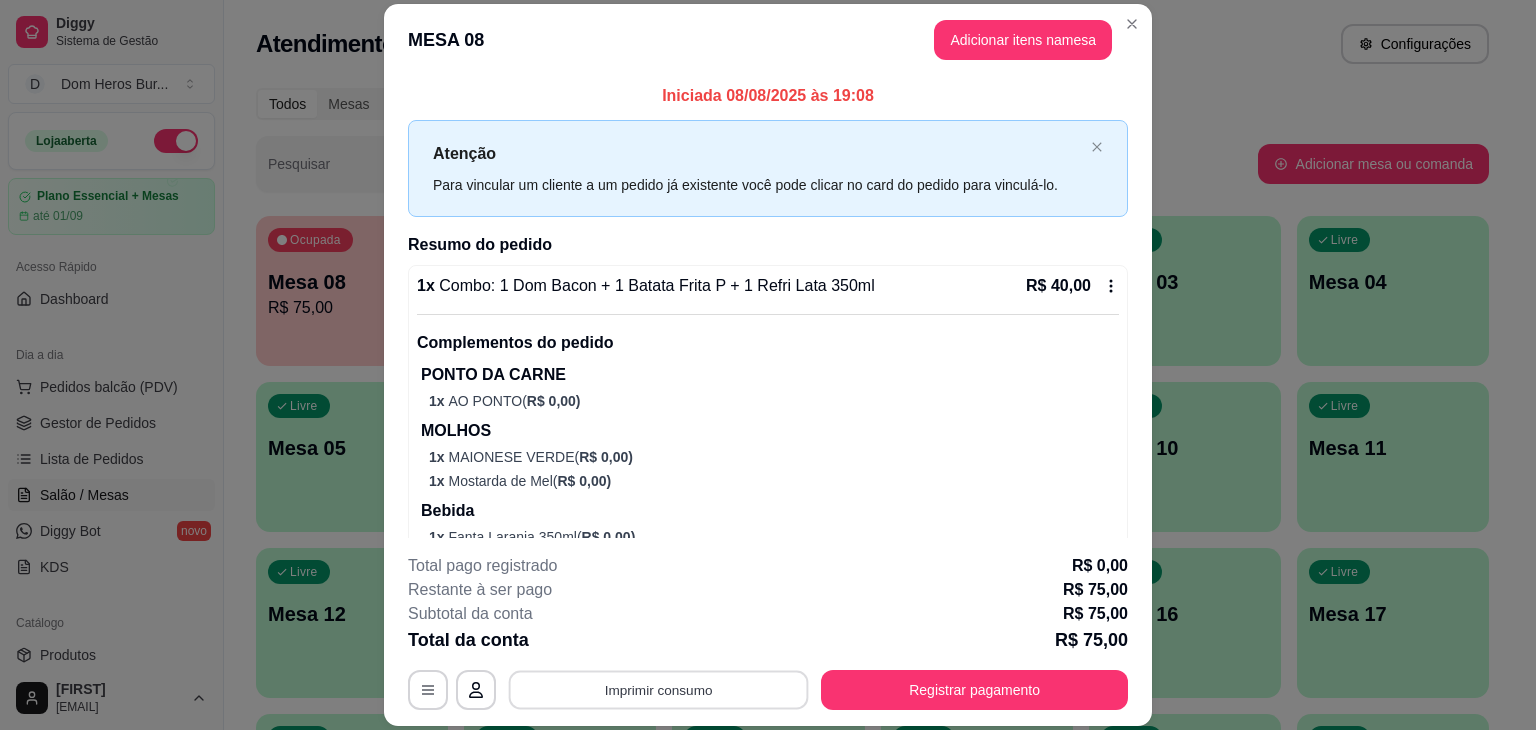 click on "Imprimir consumo" at bounding box center (659, 690) 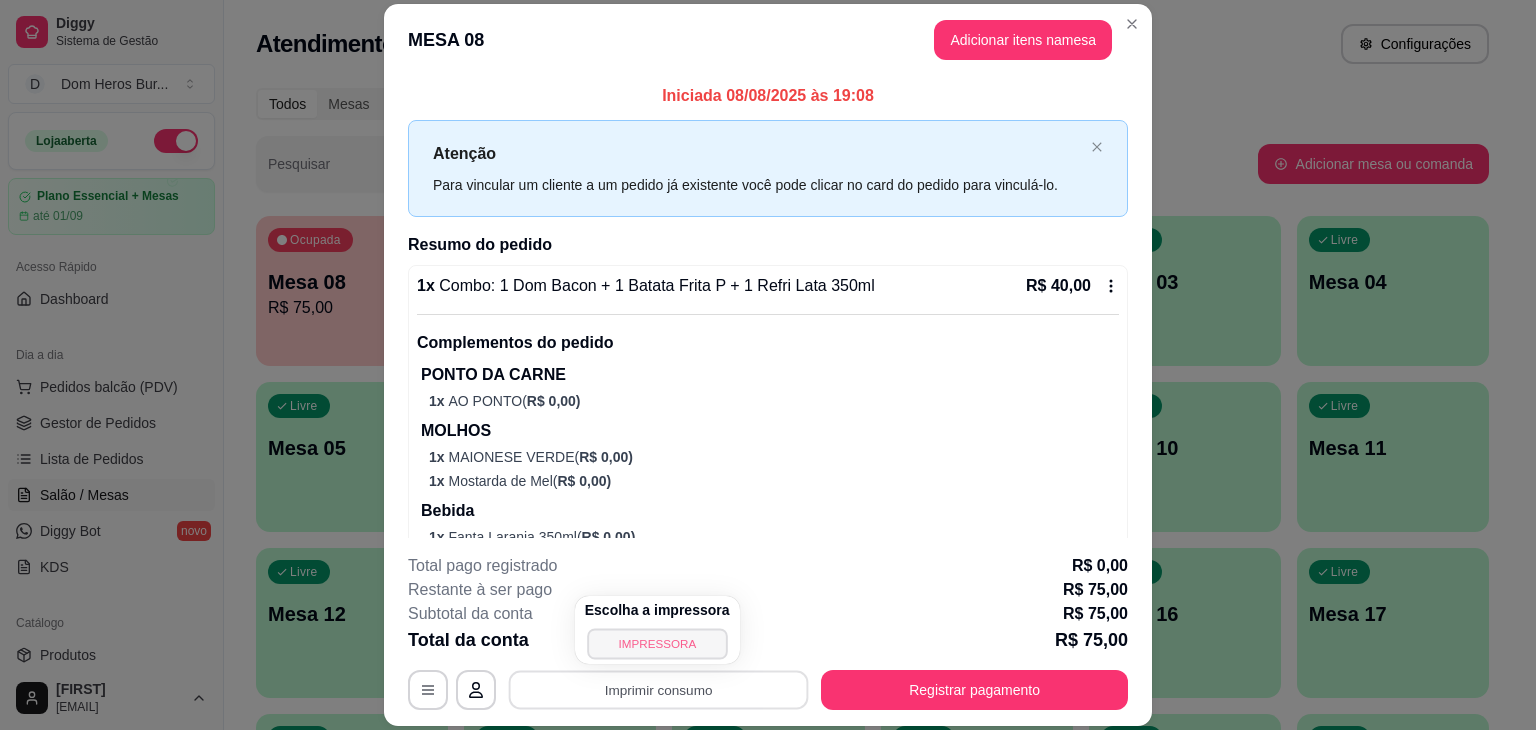 click on "IMPRESSORA" at bounding box center (657, 643) 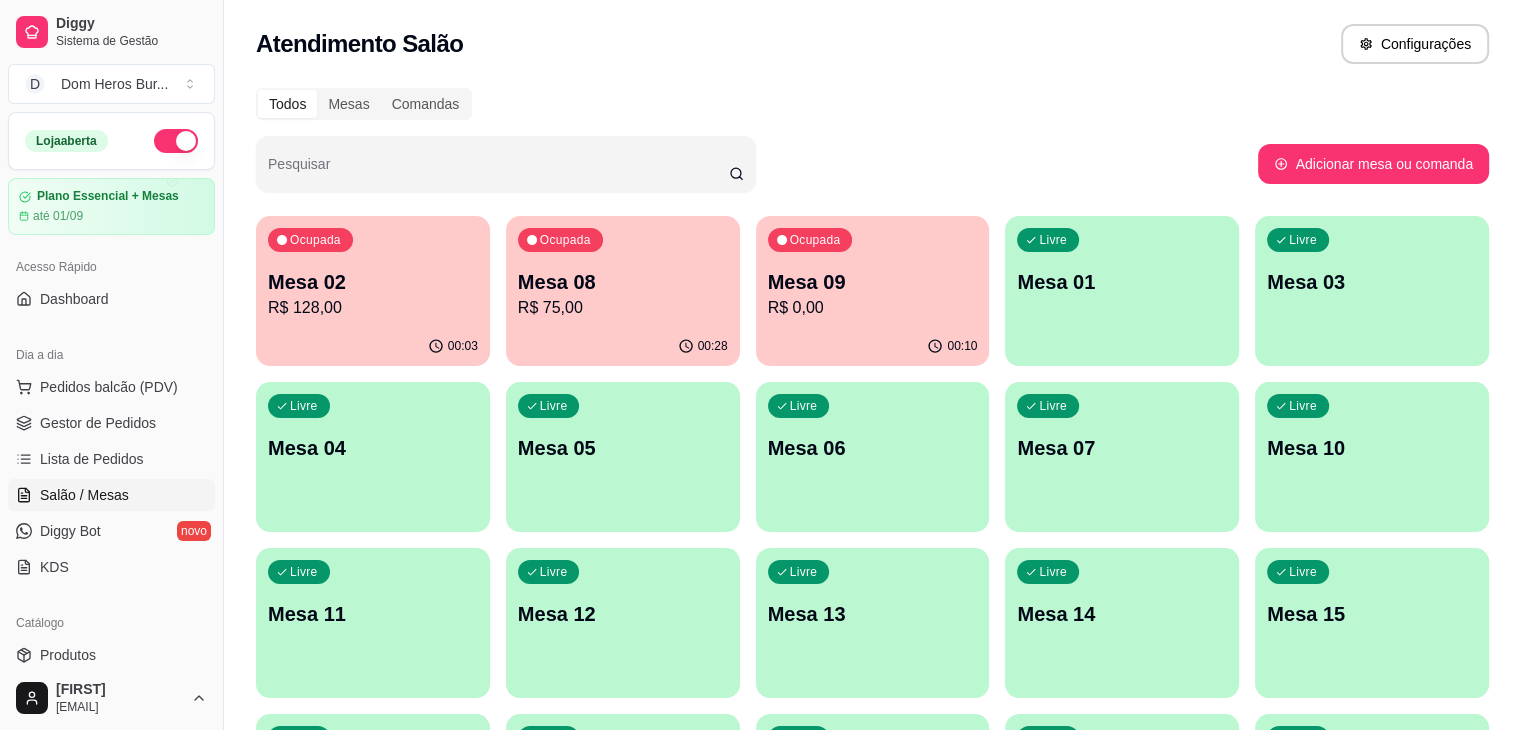 click on "Atendimento Salão" at bounding box center [359, 44] 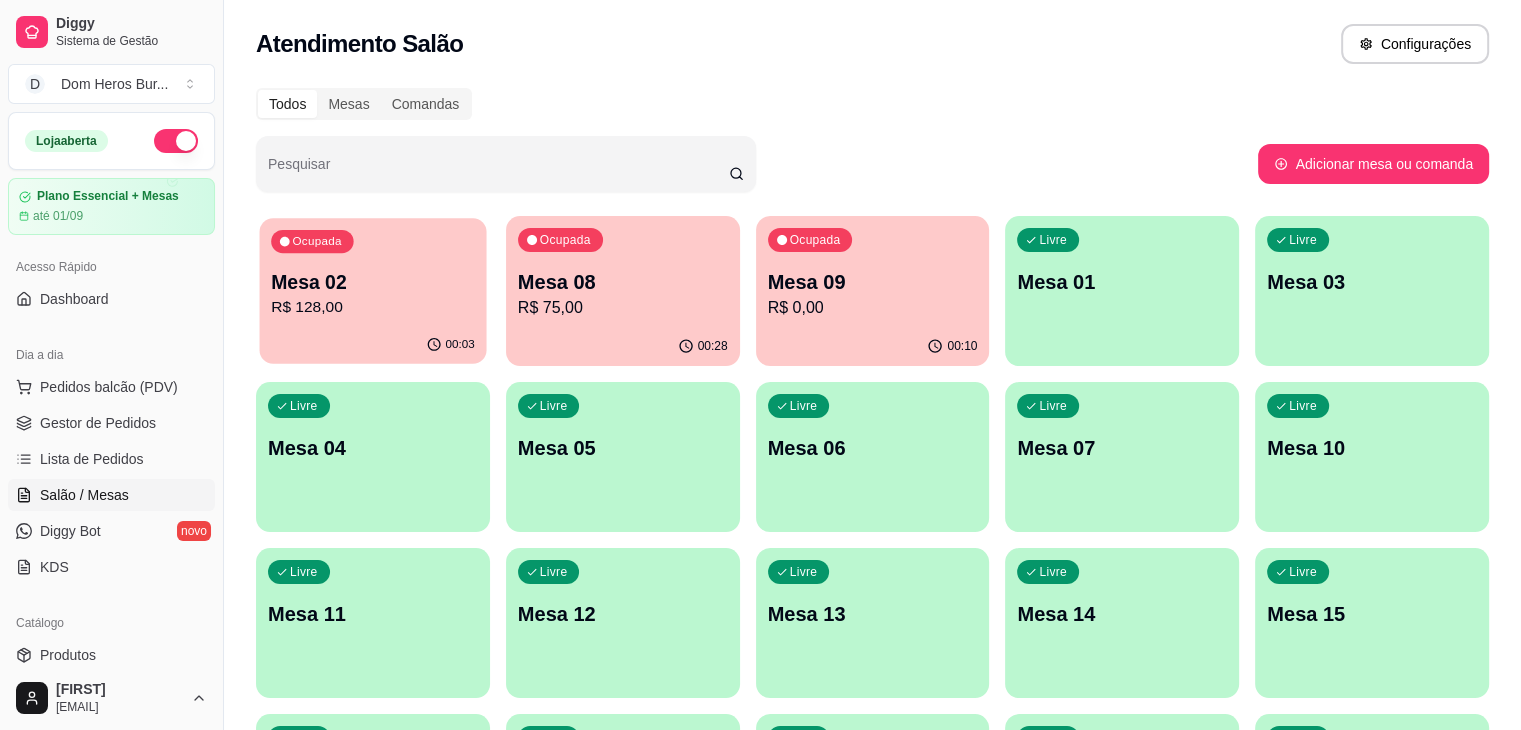click on "Ocupada Mesa 02 R$ 128,00" at bounding box center [373, 272] 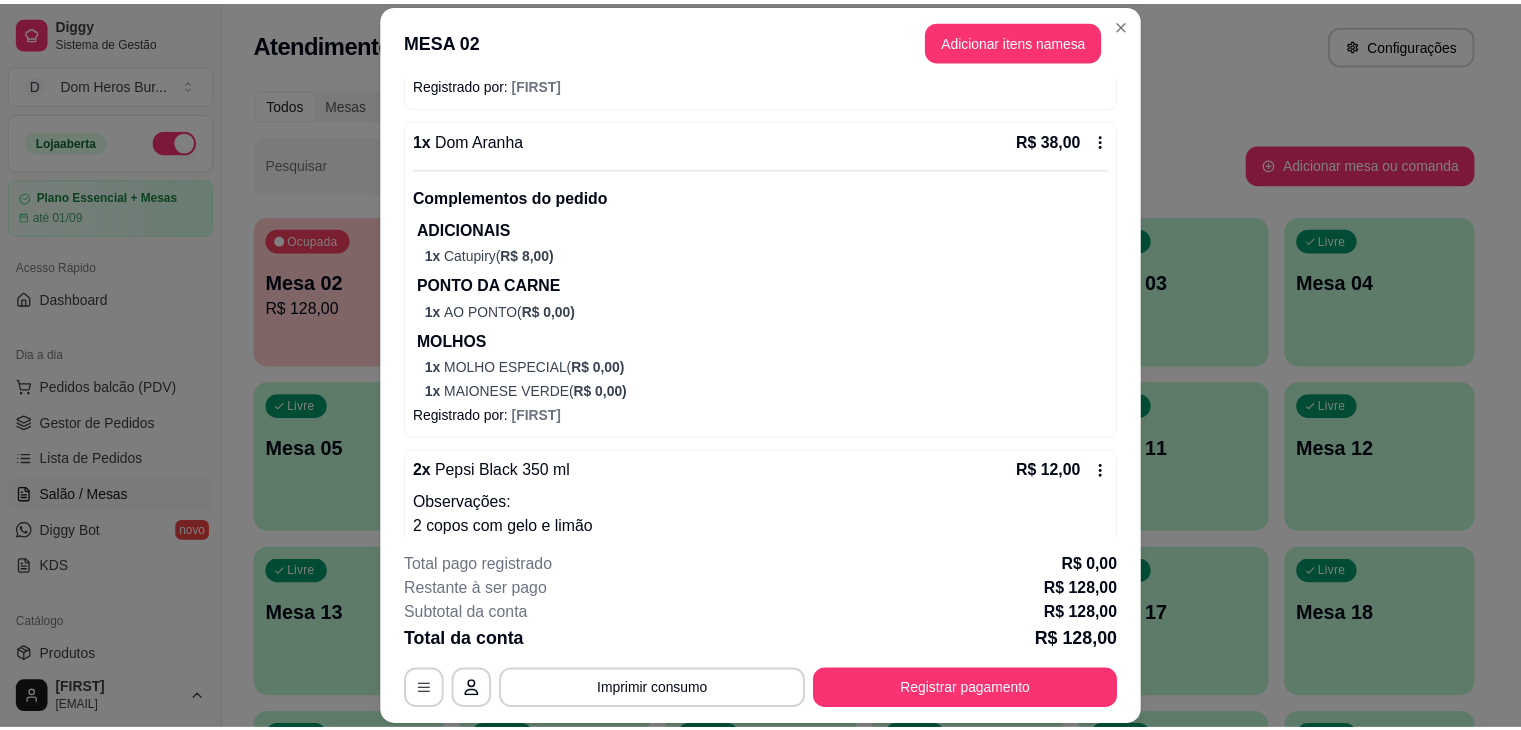 scroll, scrollTop: 741, scrollLeft: 0, axis: vertical 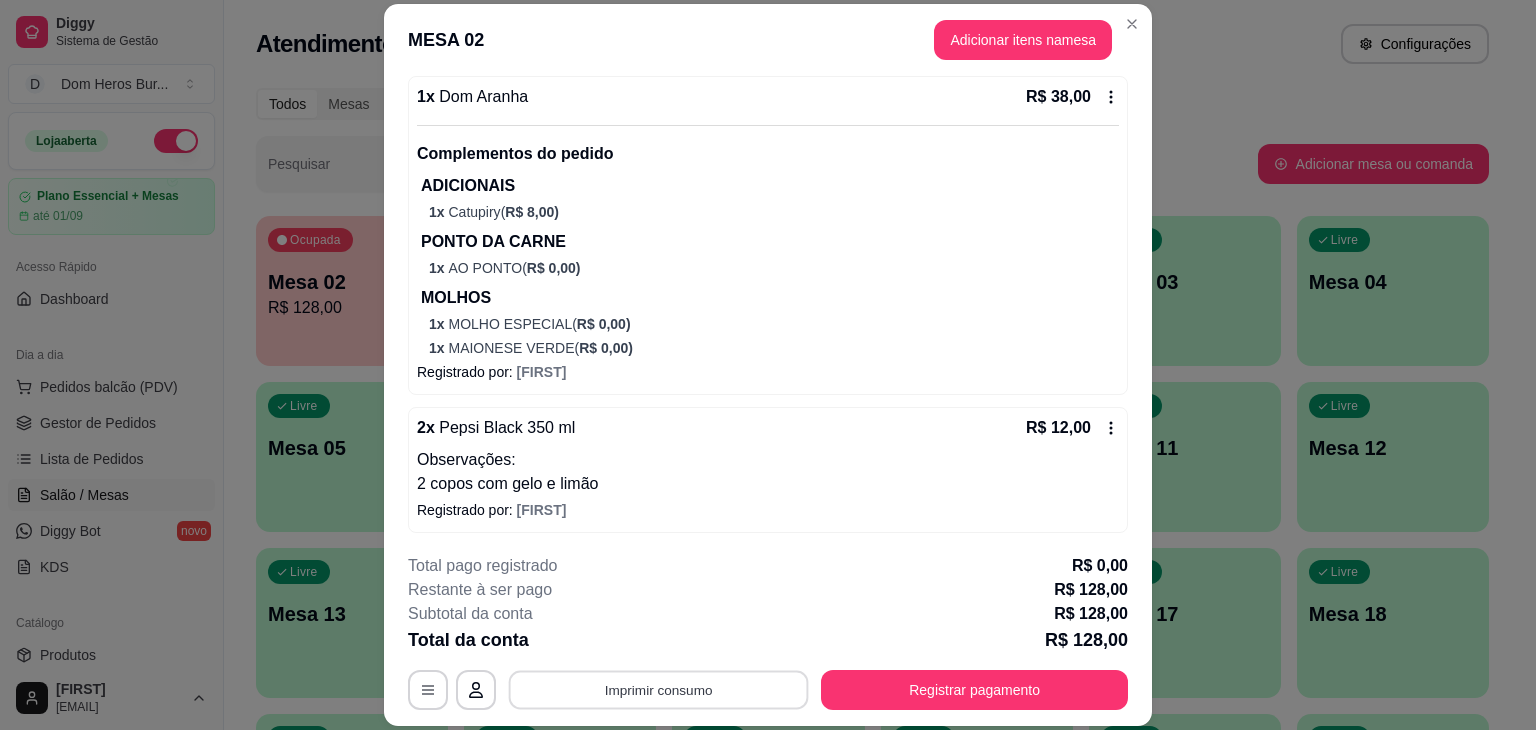 click on "Imprimir consumo" at bounding box center [659, 690] 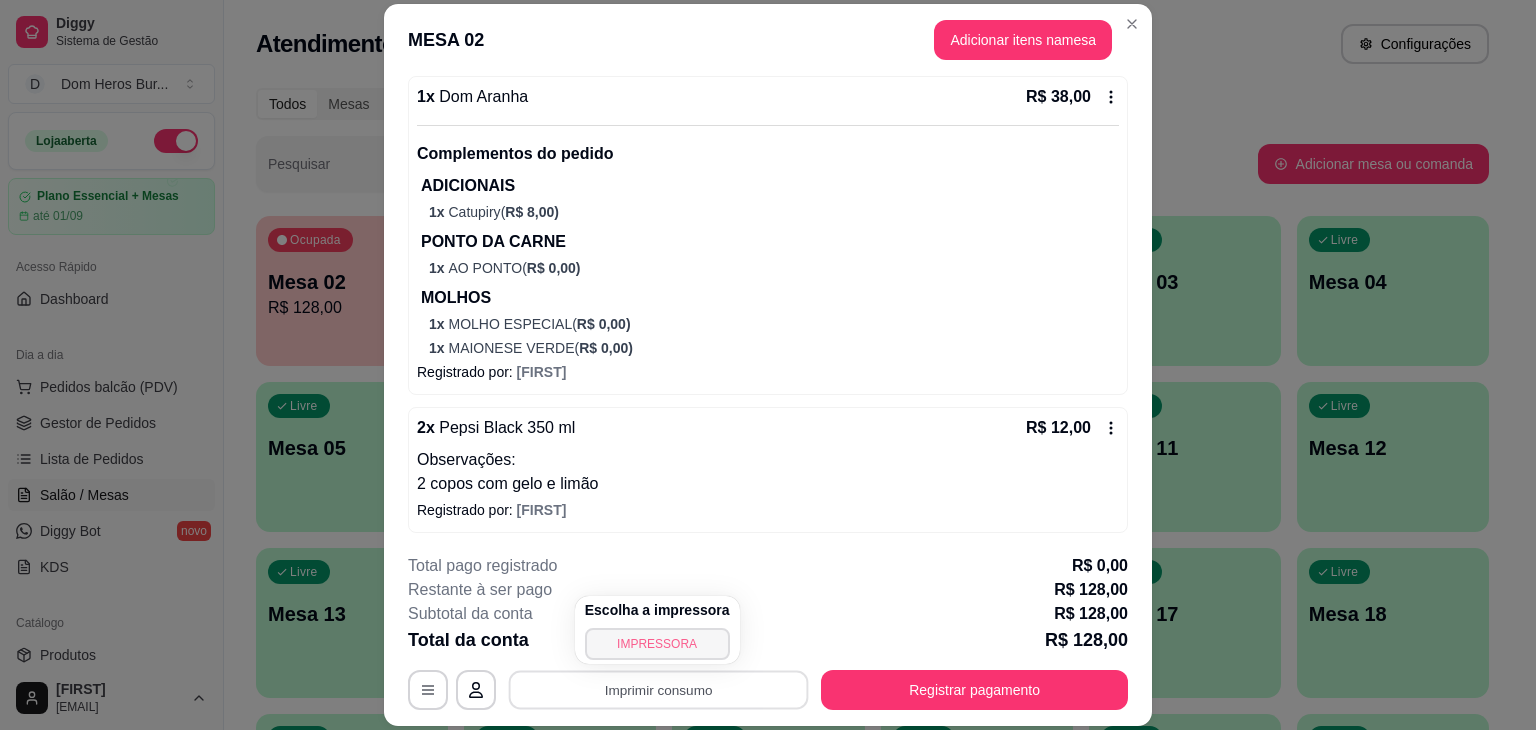 click on "IMPRESSORA" at bounding box center [657, 644] 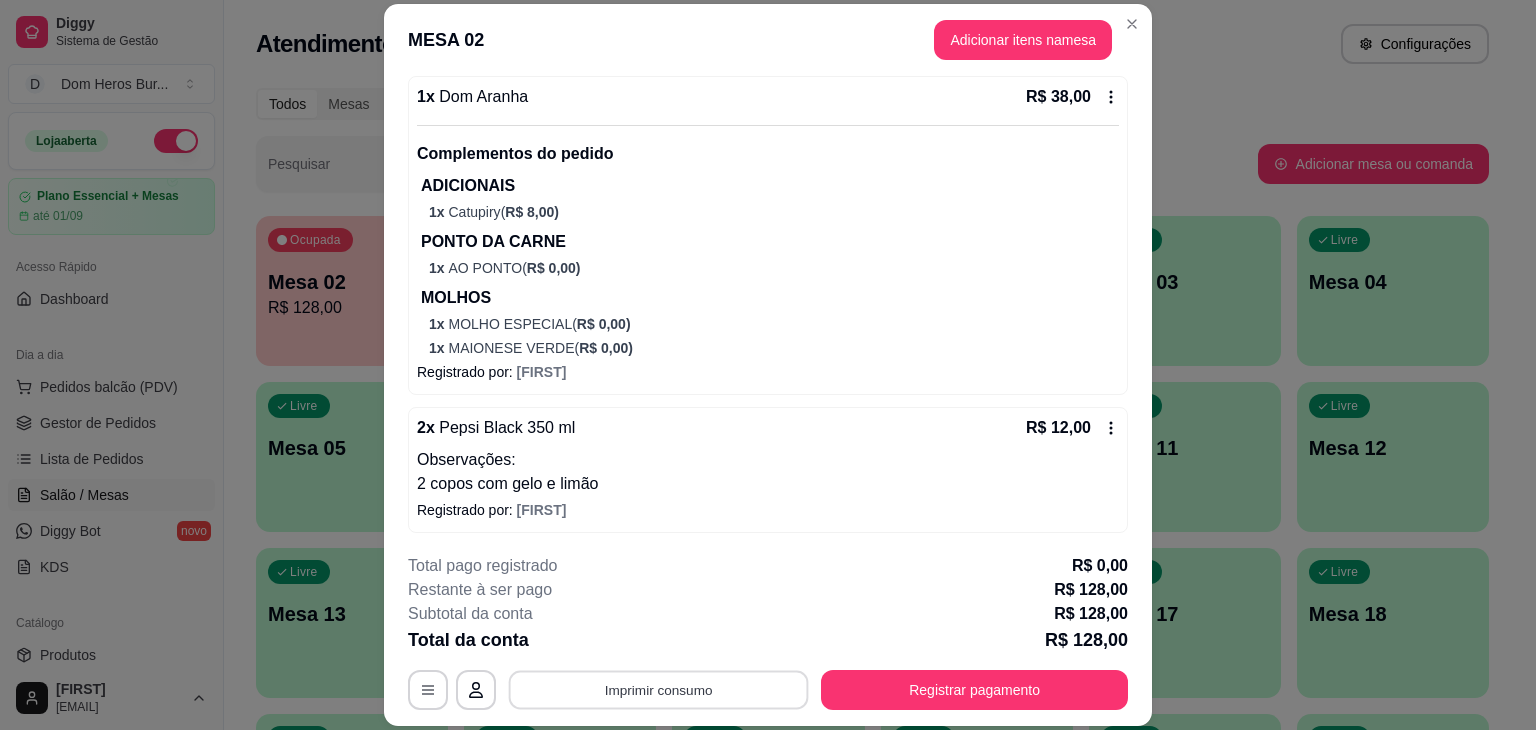 click on "Imprimir consumo" at bounding box center (659, 690) 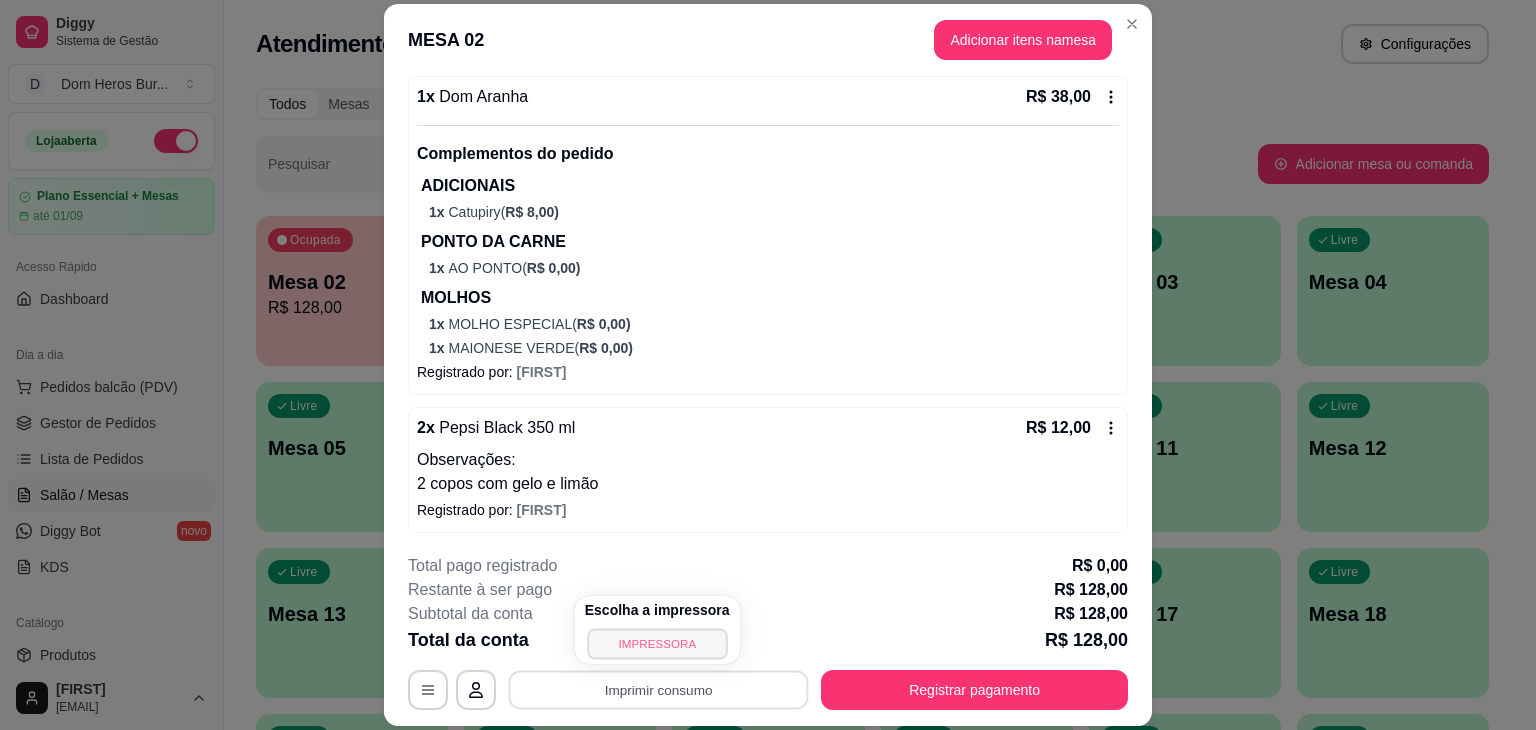 click on "IMPRESSORA" at bounding box center (657, 643) 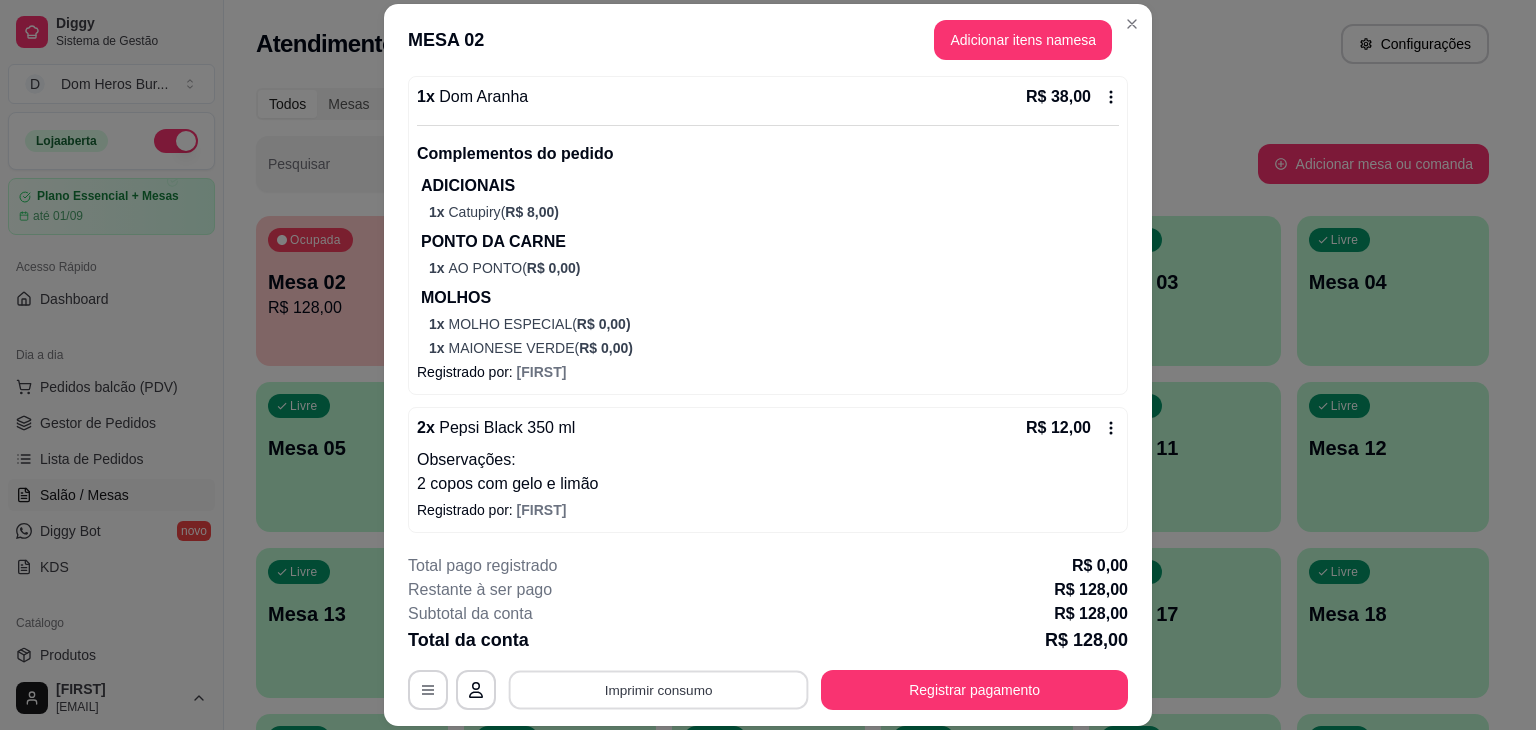 click on "Imprimir consumo" at bounding box center (659, 690) 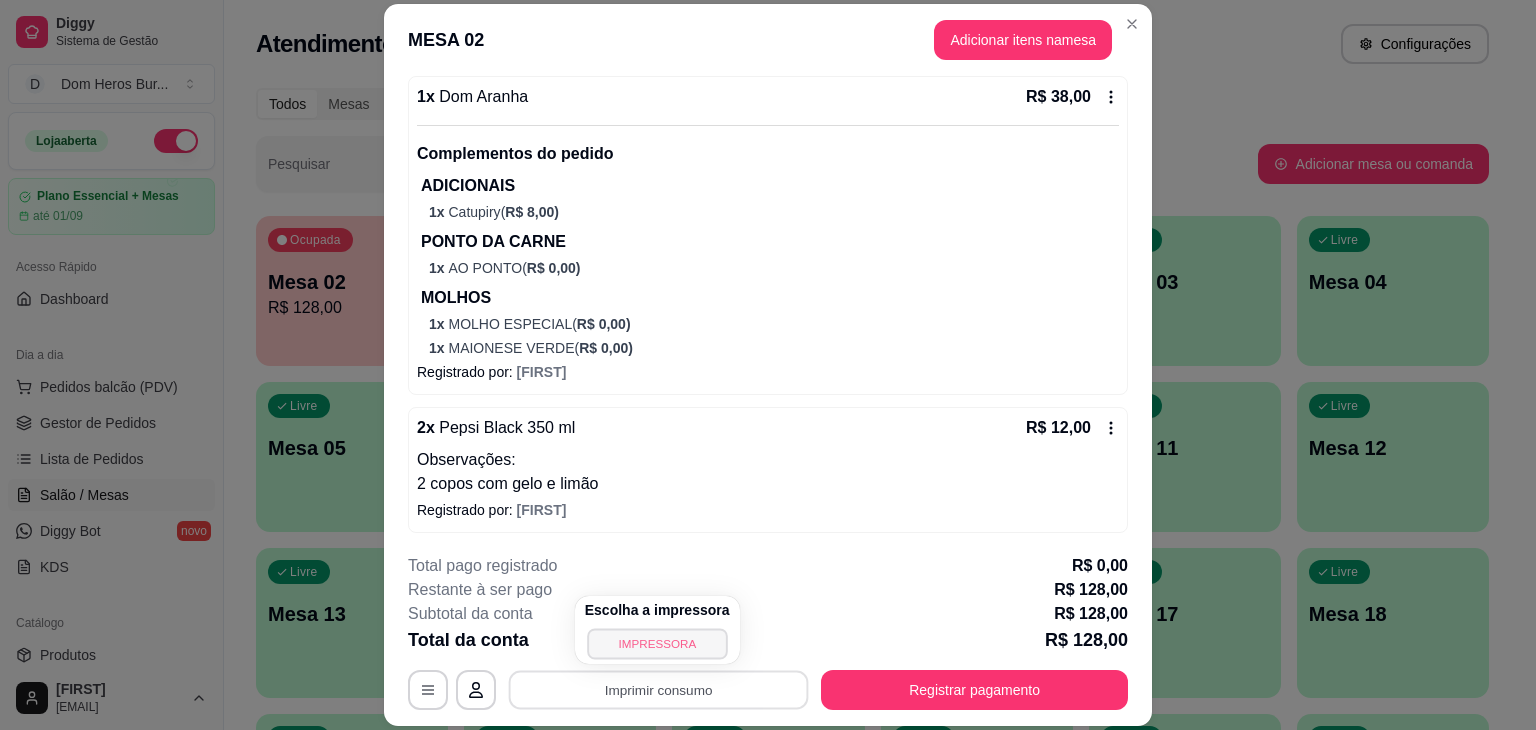 click on "IMPRESSORA" at bounding box center [657, 643] 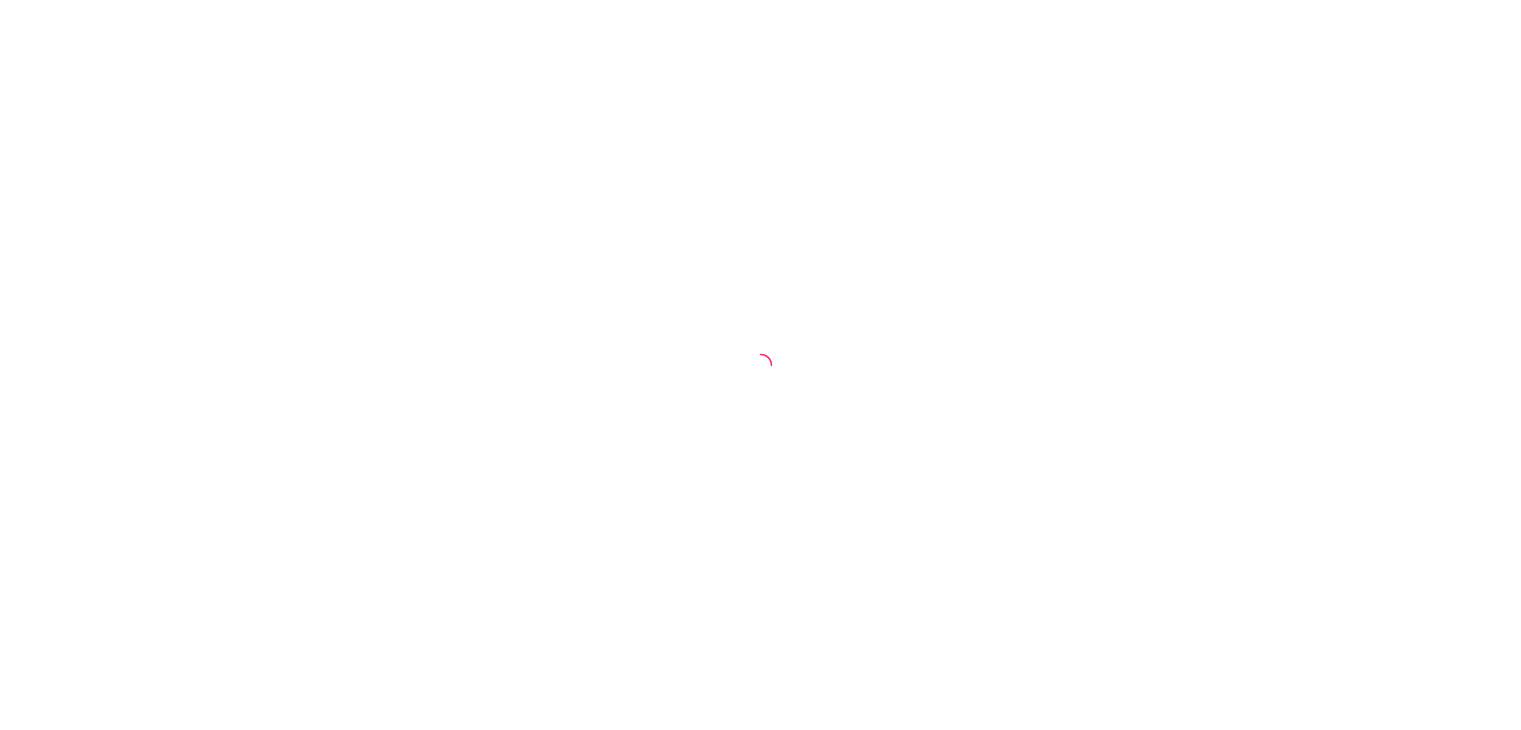 scroll, scrollTop: 0, scrollLeft: 0, axis: both 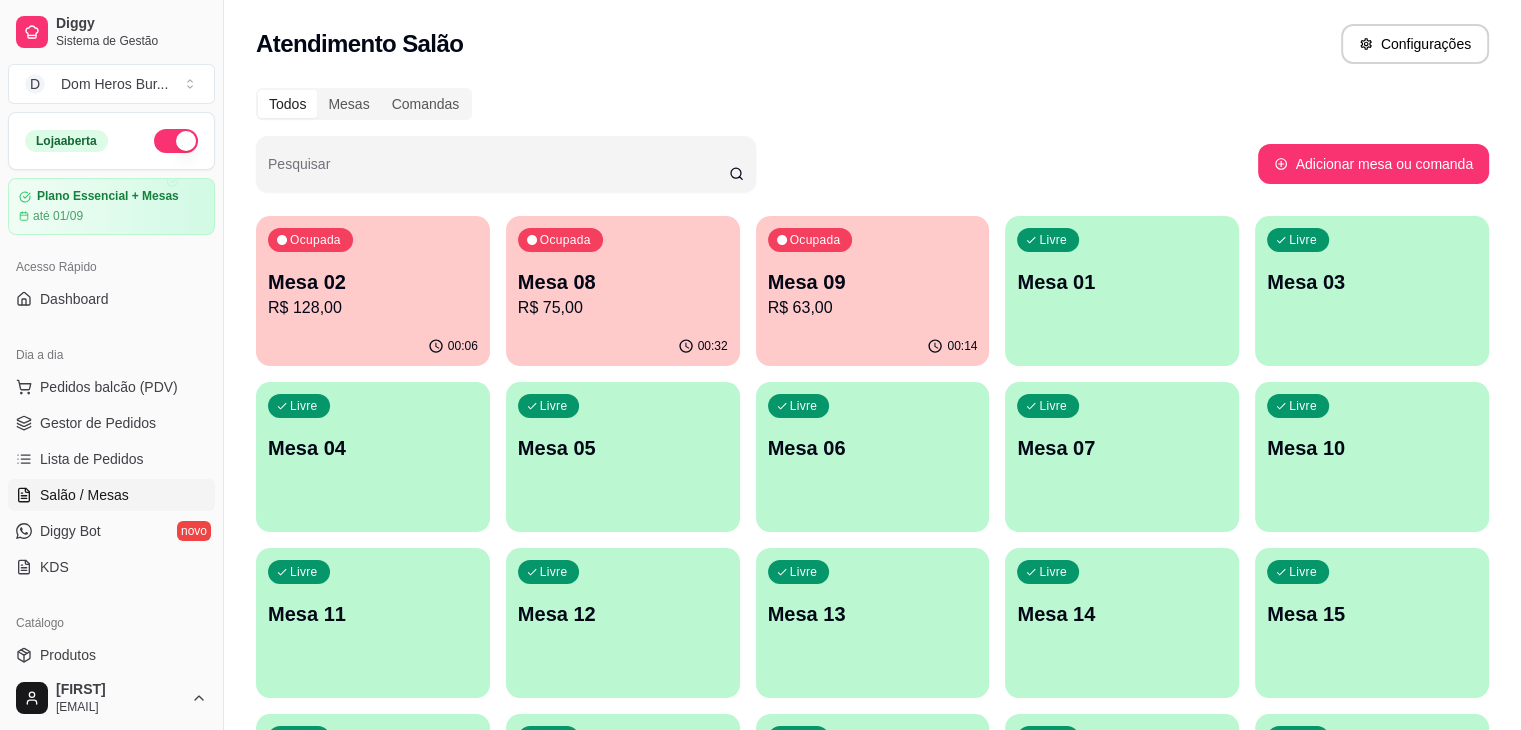 click on "Dia a dia Pedidos balcão (PDV) Gestor de Pedidos Lista de Pedidos Salão / Mesas Diggy Bot novo KDS" at bounding box center (111, 461) 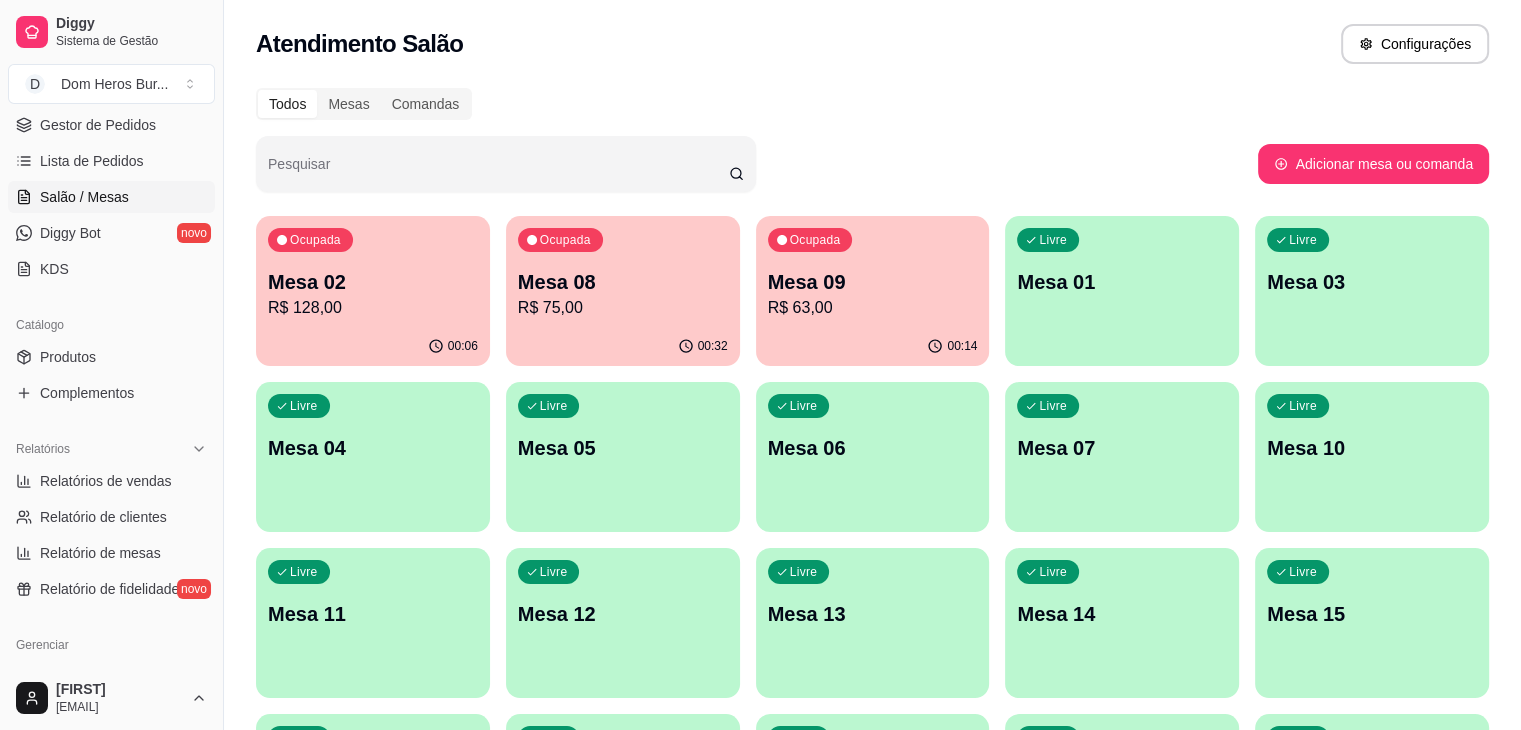 scroll, scrollTop: 320, scrollLeft: 0, axis: vertical 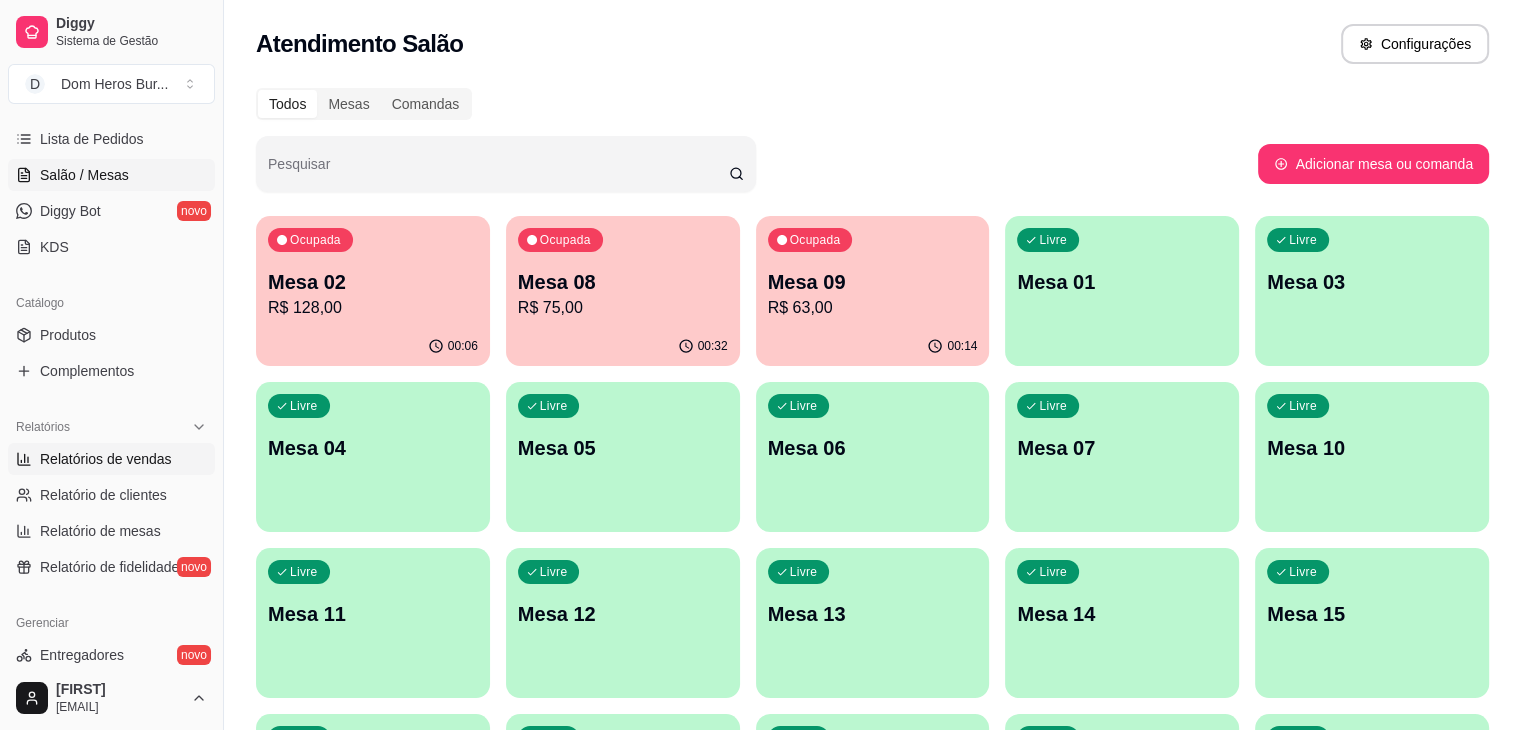 click on "Relatórios de vendas" at bounding box center (106, 459) 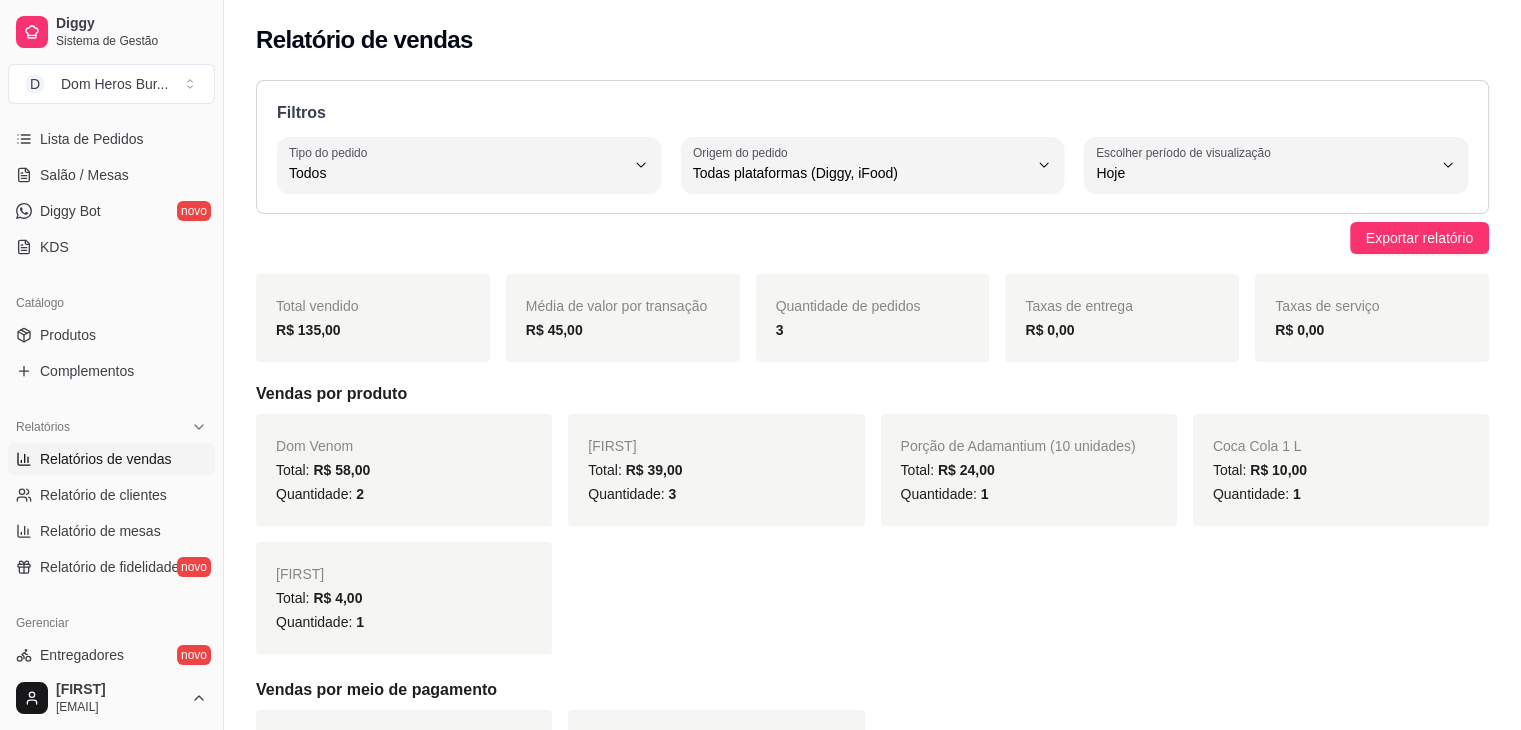 click on "Dia a dia Pedidos balcão (PDV) Gestor de Pedidos Lista de Pedidos Salão / Mesas Diggy Bot novo KDS" at bounding box center (111, 141) 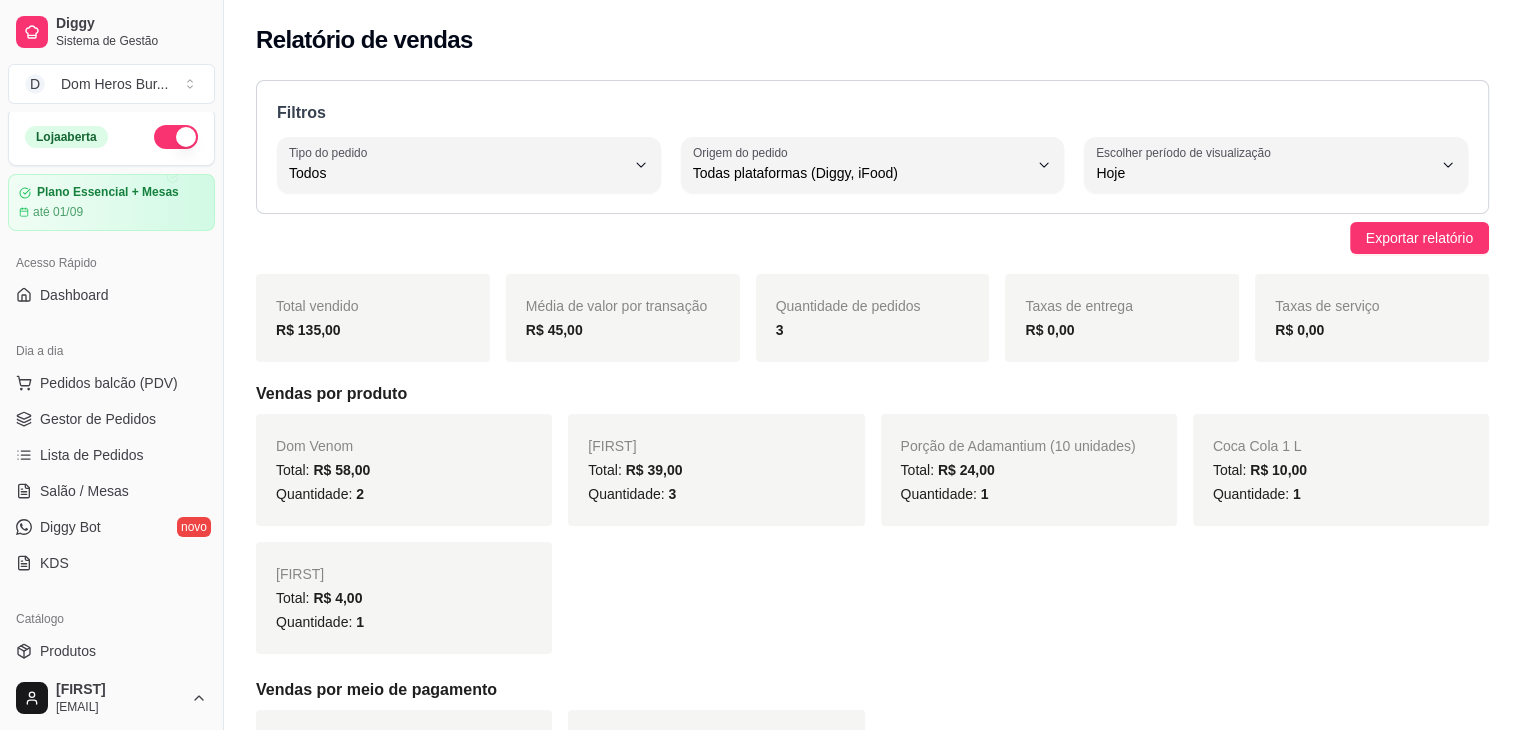 scroll, scrollTop: 0, scrollLeft: 0, axis: both 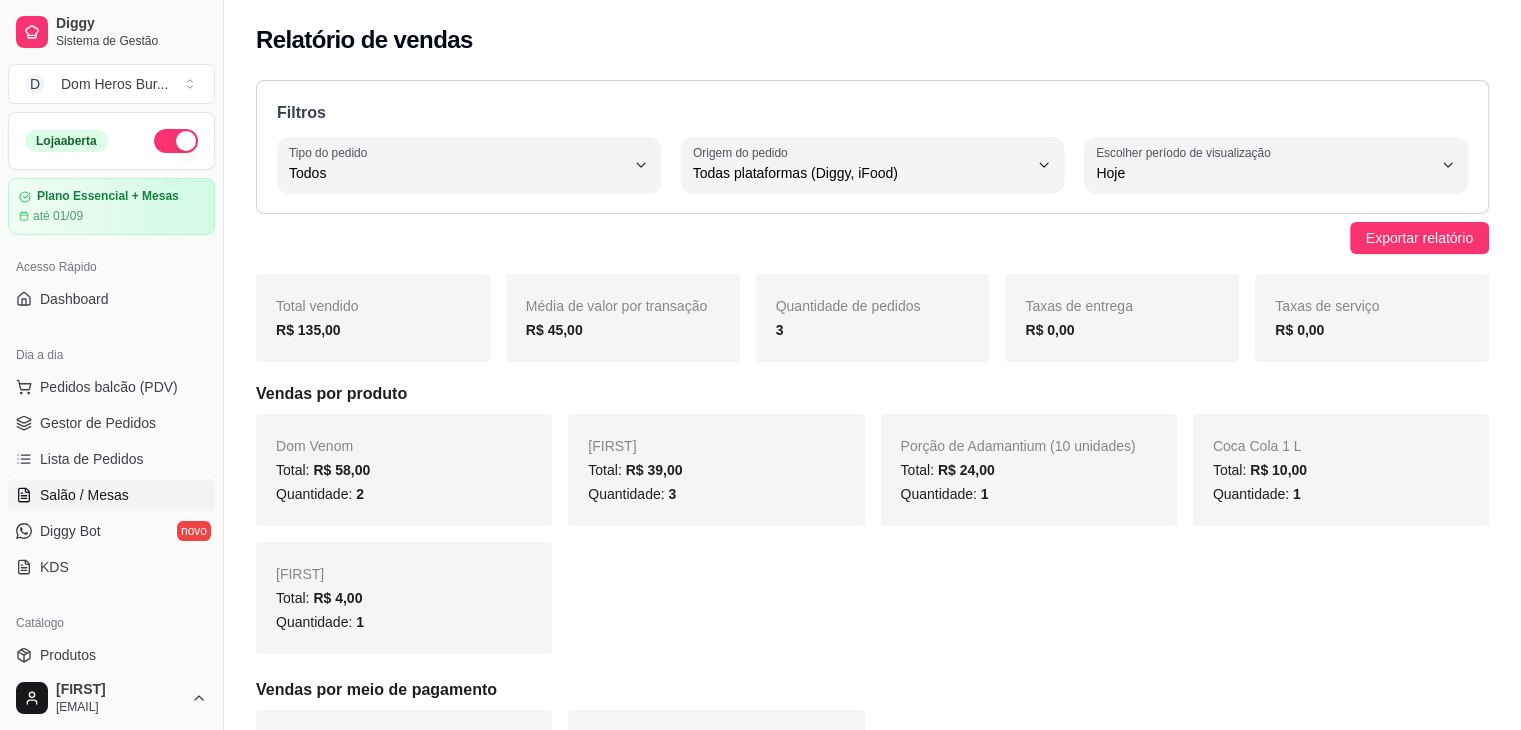 click on "Salão / Mesas" at bounding box center (84, 495) 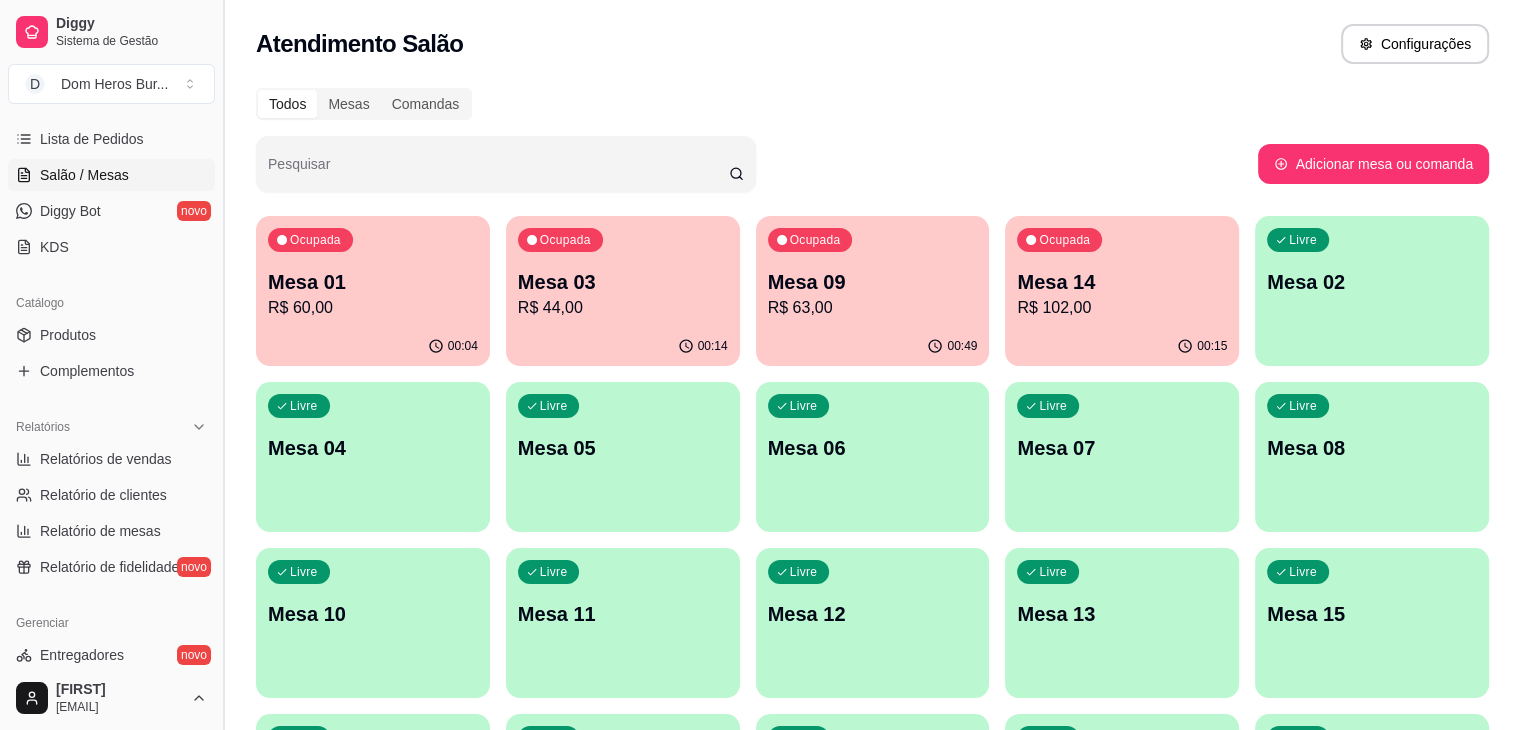 scroll, scrollTop: 339, scrollLeft: 0, axis: vertical 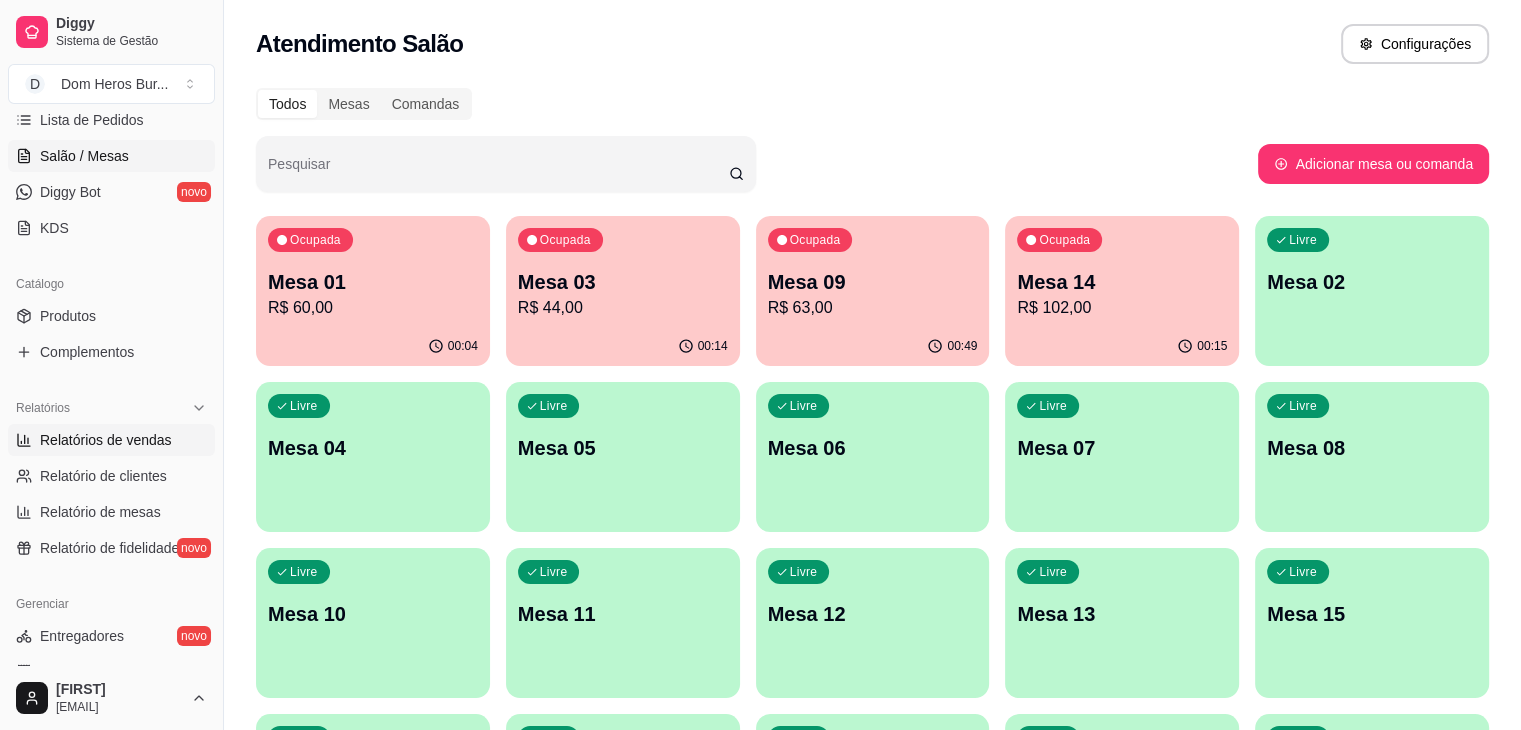 click on "Relatórios de vendas" at bounding box center [111, 440] 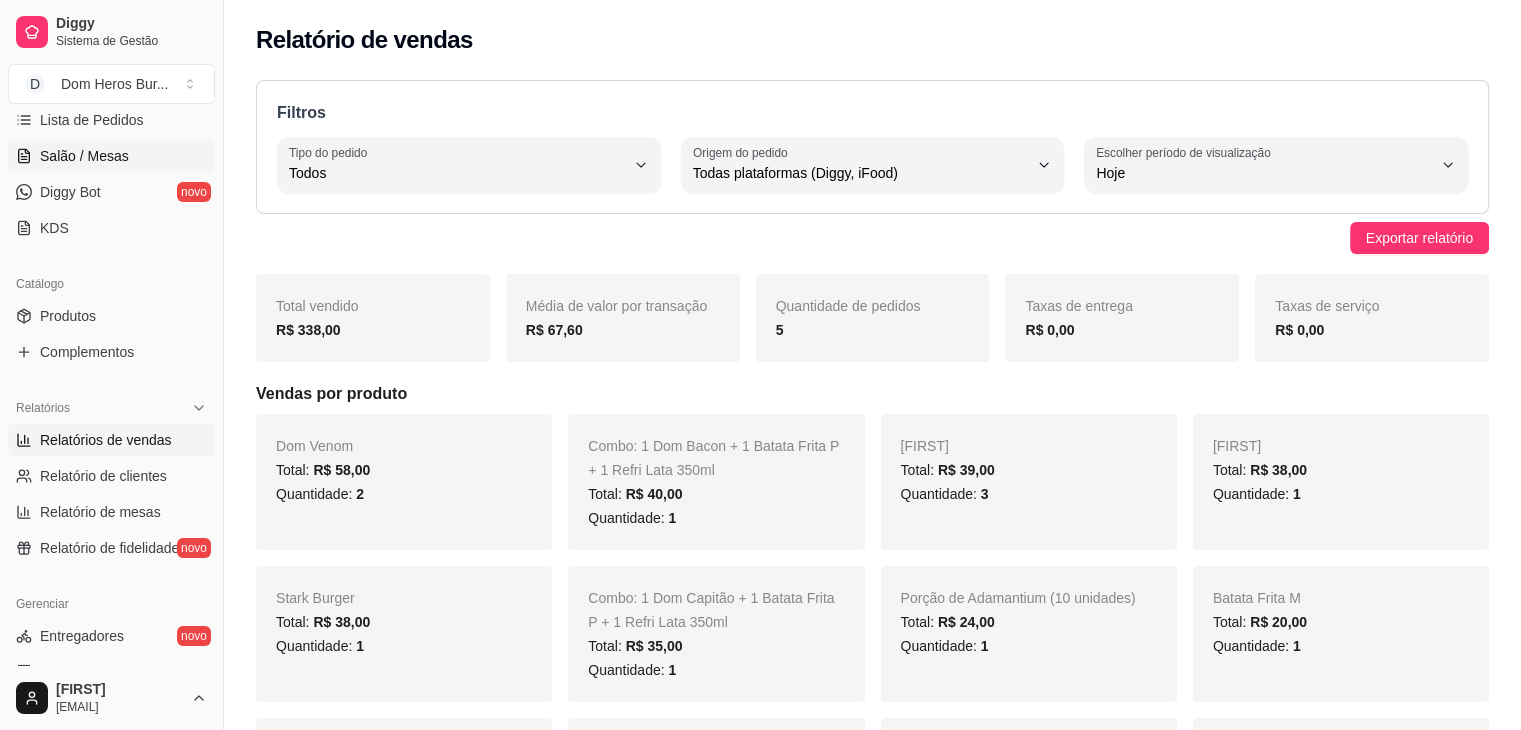 click on "Salão / Mesas" at bounding box center (84, 156) 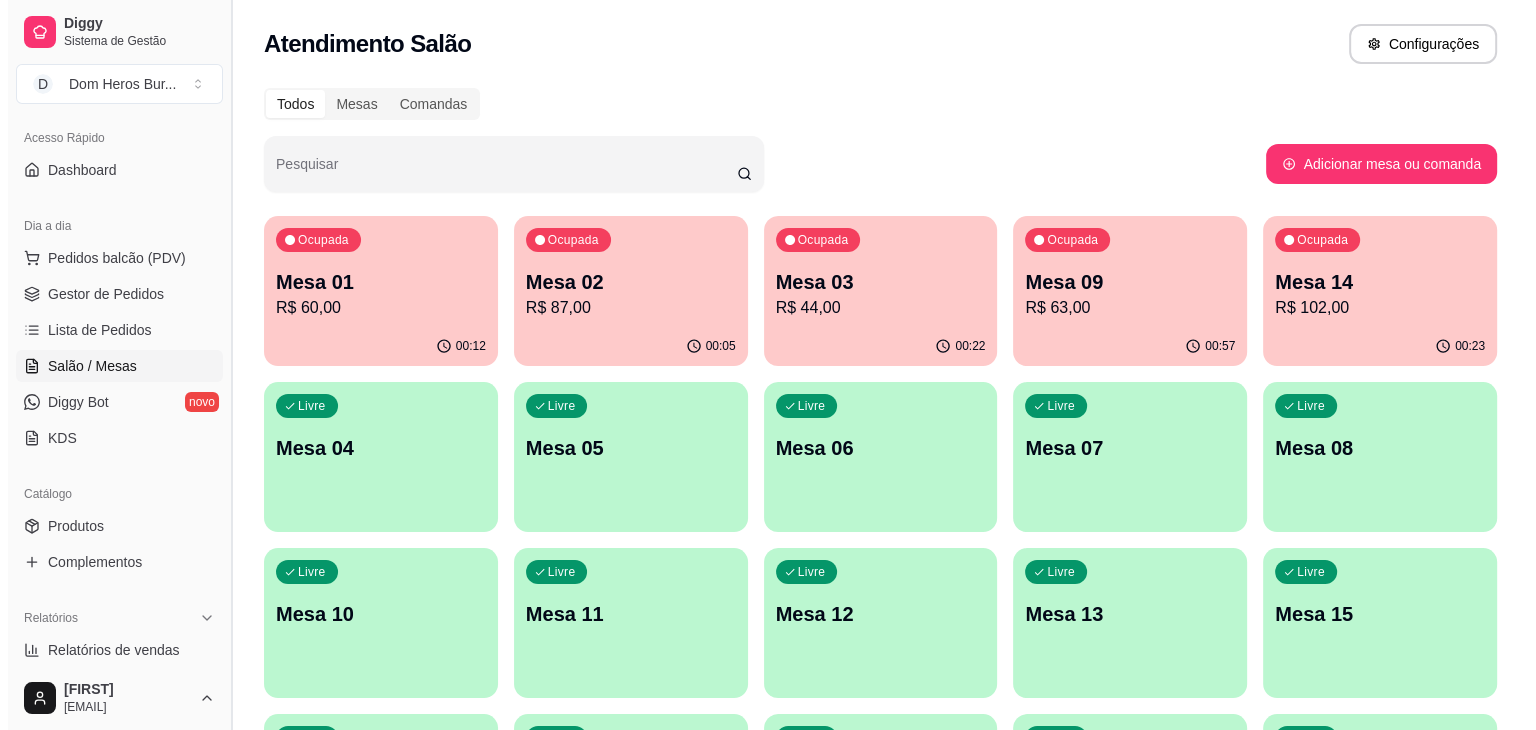 scroll, scrollTop: 114, scrollLeft: 0, axis: vertical 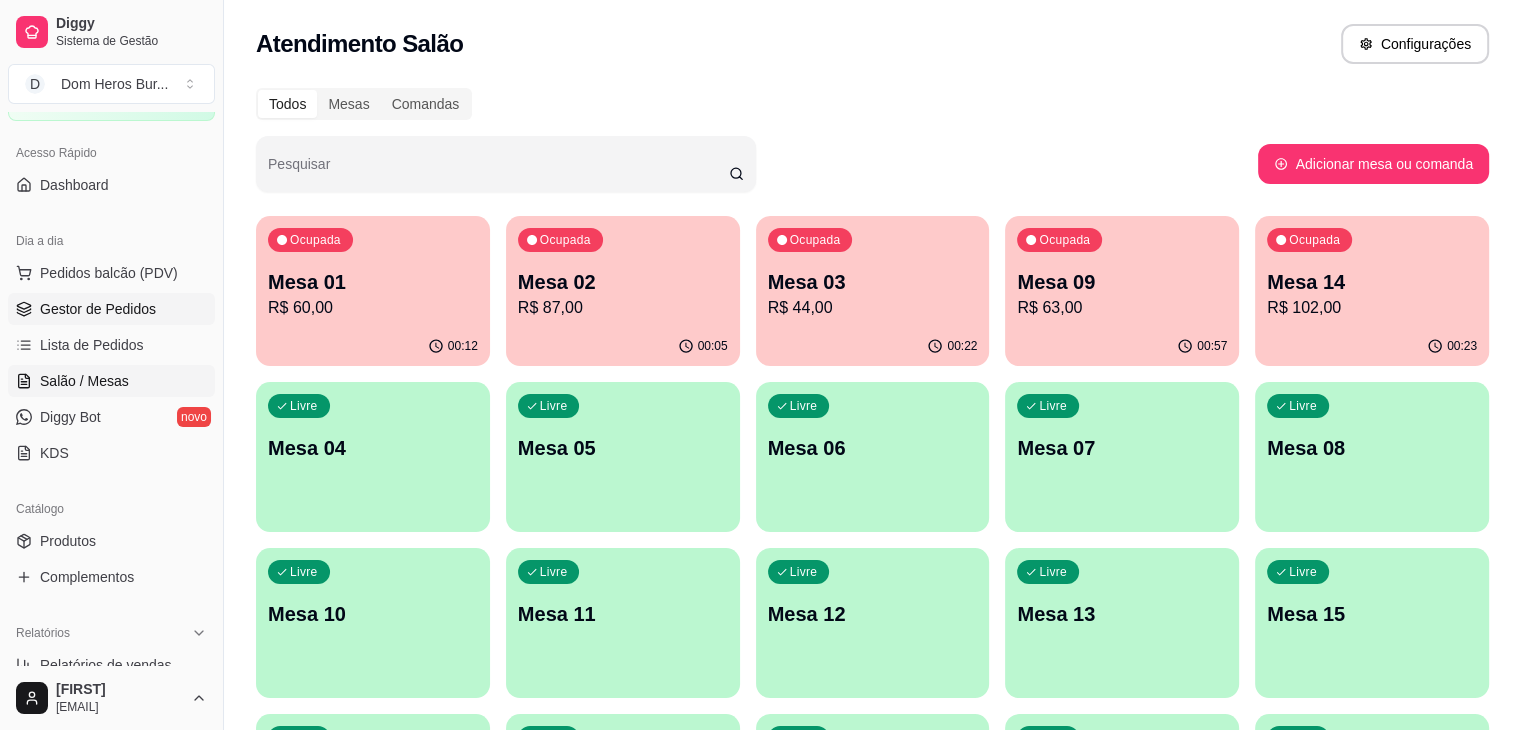 click on "Gestor de Pedidos" at bounding box center [98, 309] 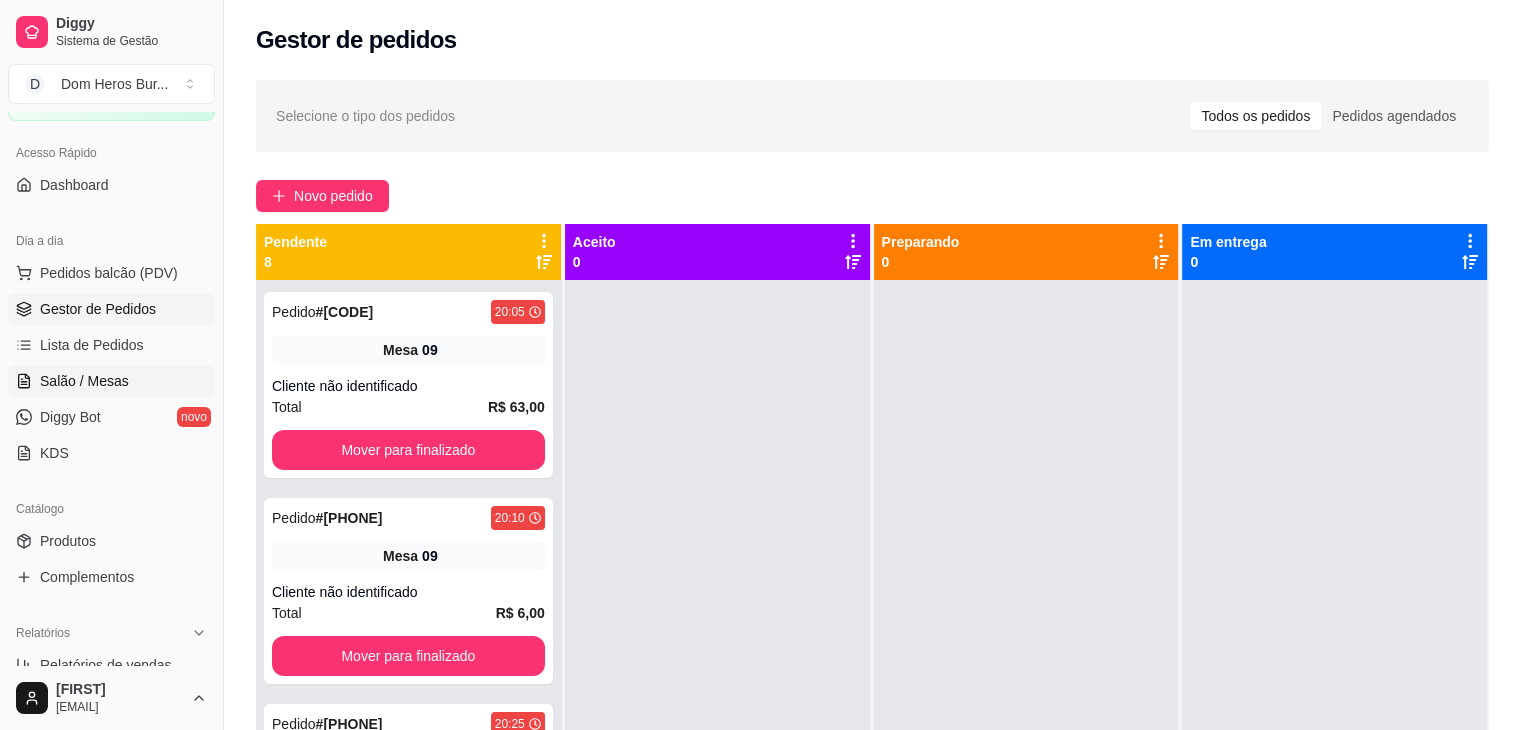 click on "Salão / Mesas" at bounding box center (111, 381) 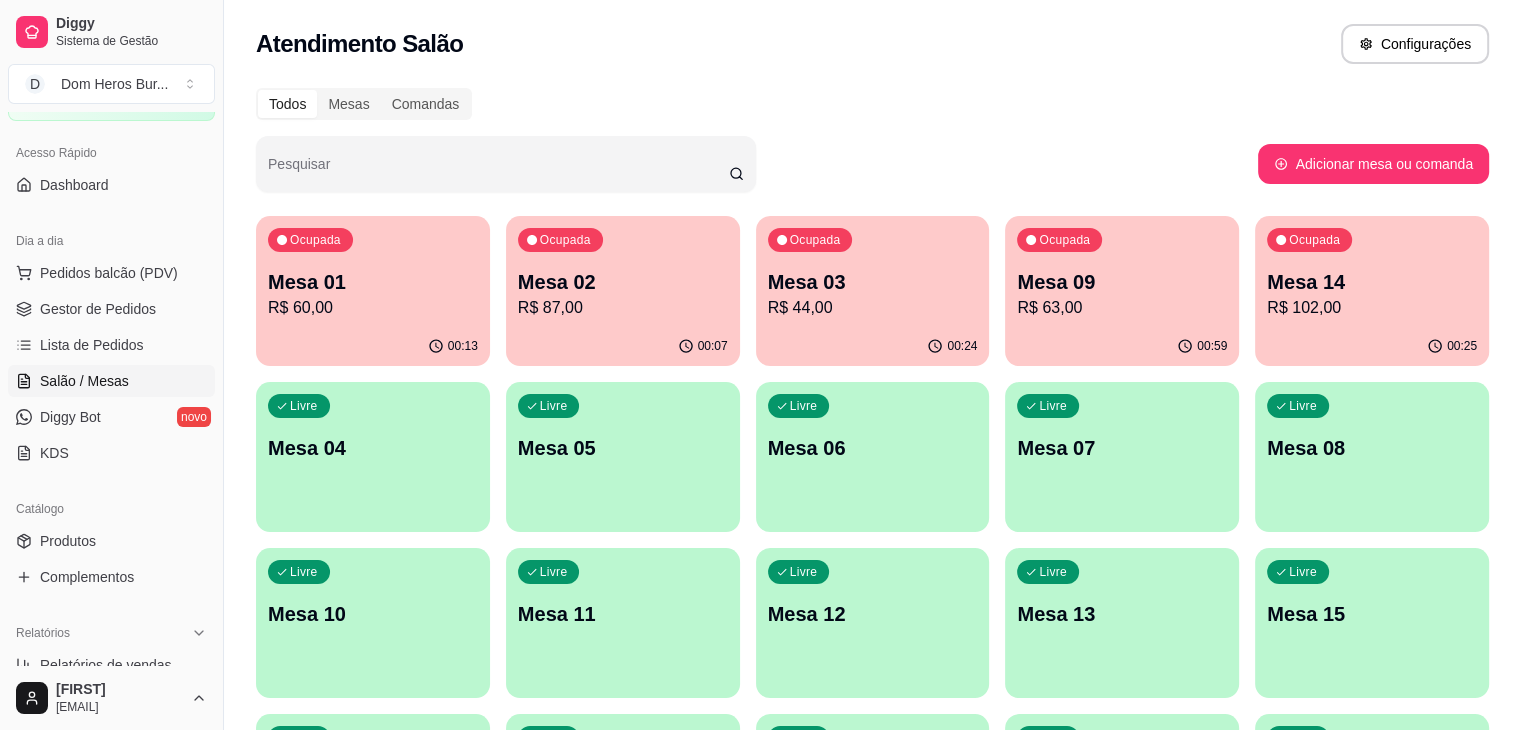 click on "Salão / Mesas" at bounding box center [111, 381] 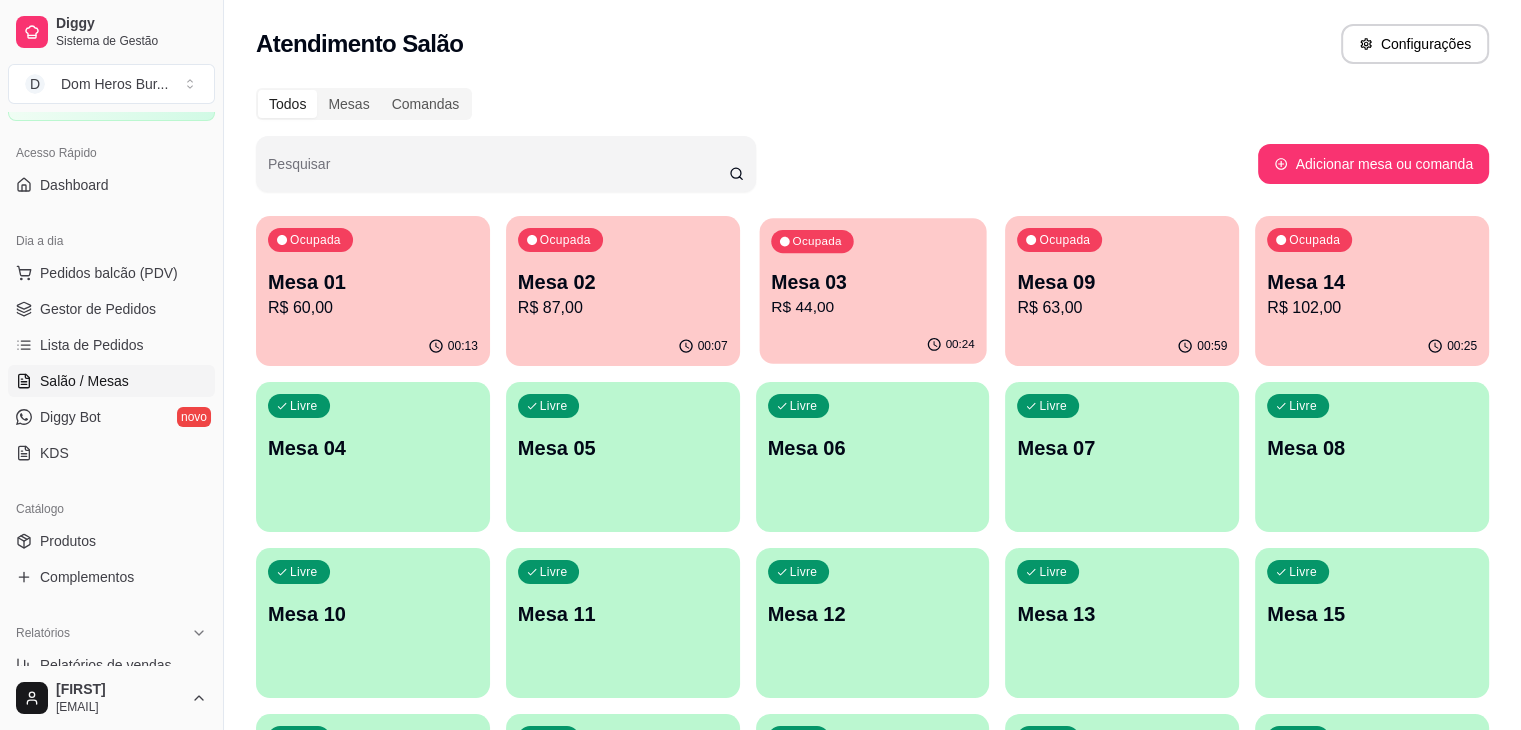 click on "Mesa 03" at bounding box center (873, 282) 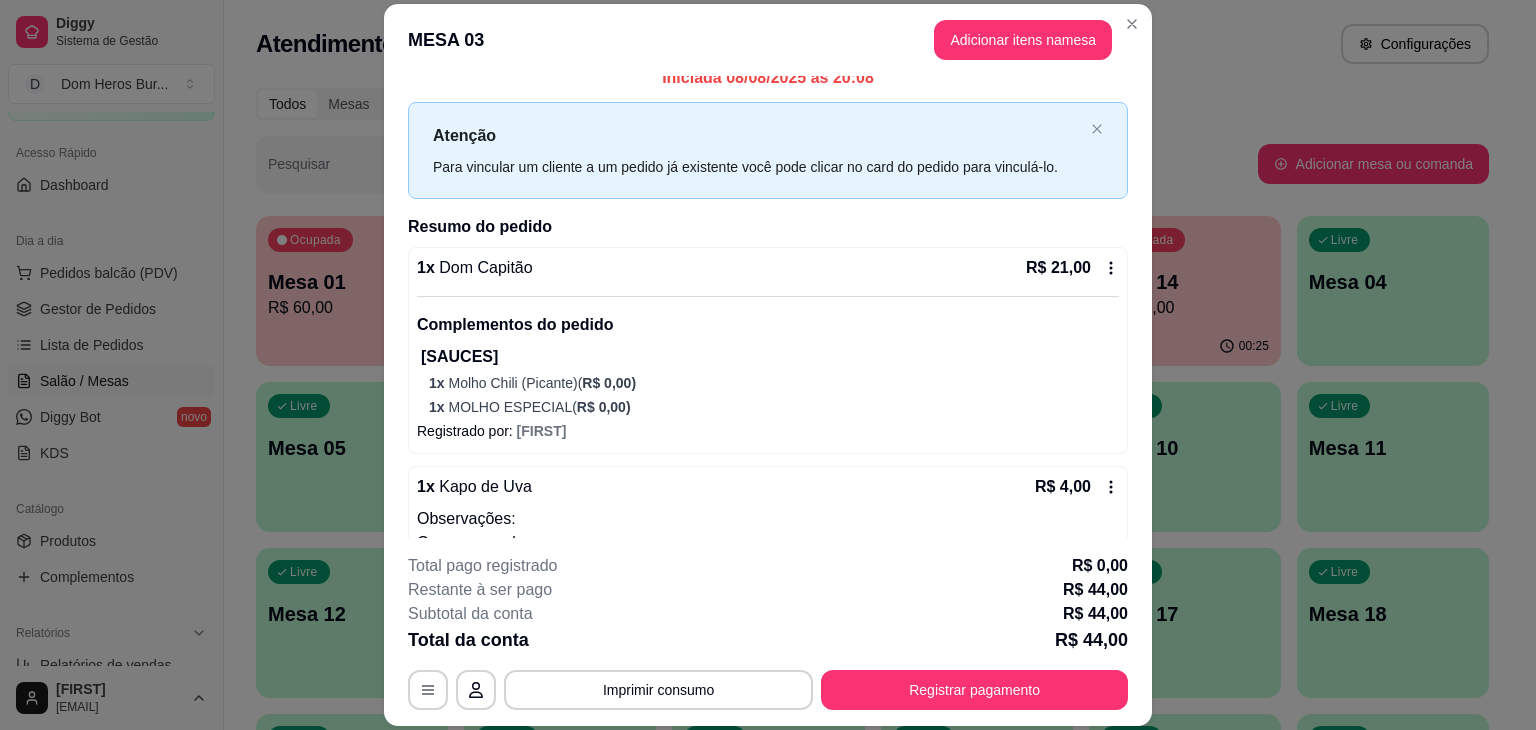 scroll, scrollTop: 36, scrollLeft: 0, axis: vertical 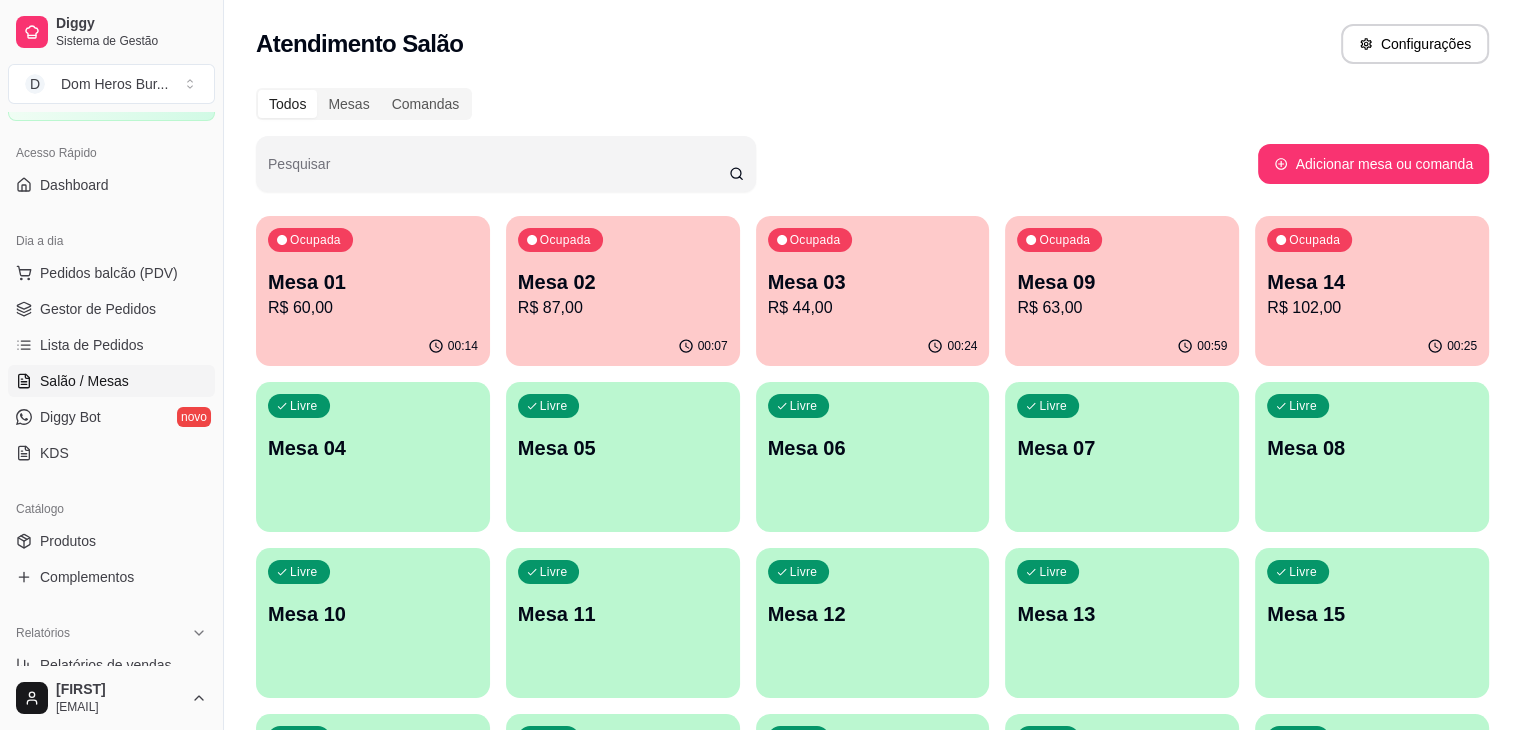 click on "R$ 87,00" at bounding box center (623, 308) 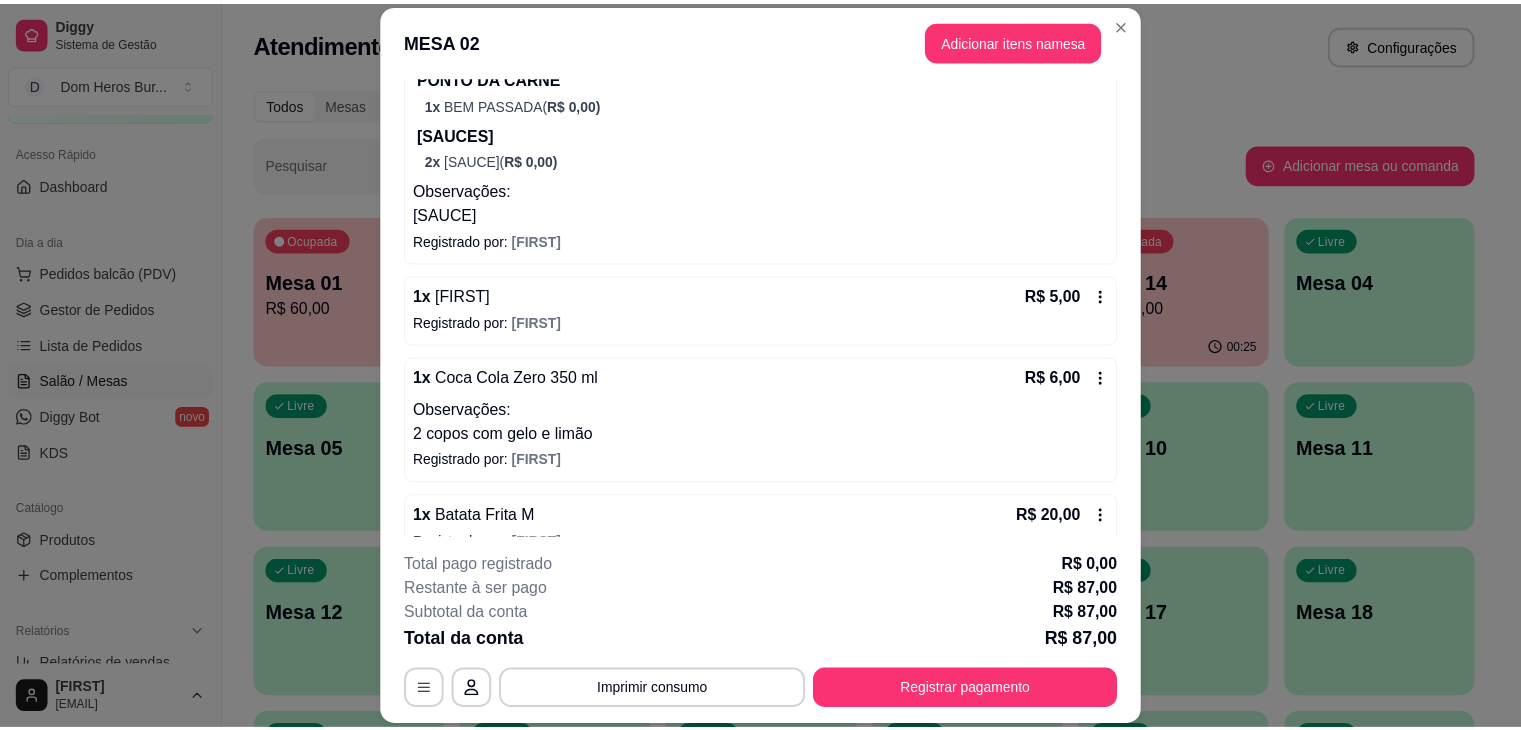scroll, scrollTop: 604, scrollLeft: 0, axis: vertical 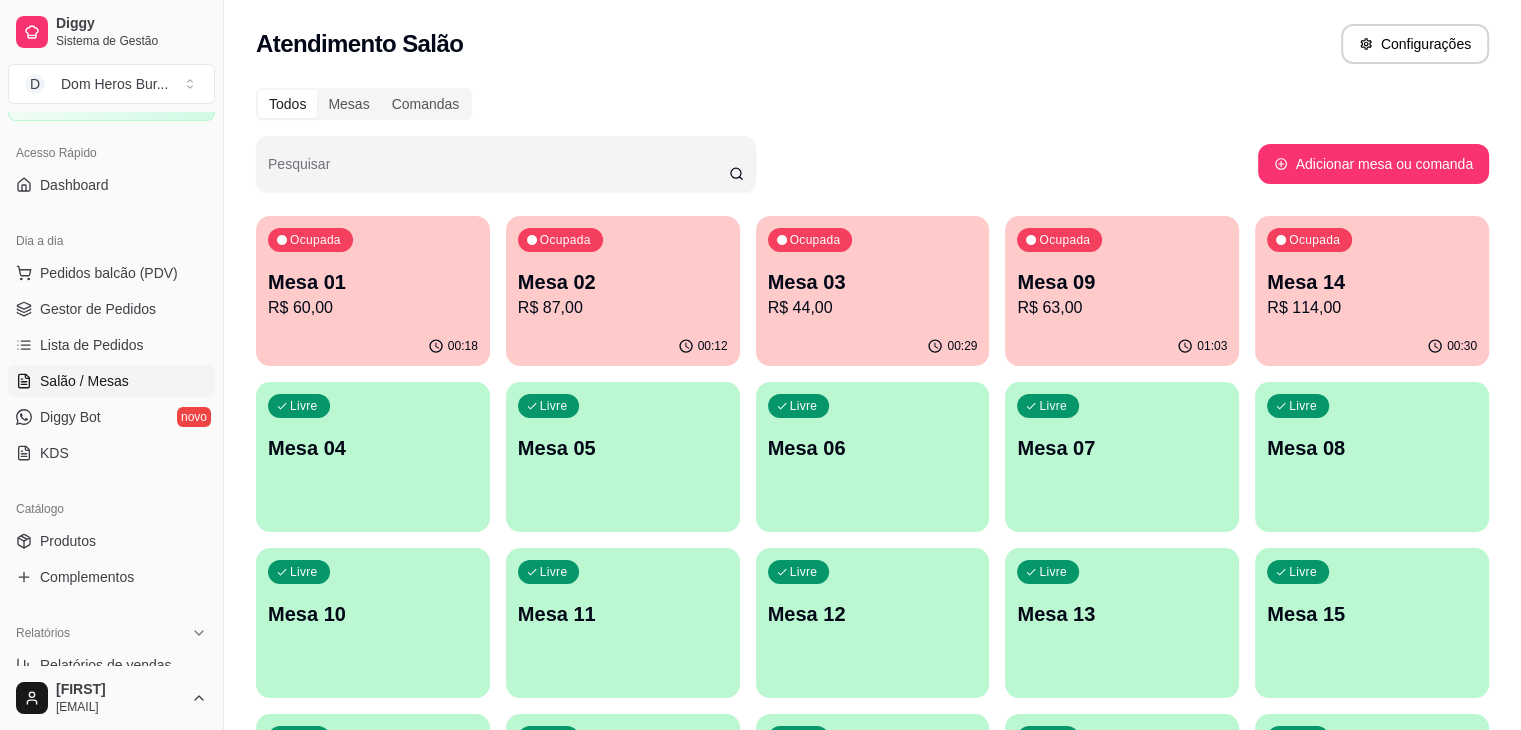 click on "Atendimento Salão Configurações" at bounding box center (872, 38) 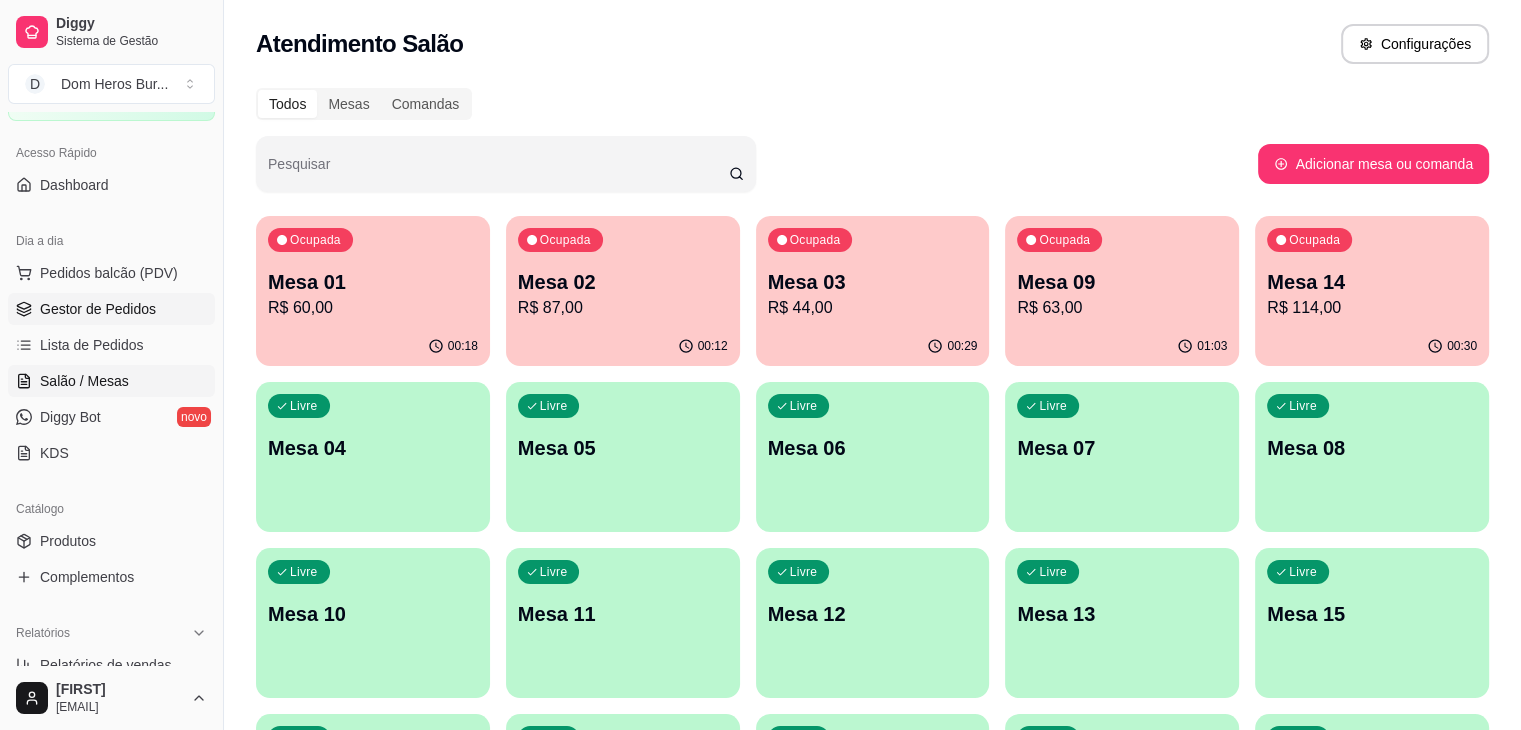 click on "Gestor de Pedidos" at bounding box center (111, 309) 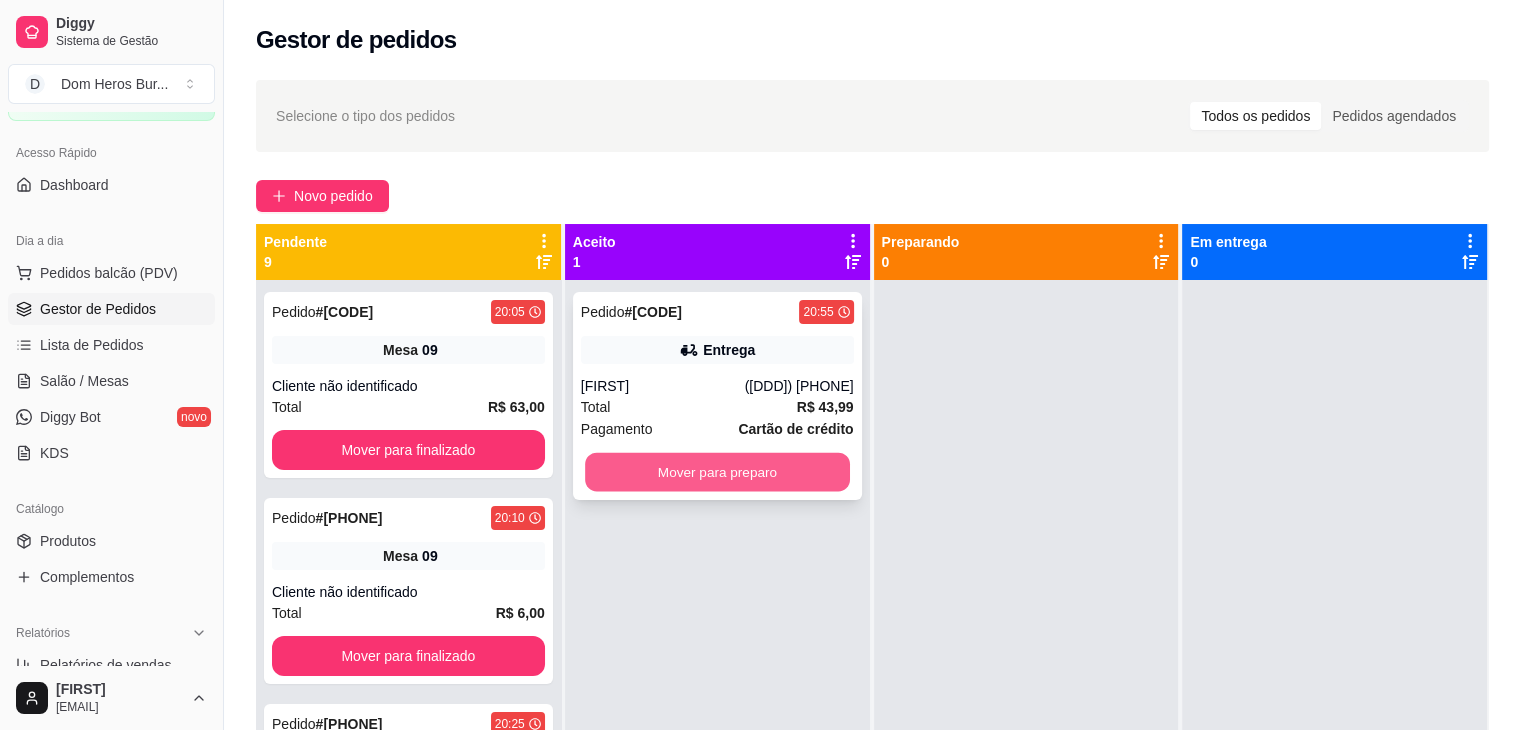 click on "Mover para preparo" at bounding box center [717, 472] 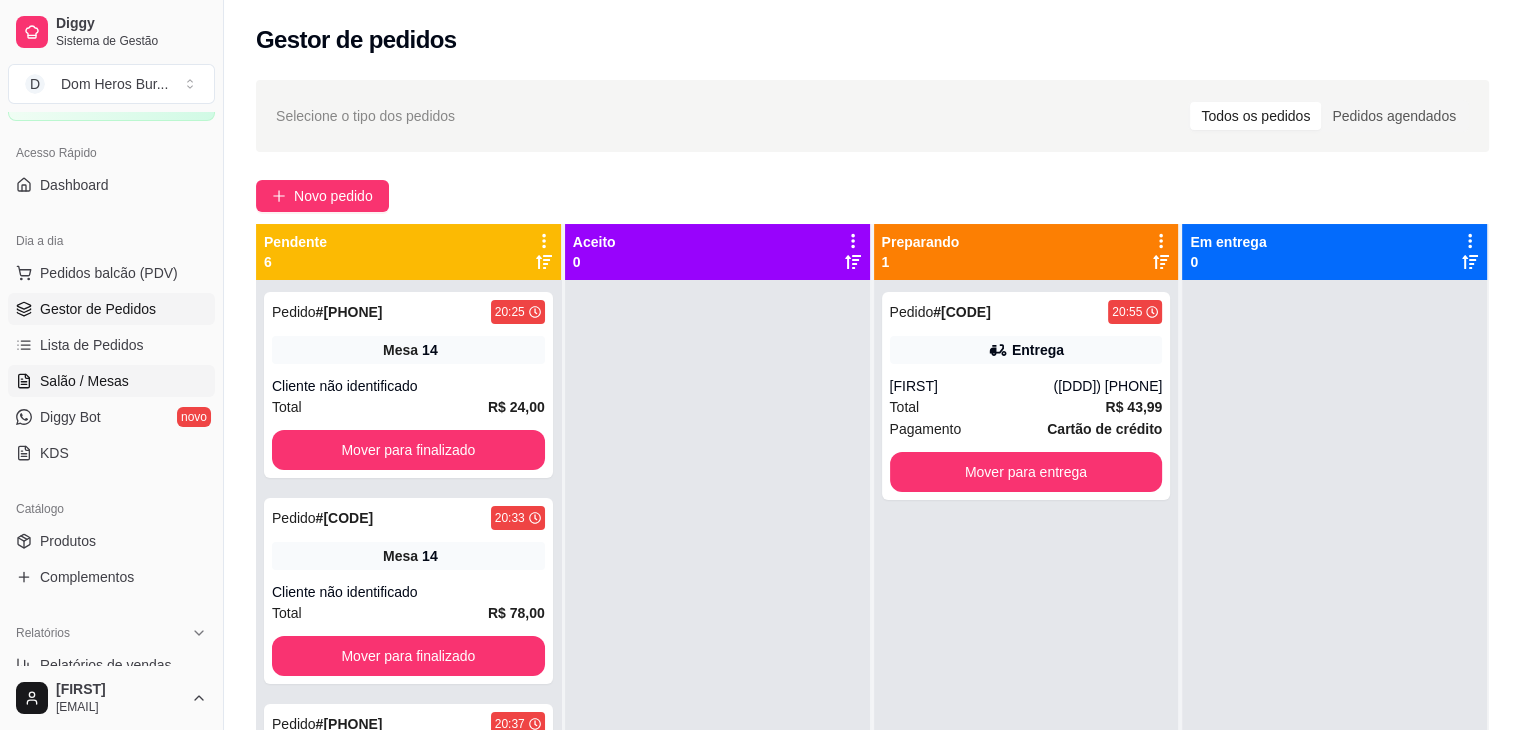 click on "Salão / Mesas" at bounding box center (111, 381) 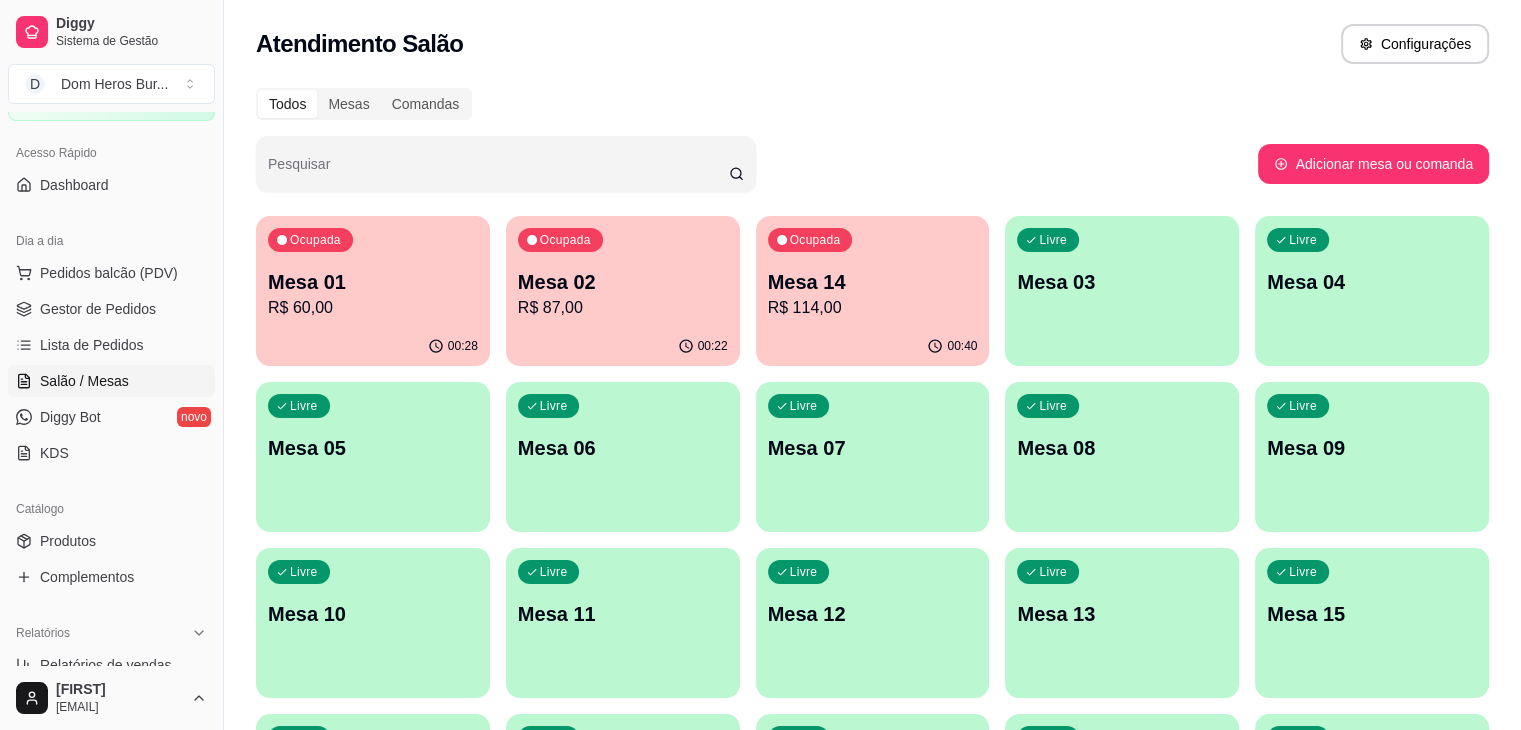 click on "Dia a dia Pedidos balcão (PDV) Gestor de Pedidos Lista de Pedidos Salão / Mesas Diggy Bot novo KDS" at bounding box center (111, 347) 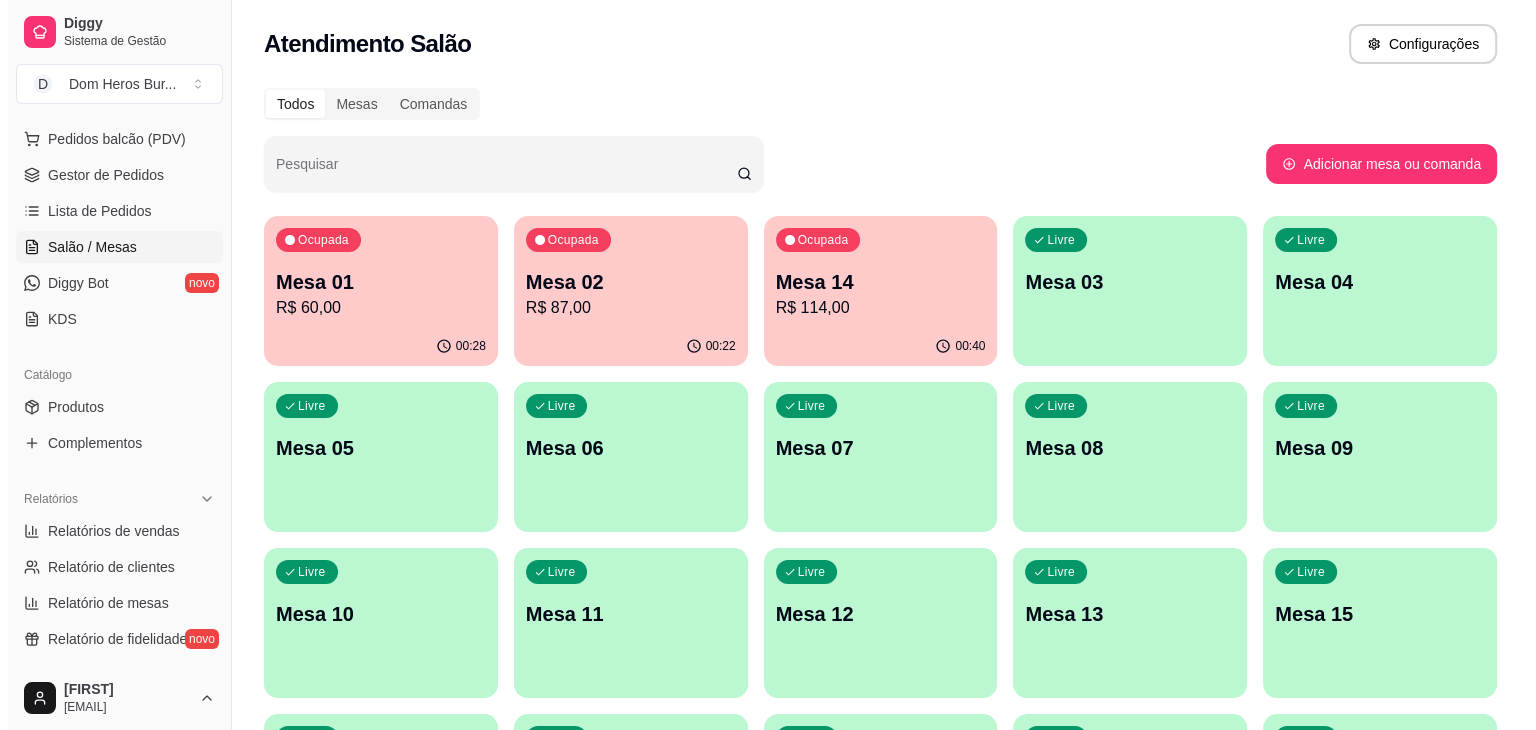 scroll, scrollTop: 274, scrollLeft: 0, axis: vertical 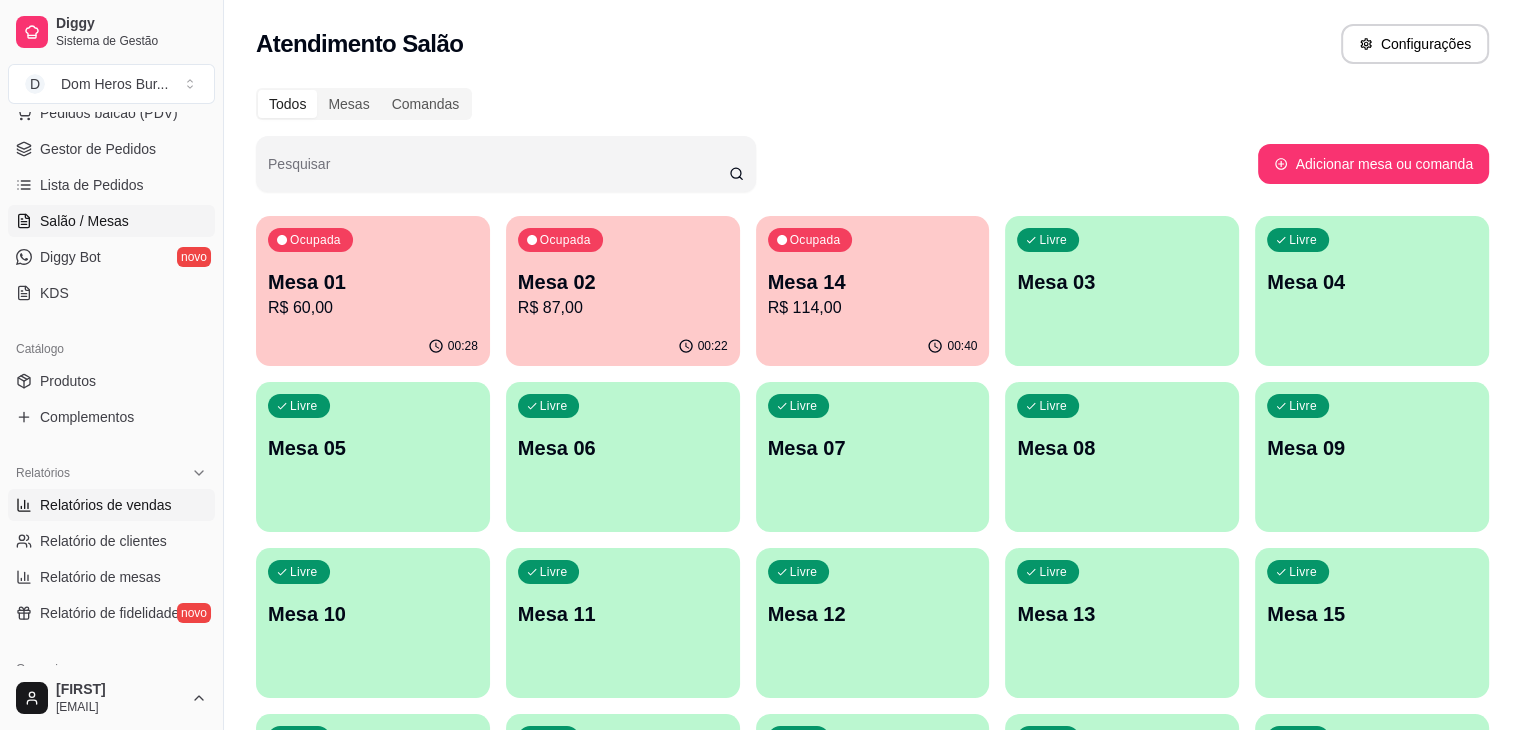 click on "Relatórios de vendas" at bounding box center [106, 505] 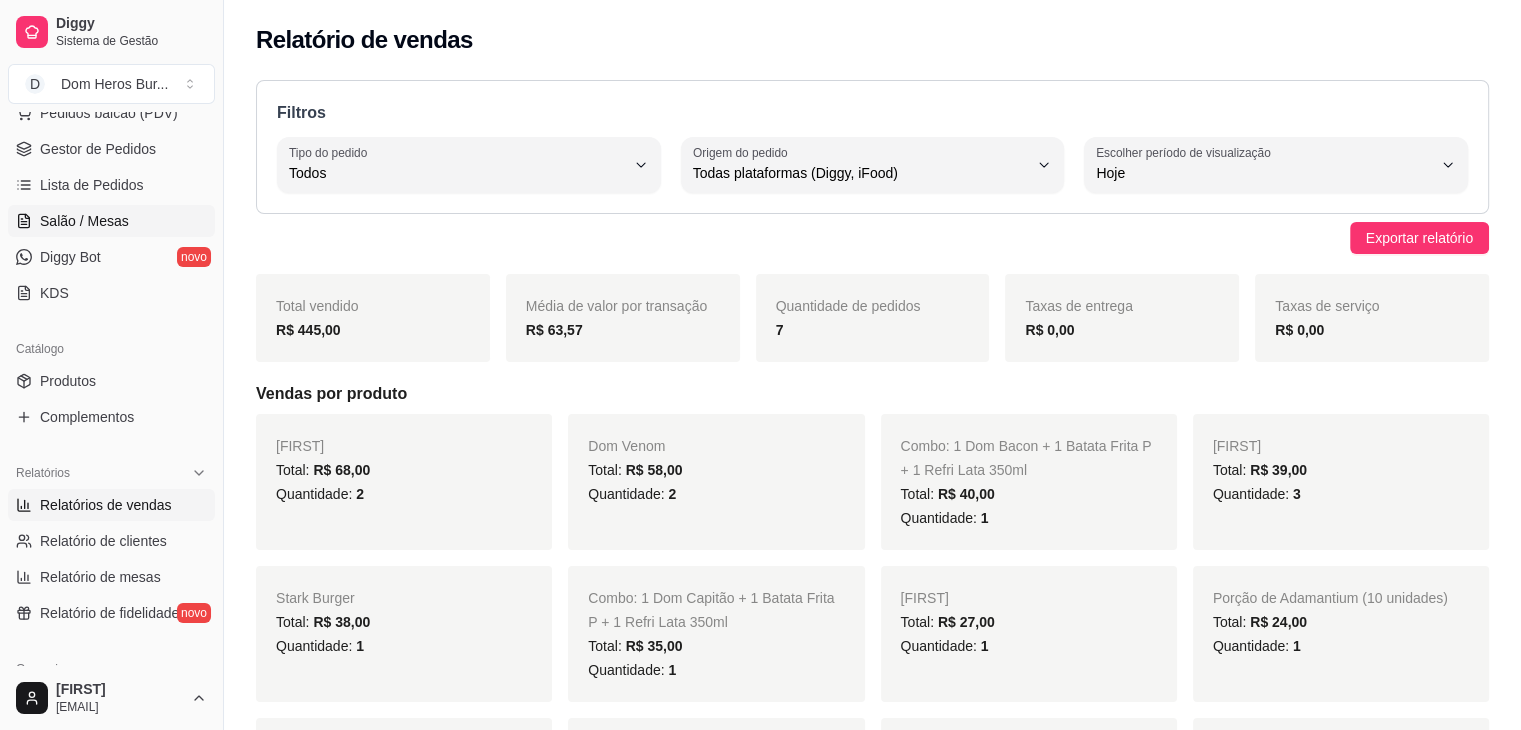 click on "Salão / Mesas" at bounding box center (84, 221) 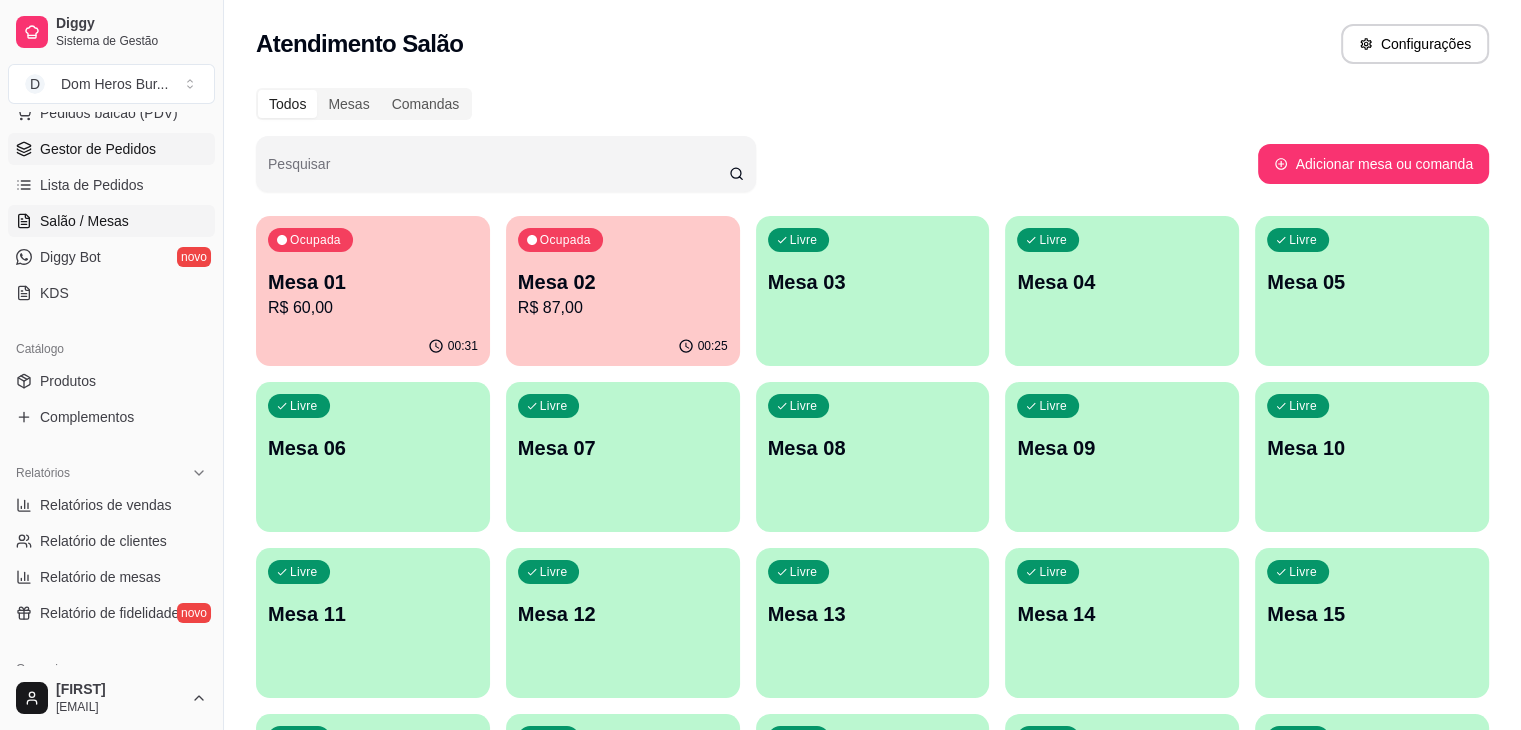 click on "Gestor de Pedidos" at bounding box center (98, 149) 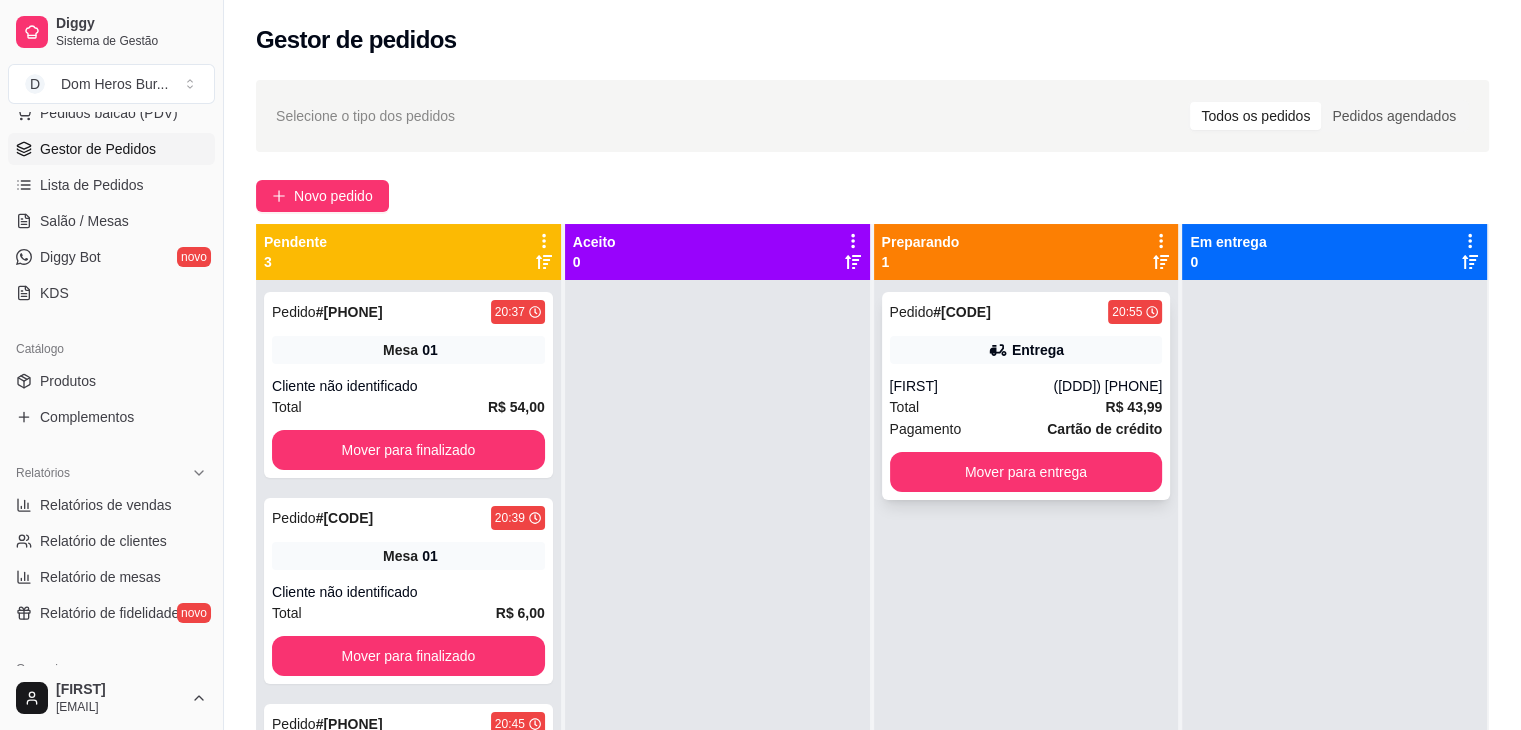 click on "Entrega" at bounding box center (1026, 350) 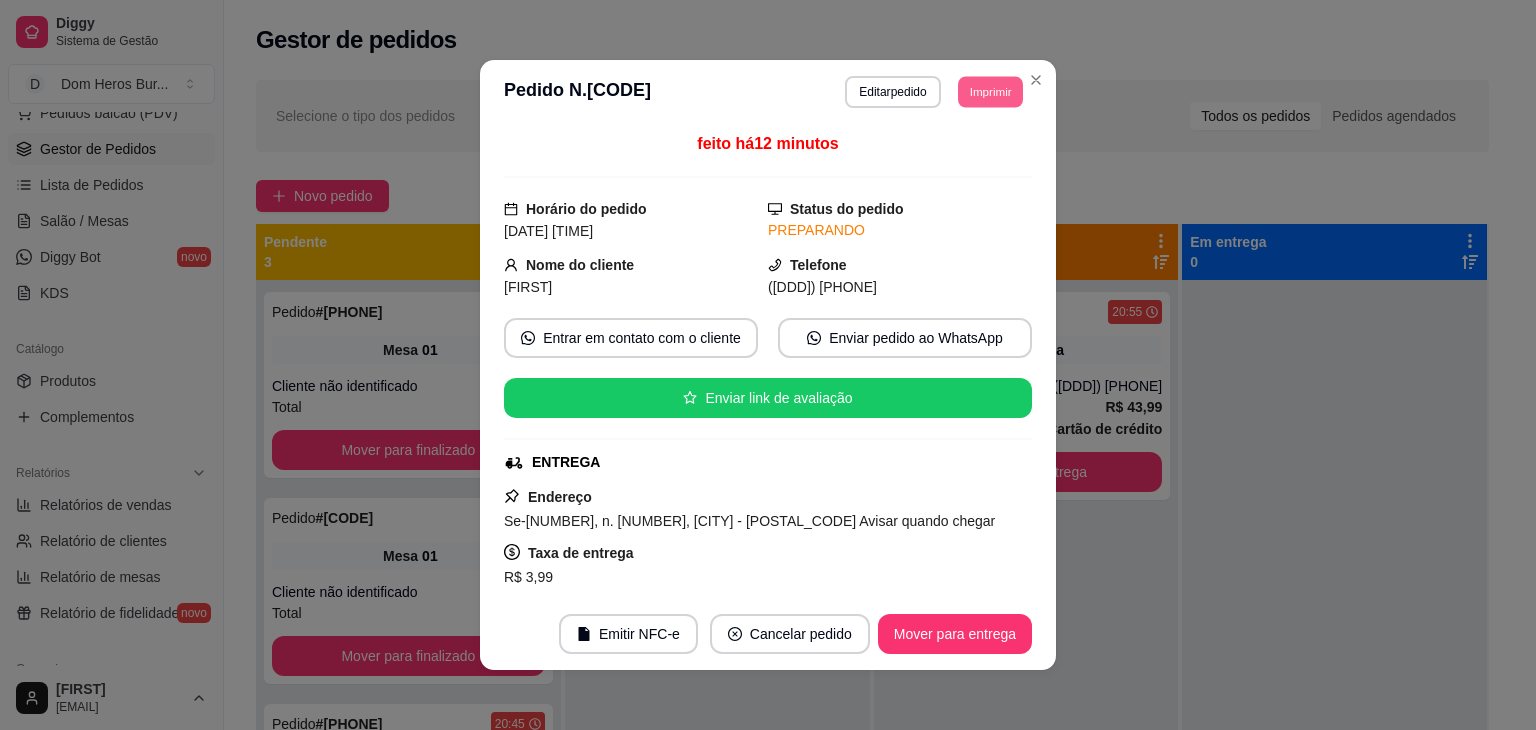click on "Imprimir" at bounding box center (990, 91) 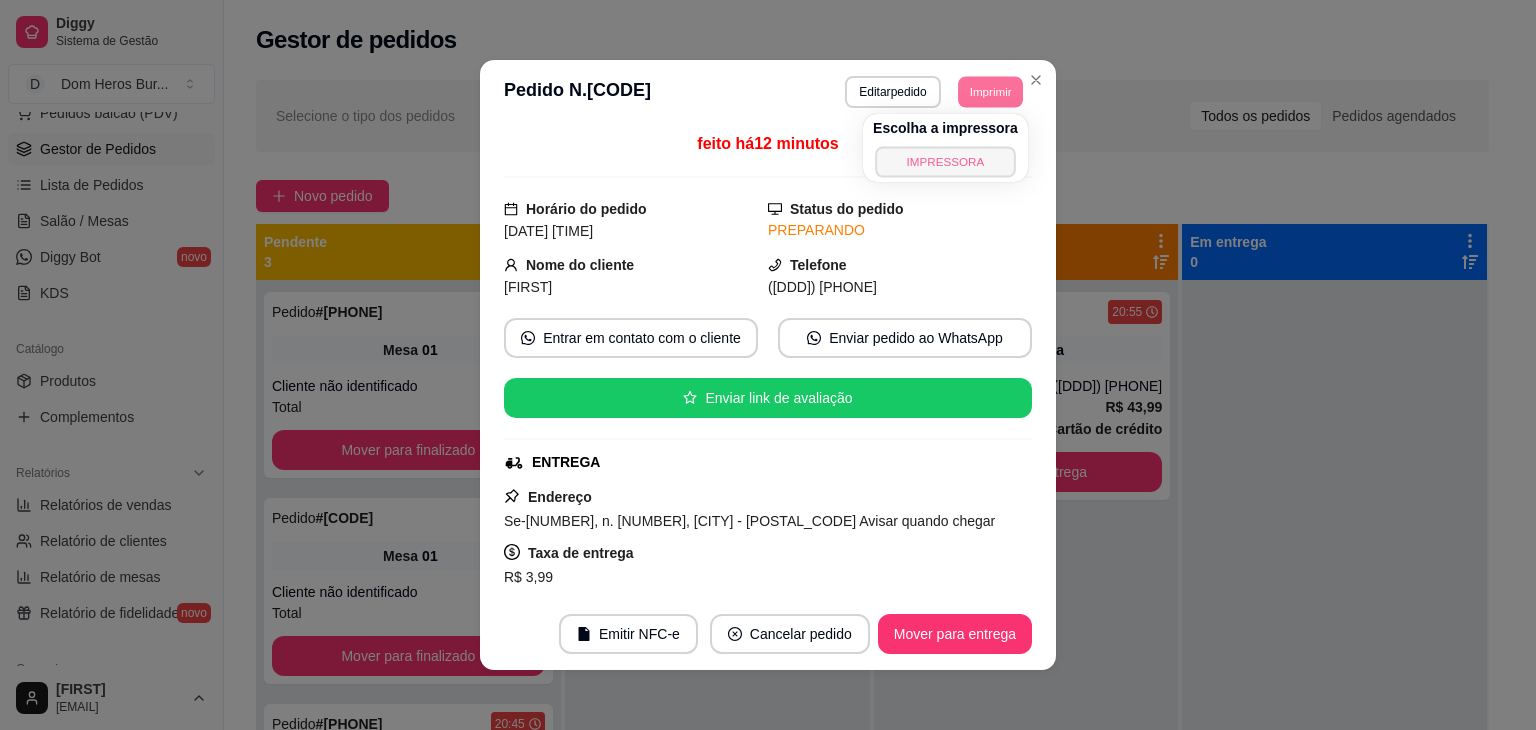 click on "IMPRESSORA" at bounding box center [945, 161] 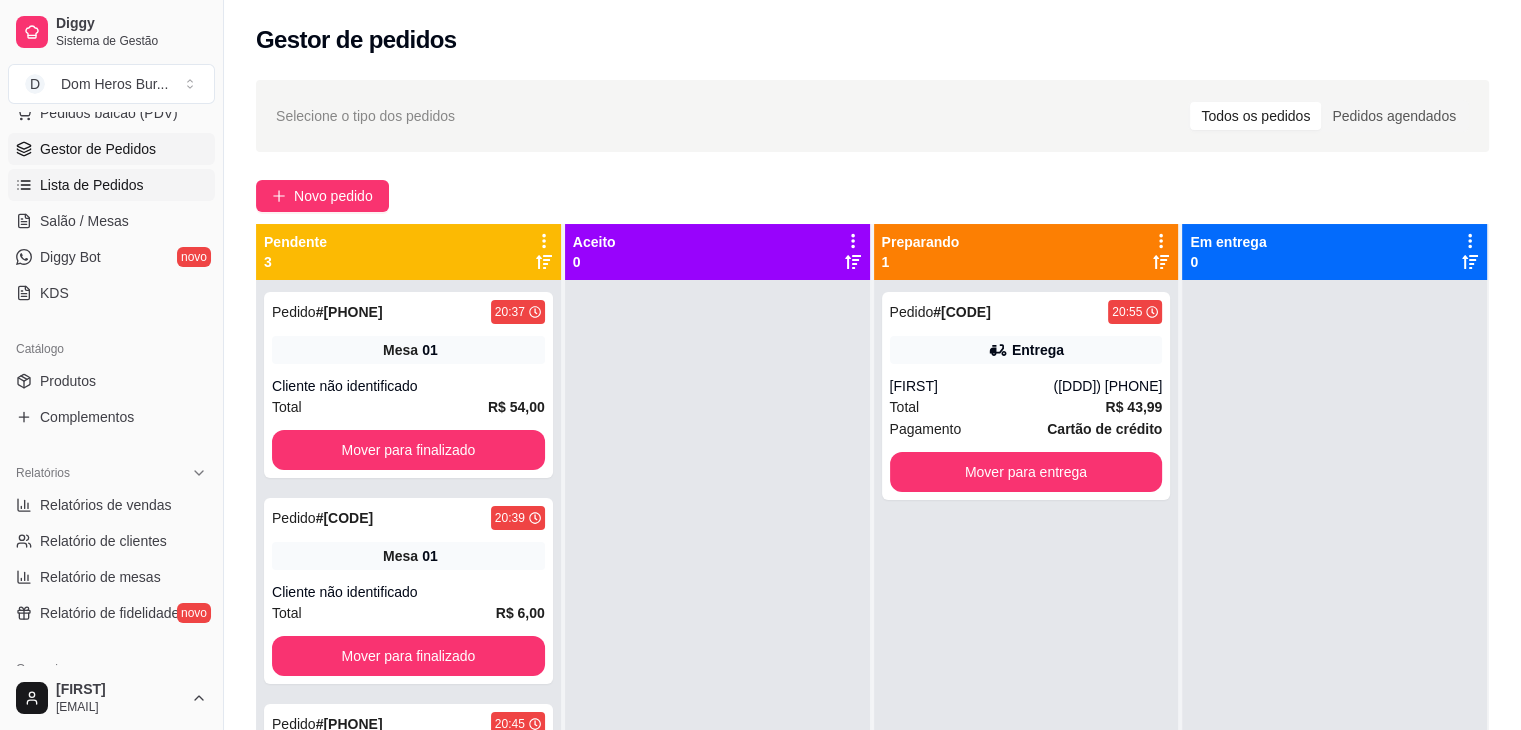 click on "Lista de Pedidos" at bounding box center [111, 185] 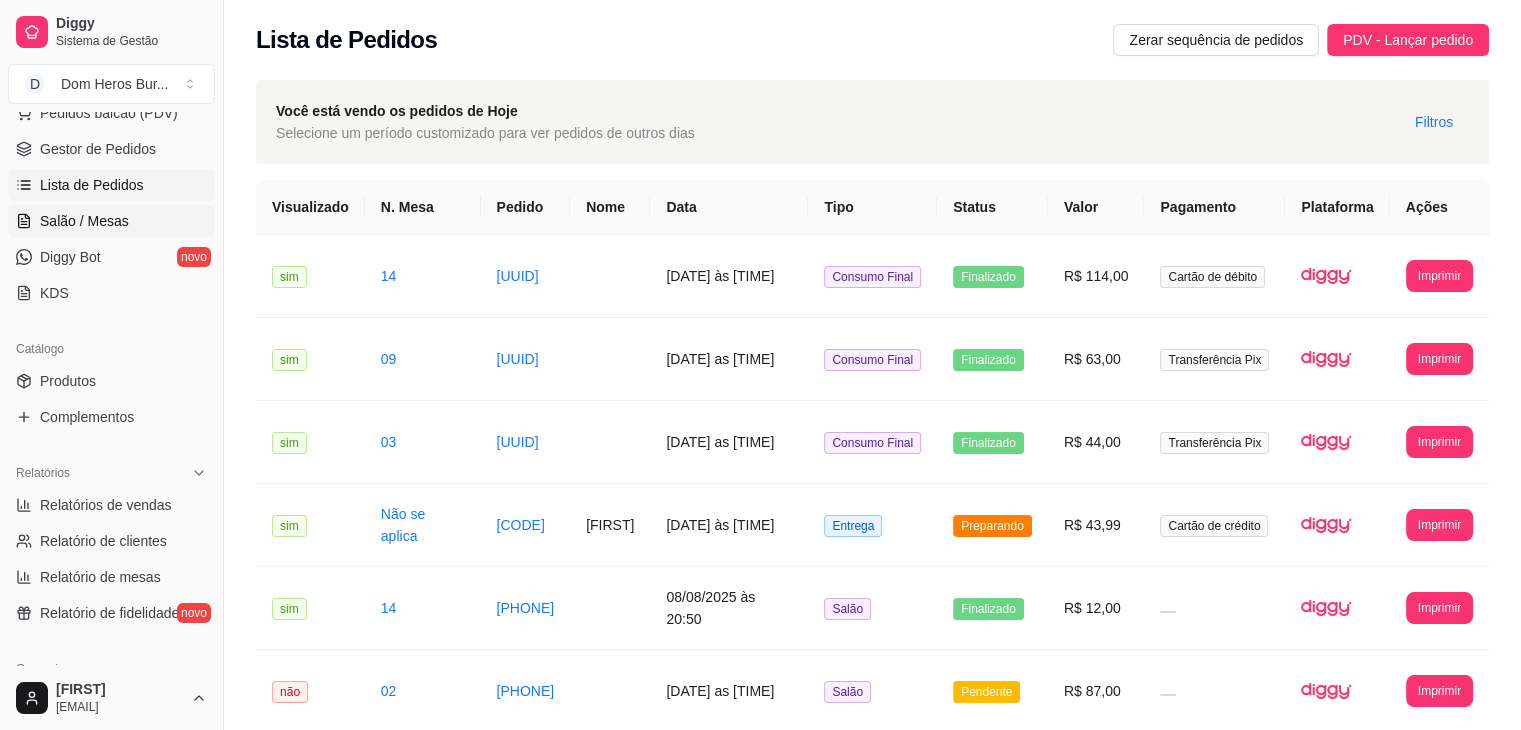 click on "Pedidos balcão (PDV) Gestor de Pedidos Lista de Pedidos Salão / Mesas Diggy Bot novo KDS" at bounding box center (111, 203) 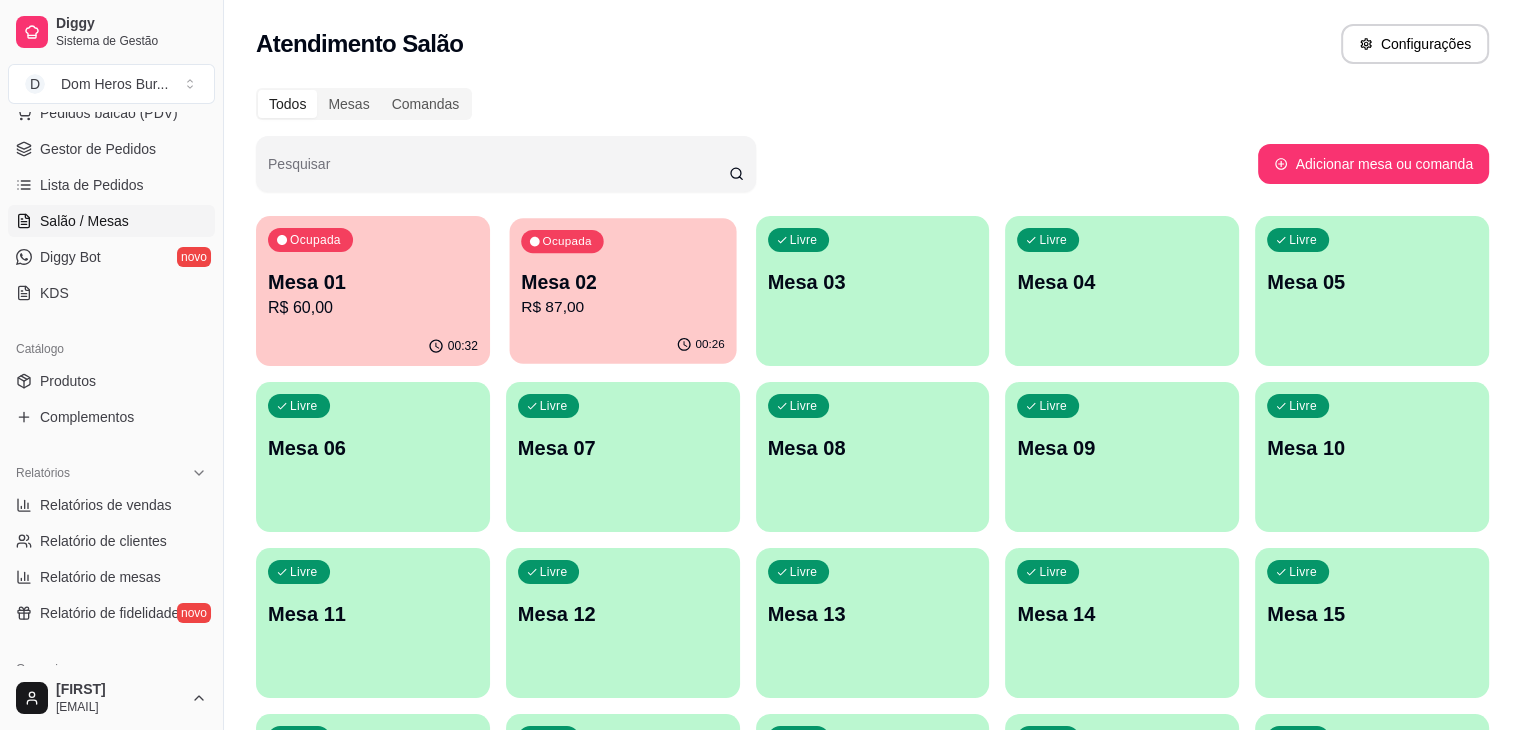 click on "Ocupada Mesa 02 R$ 87,00" at bounding box center (622, 272) 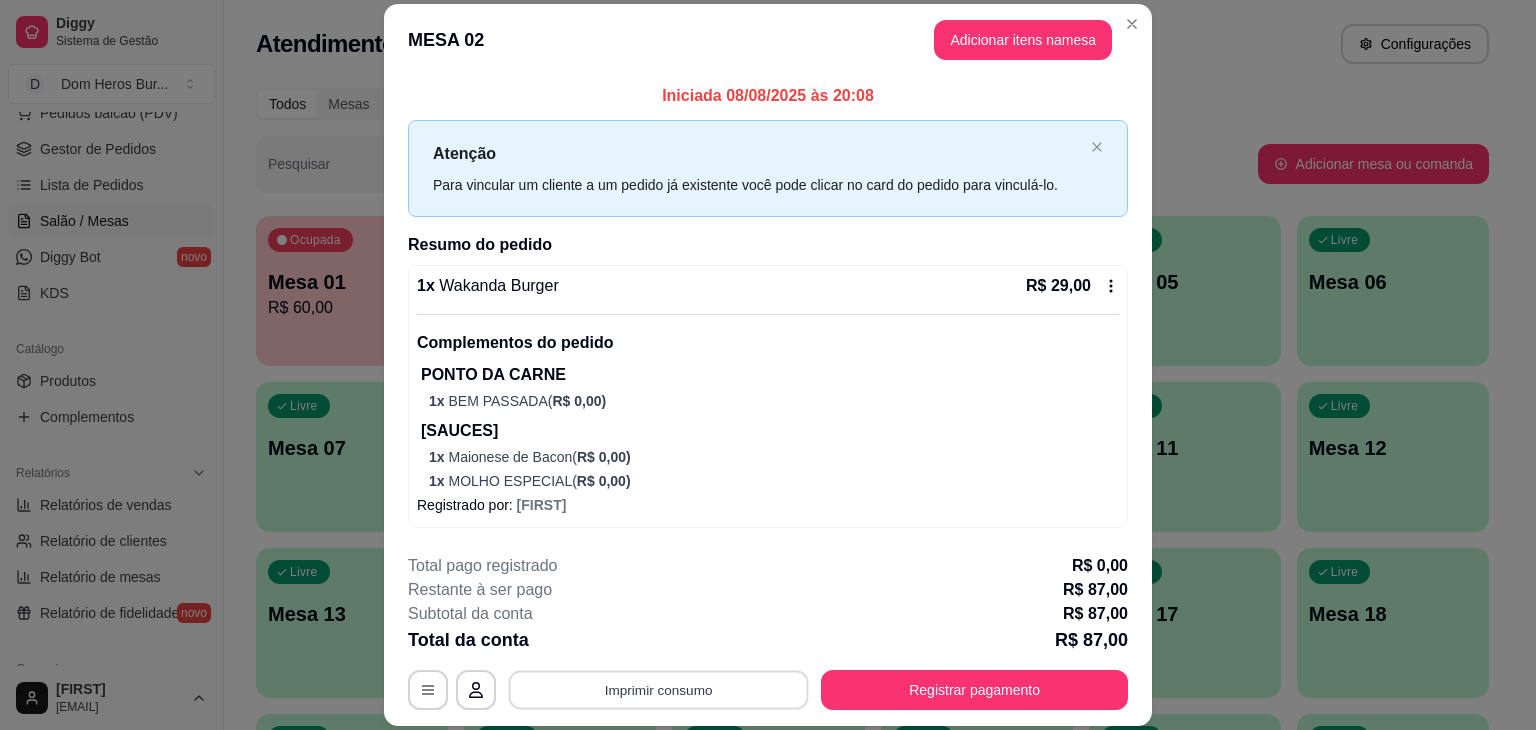 click on "Imprimir consumo" at bounding box center (659, 690) 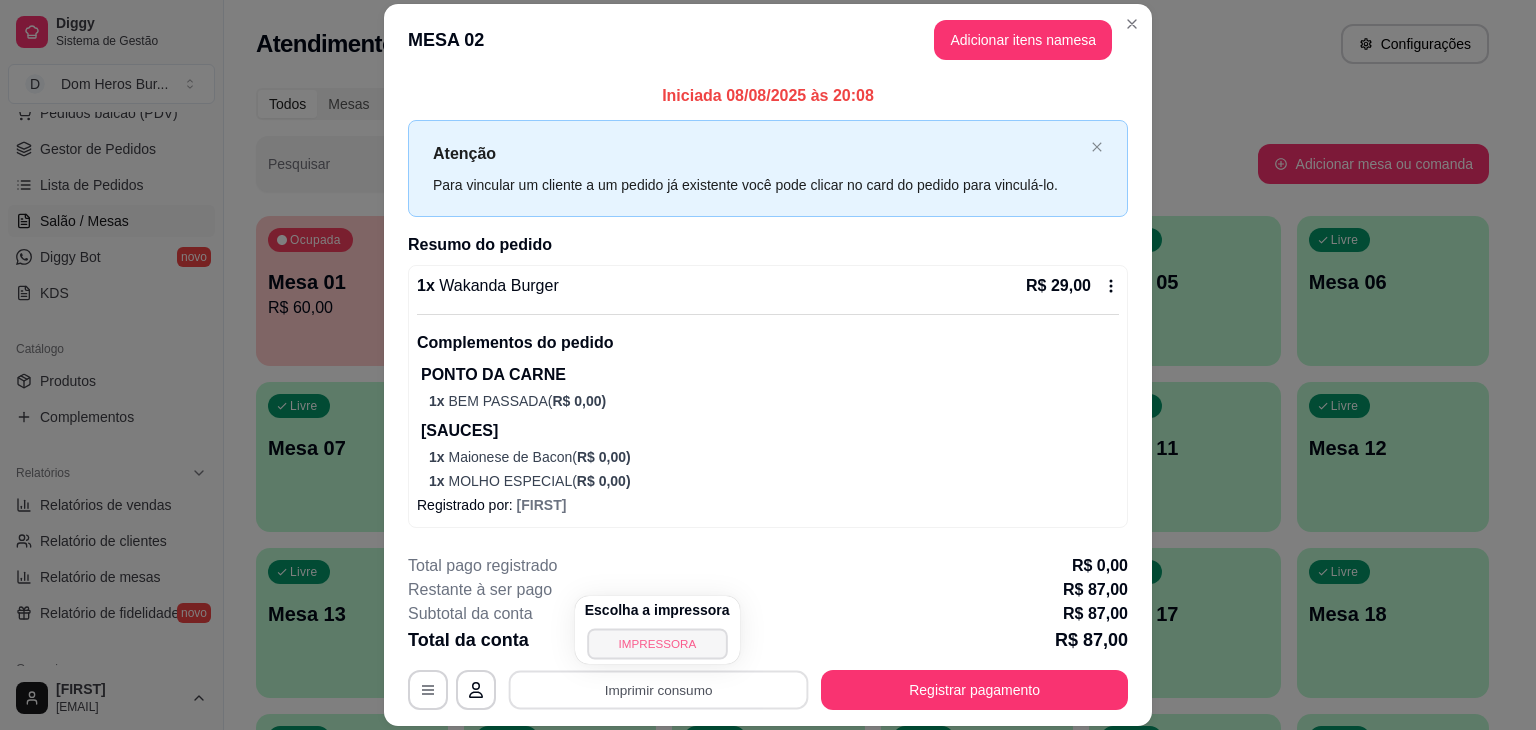 click on "IMPRESSORA" at bounding box center (657, 643) 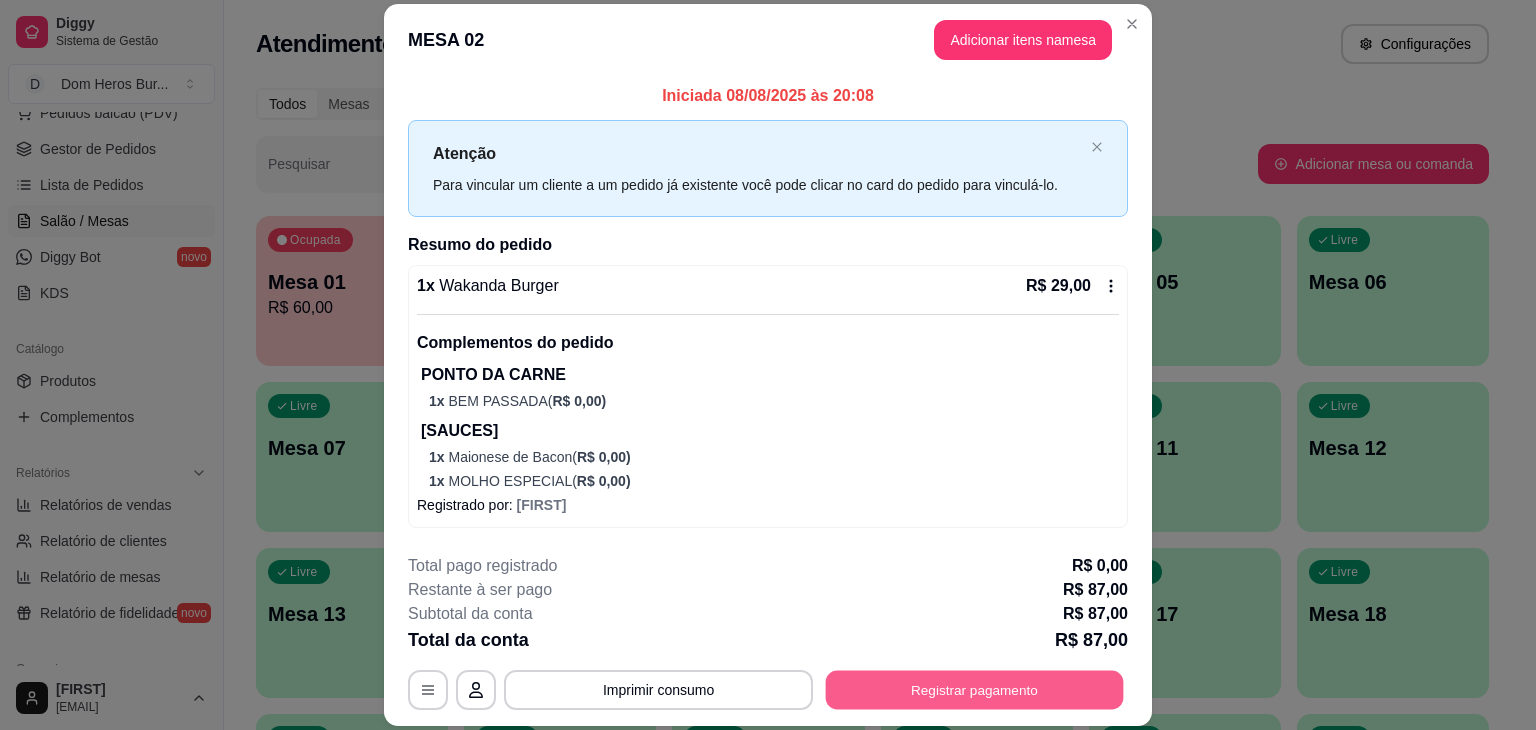 click on "Registrar pagamento" at bounding box center [975, 690] 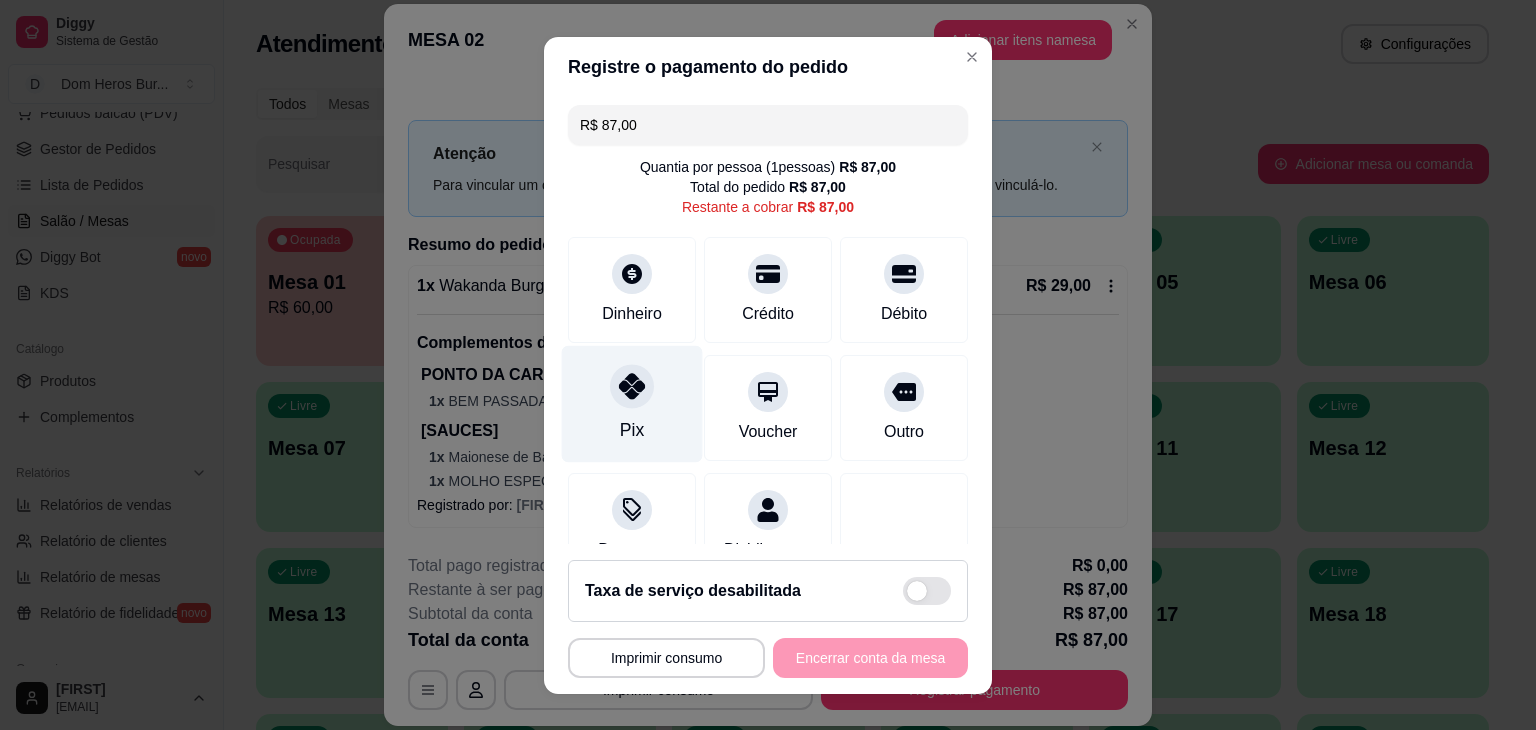 click on "Pix" at bounding box center (632, 403) 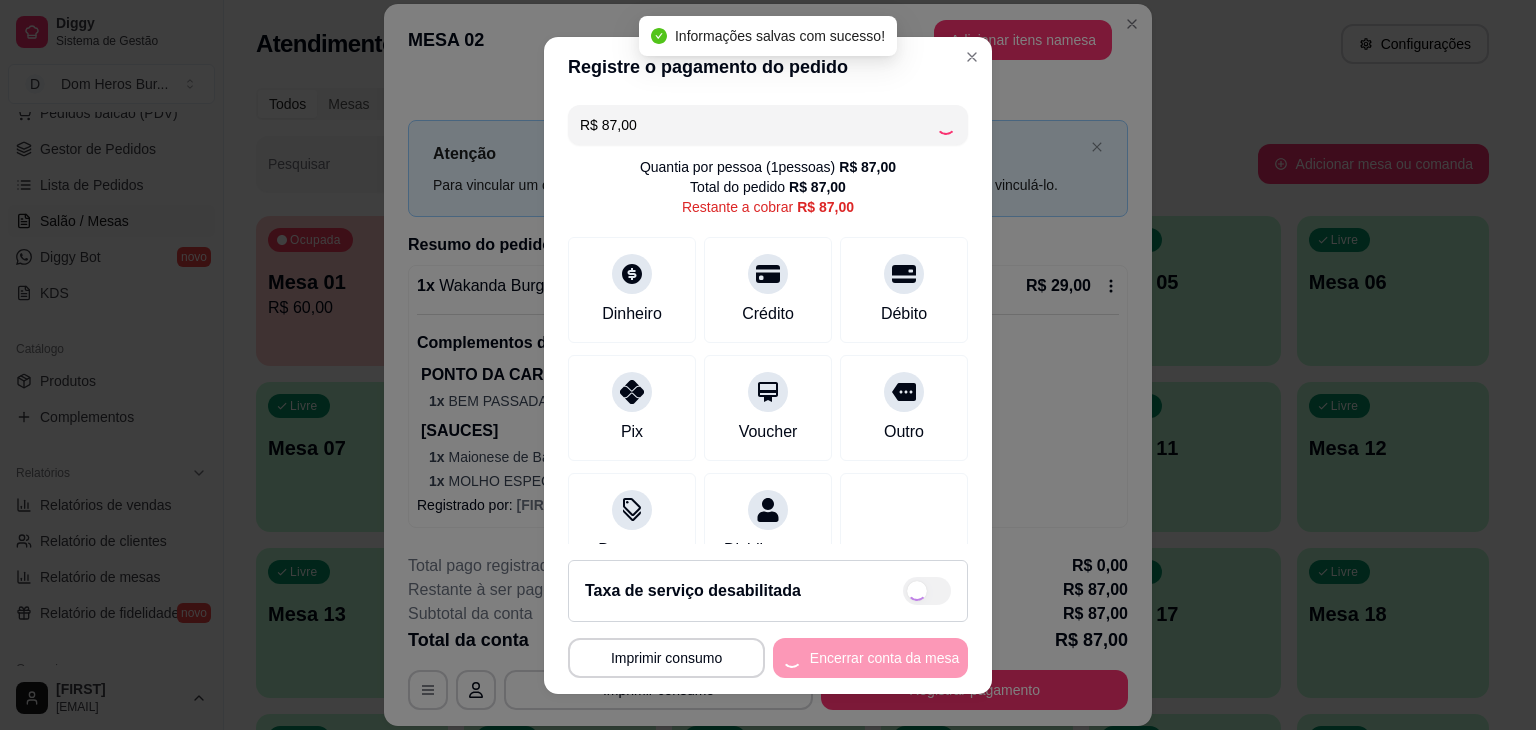 type on "R$ 0,00" 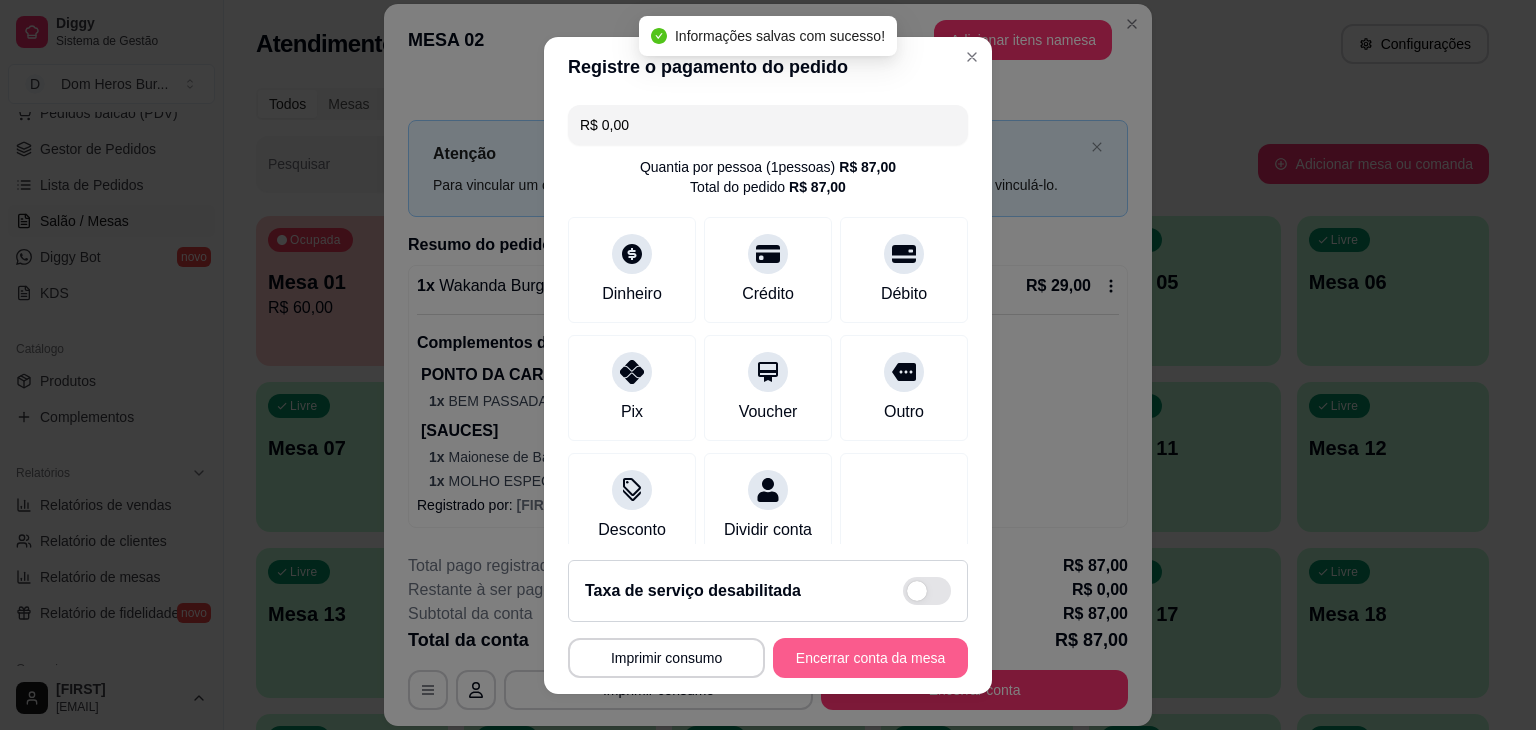 click on "Encerrar conta da mesa" at bounding box center [870, 658] 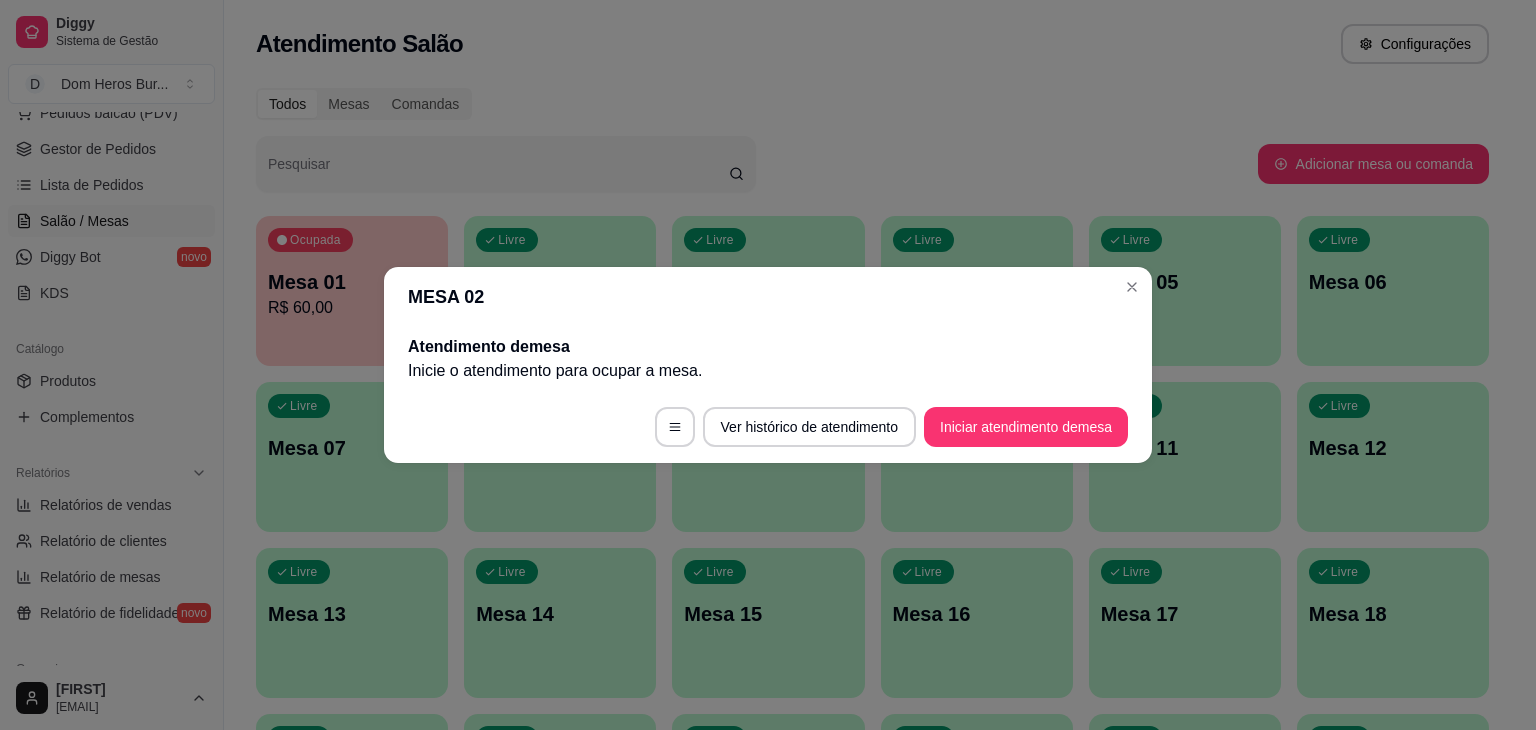 type 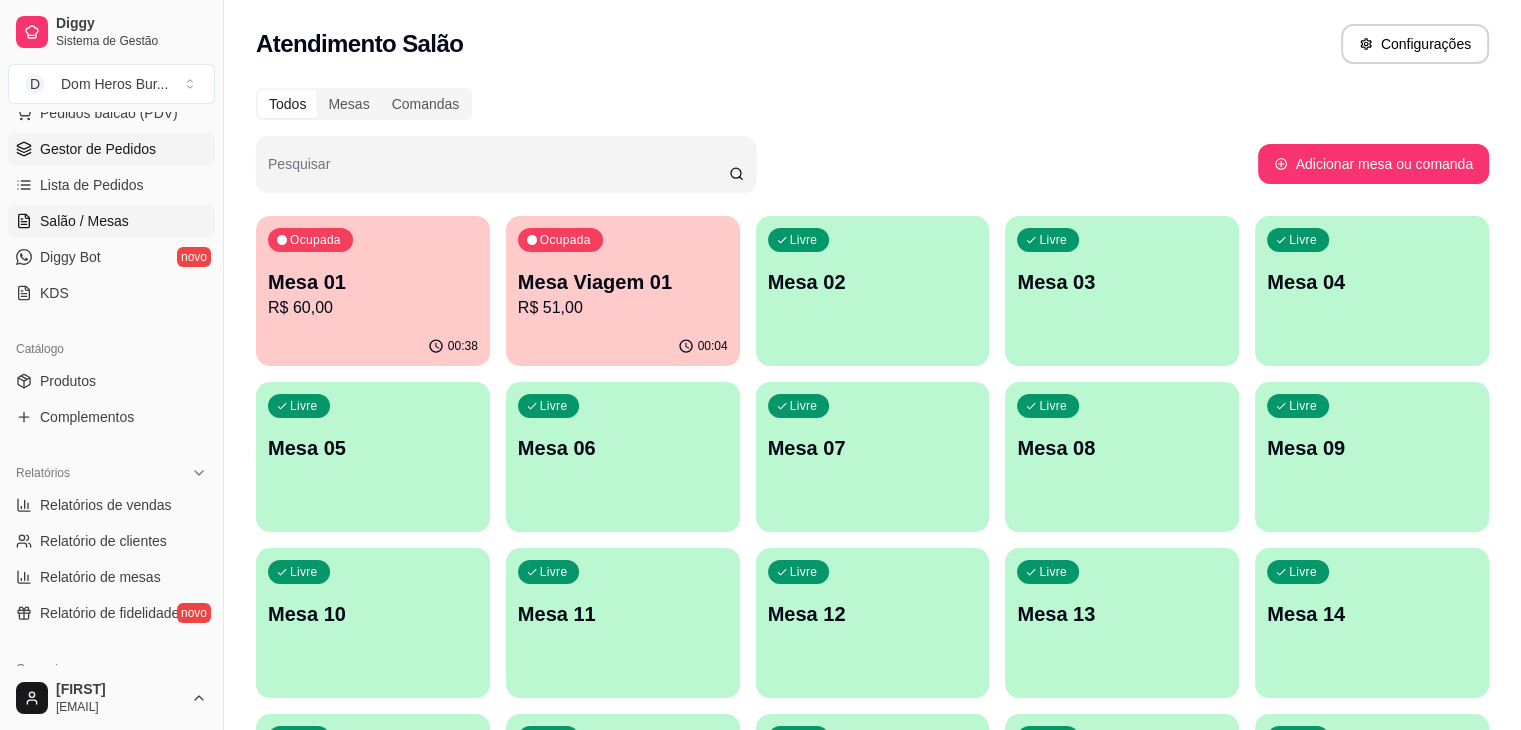 click on "Gestor de Pedidos" at bounding box center [111, 149] 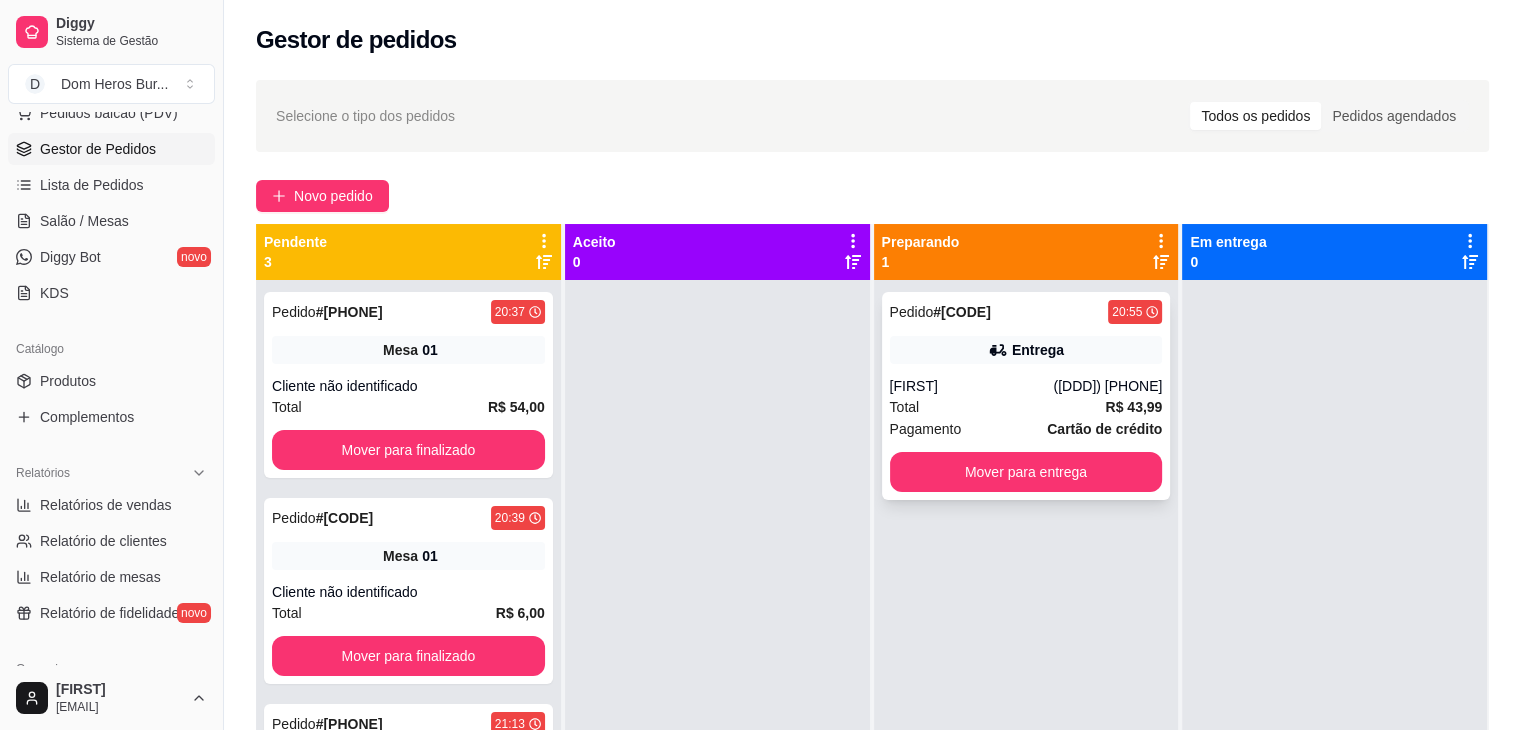 click on "Entrega" at bounding box center [1026, 350] 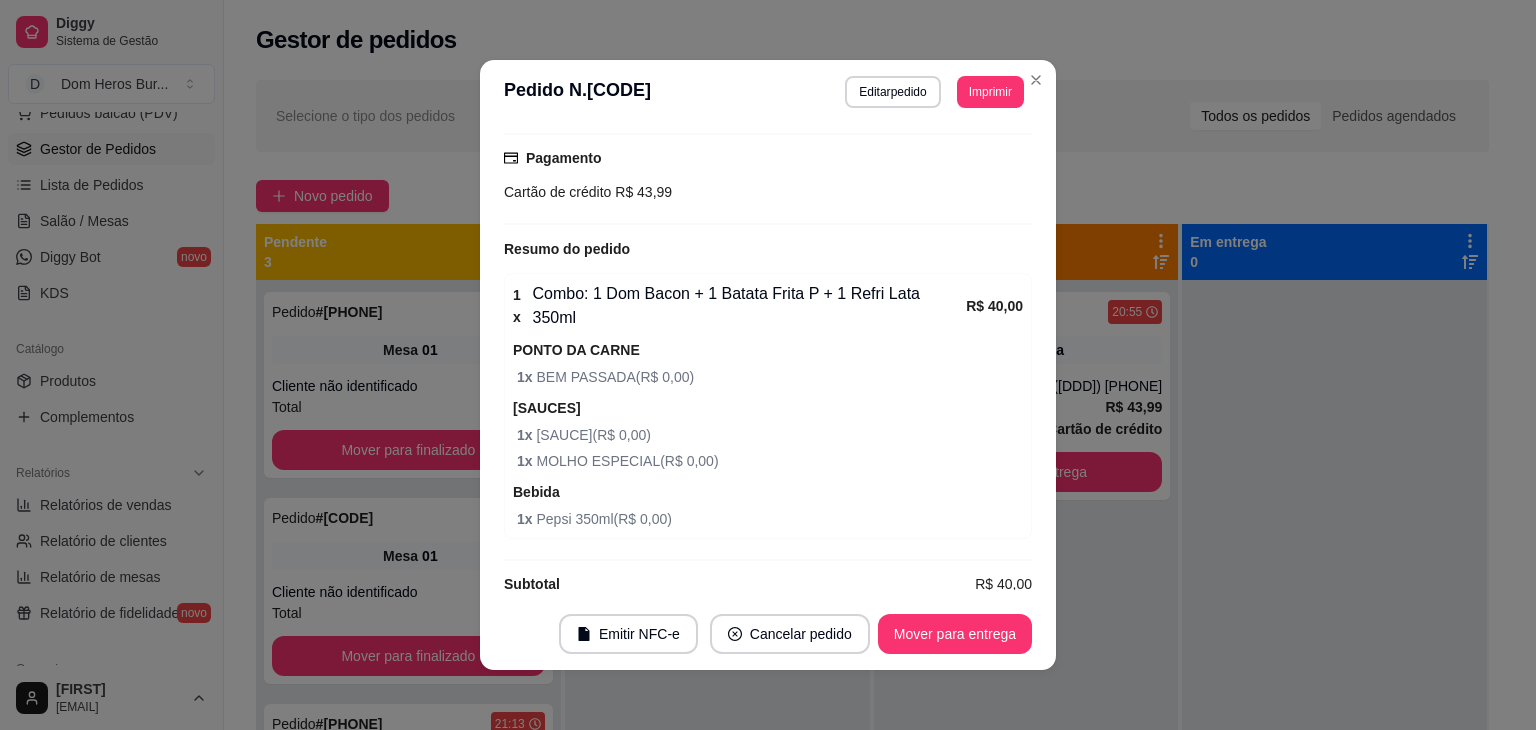 scroll, scrollTop: 540, scrollLeft: 0, axis: vertical 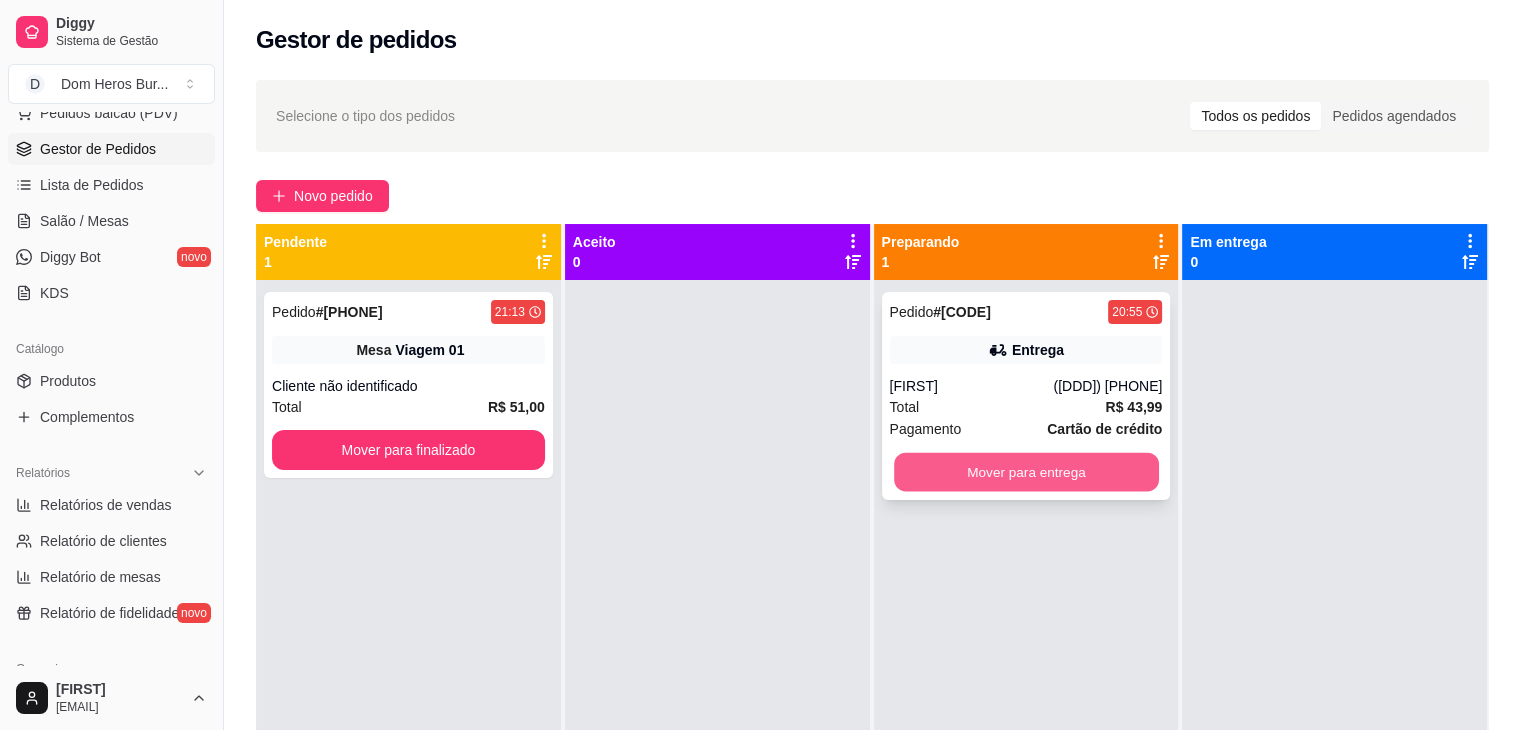 click on "Mover para entrega" at bounding box center (1026, 472) 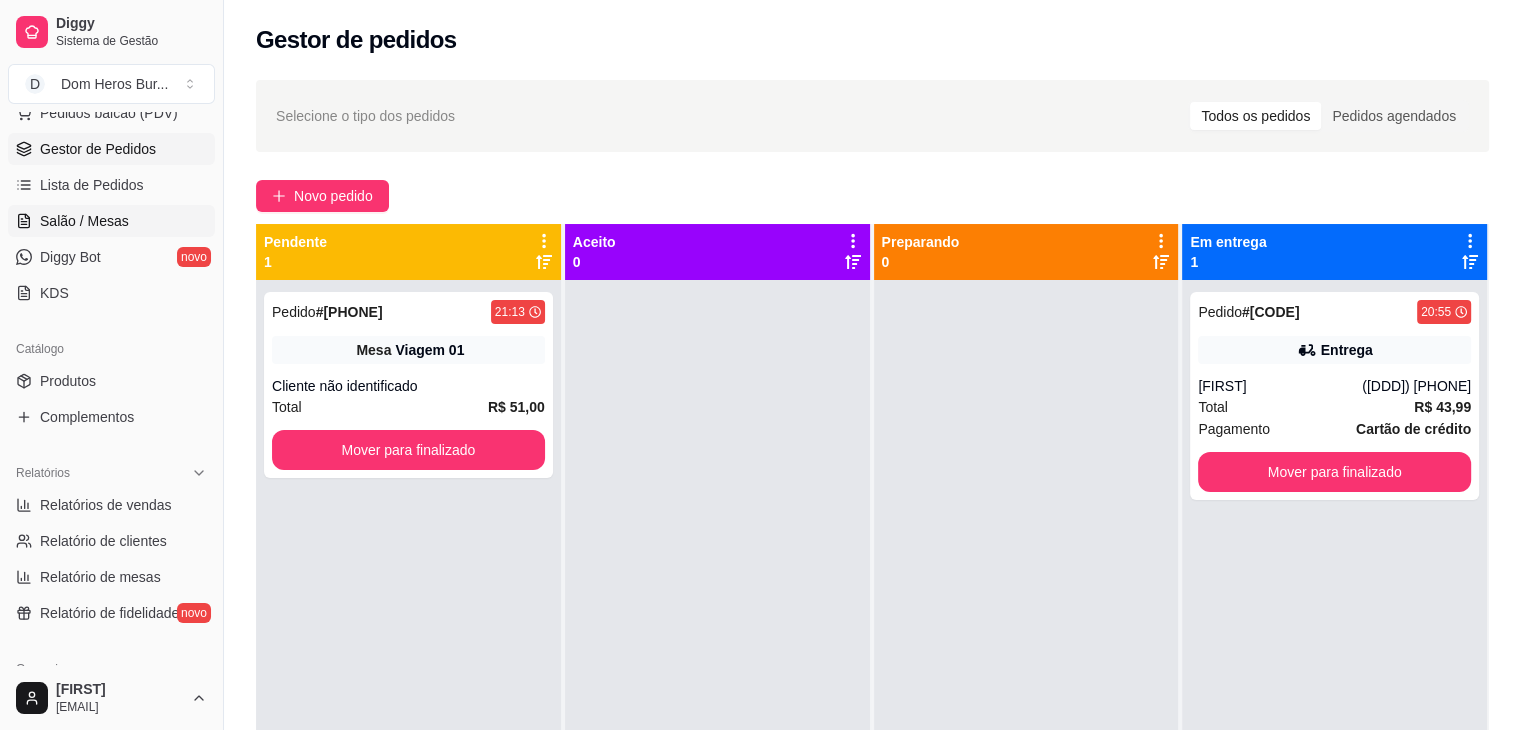 click on "Salão / Mesas" at bounding box center (111, 221) 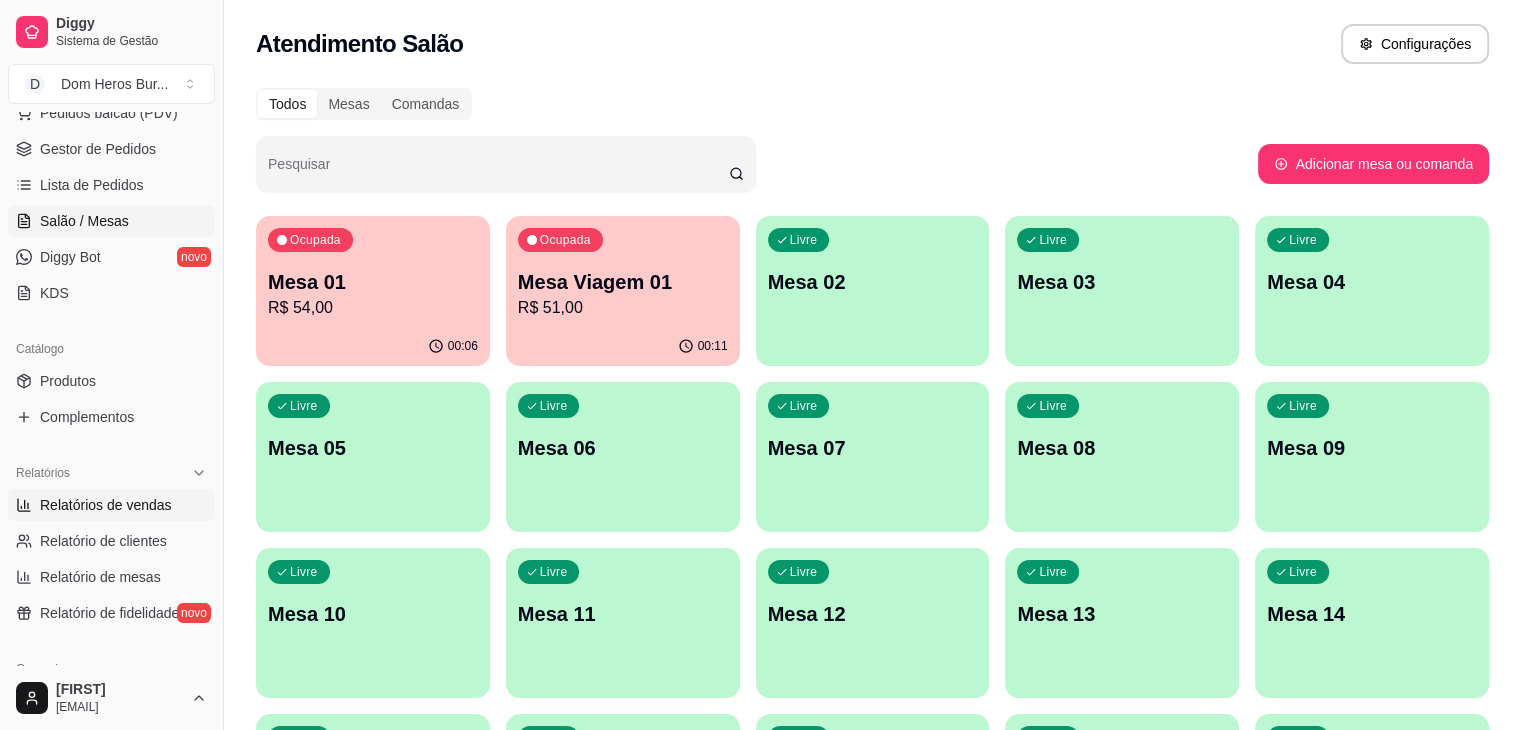 click on "Relatórios de vendas" at bounding box center [106, 505] 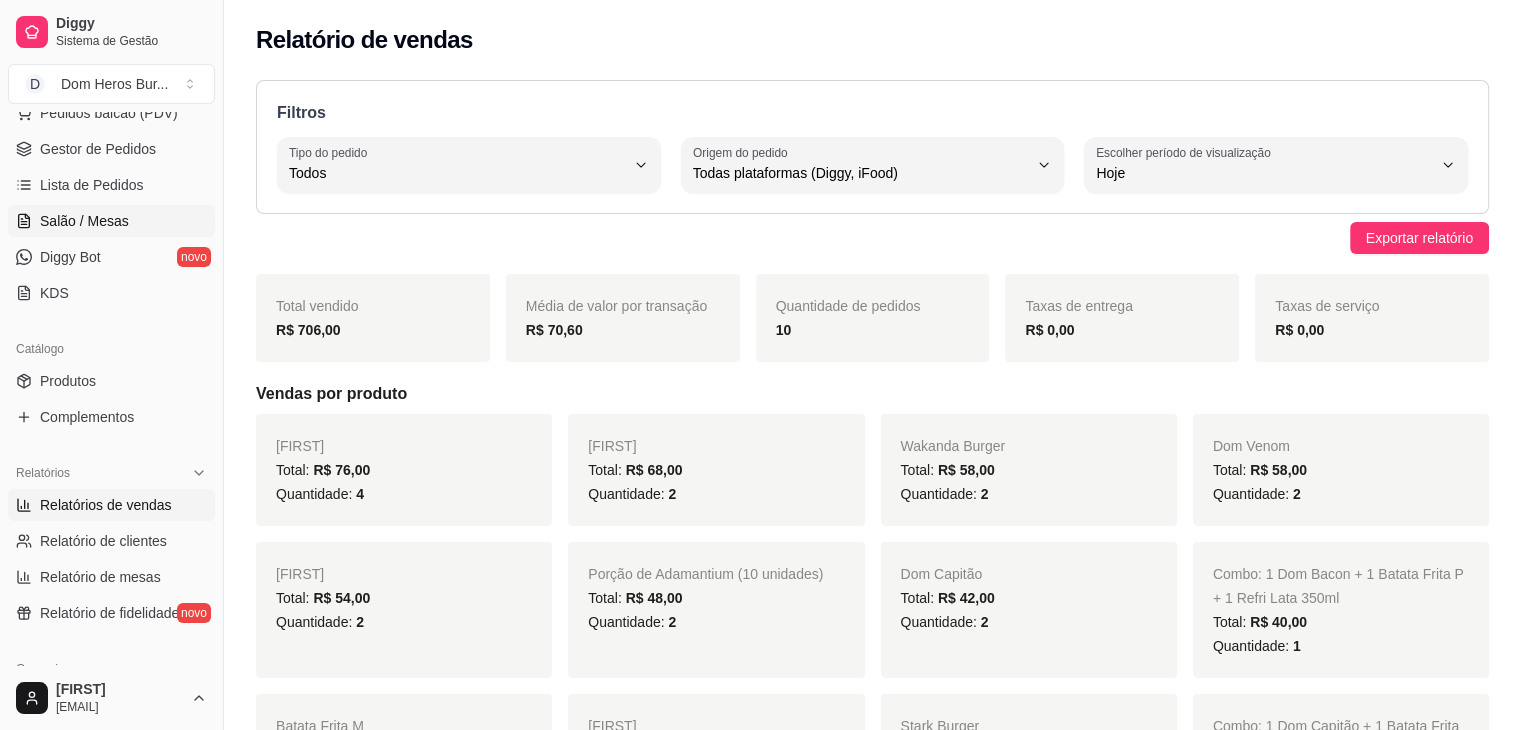 click on "Salão / Mesas" at bounding box center (84, 221) 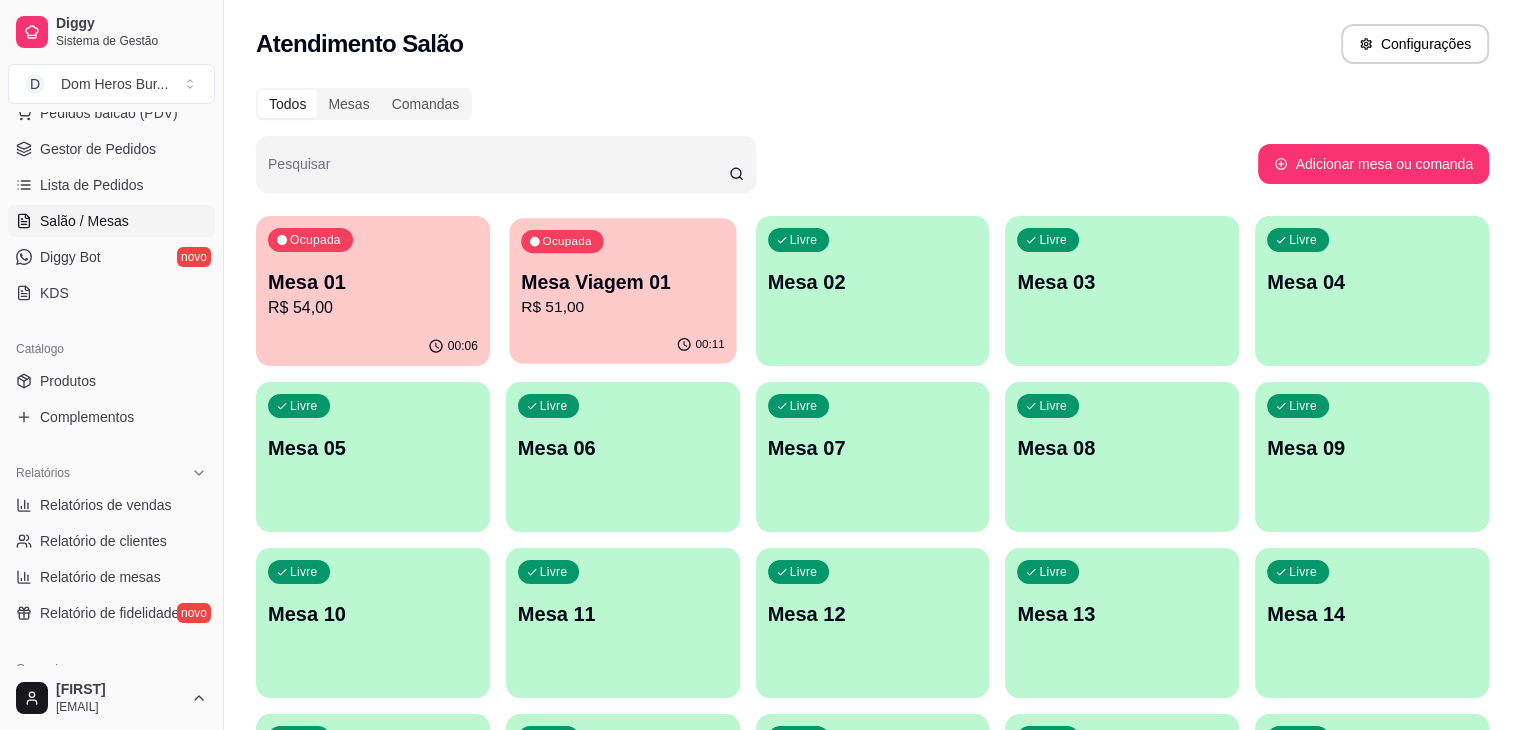 click on "Ocupada Mesa Viagem 01 R$ 51,00" at bounding box center [622, 272] 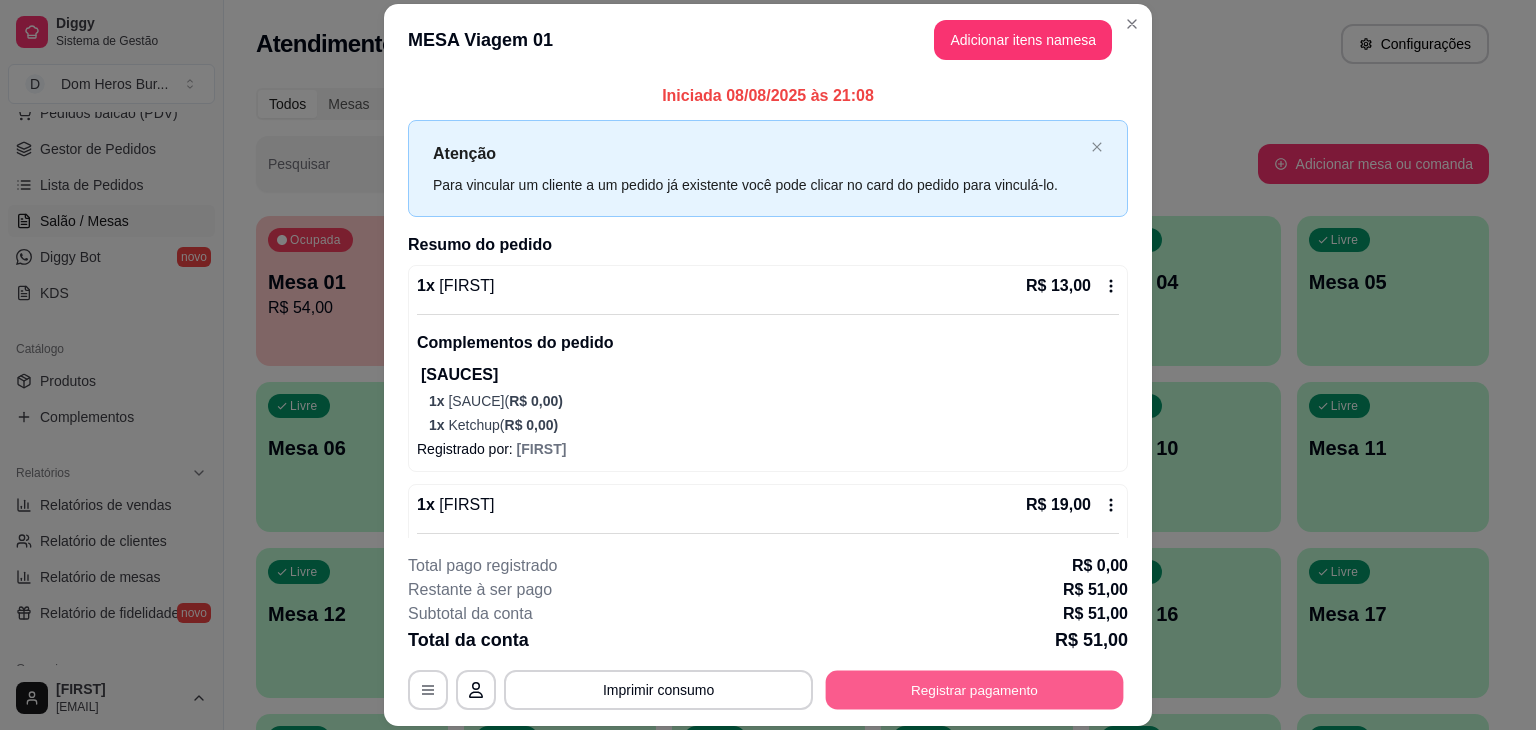 click on "Registrar pagamento" at bounding box center [975, 690] 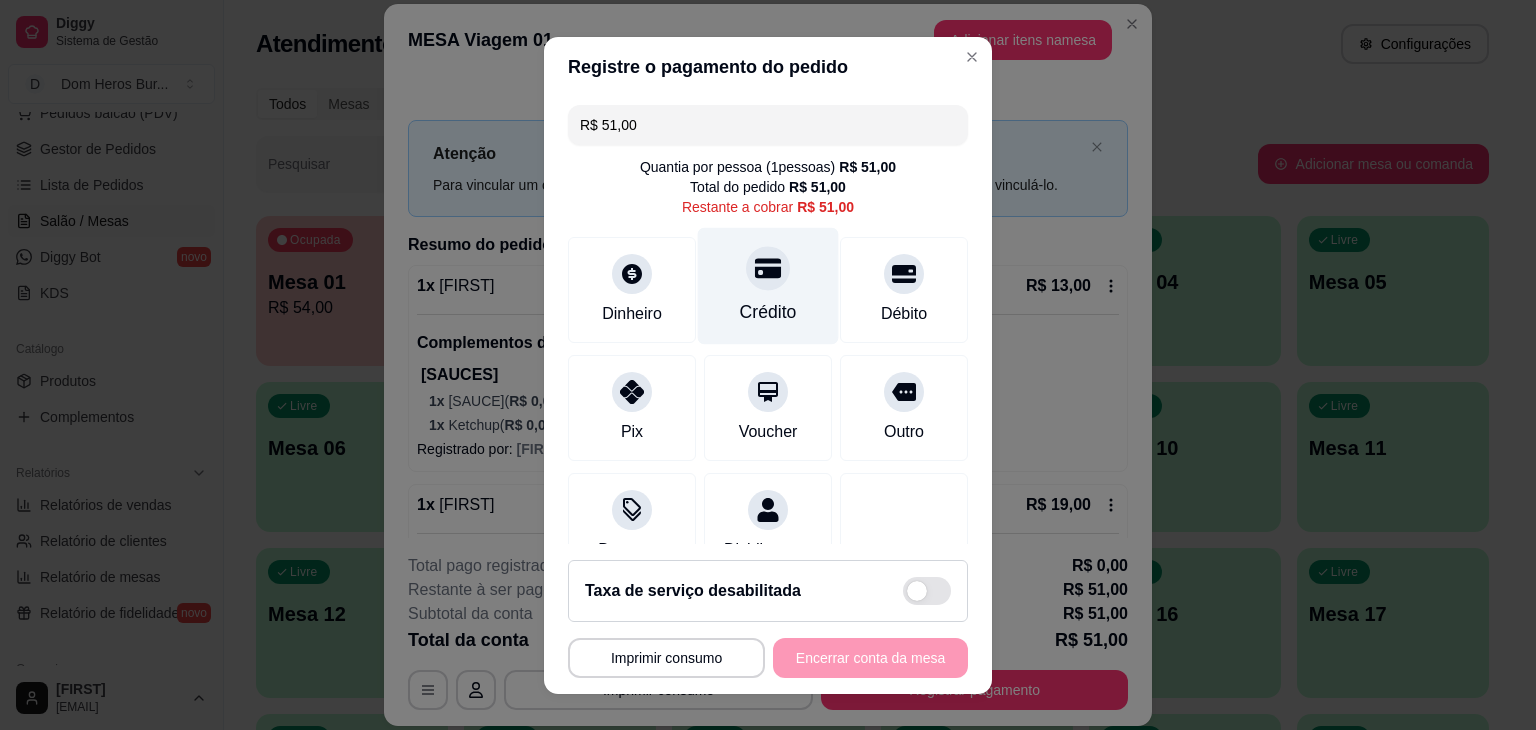 click on "Crédito" at bounding box center [768, 285] 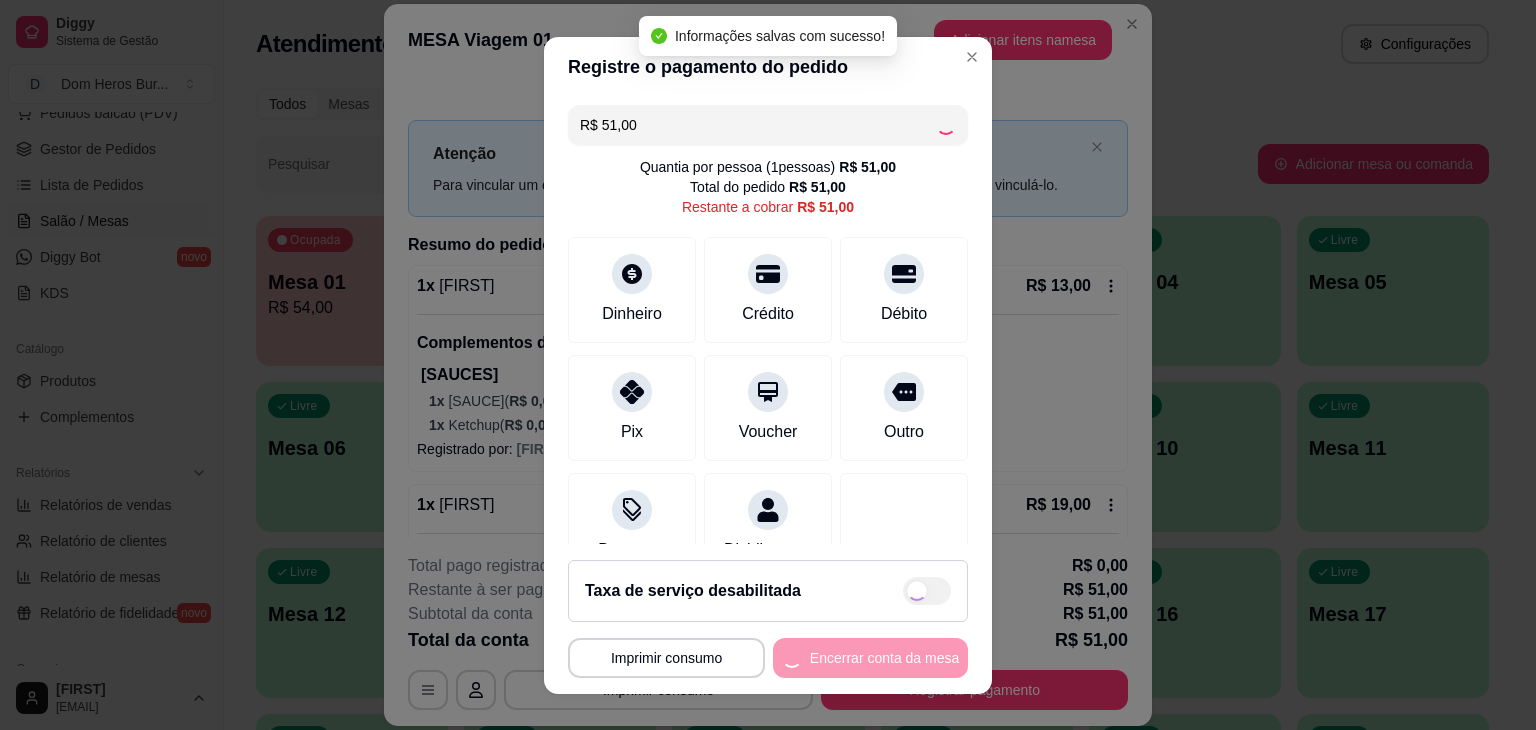 type on "R$ 0,00" 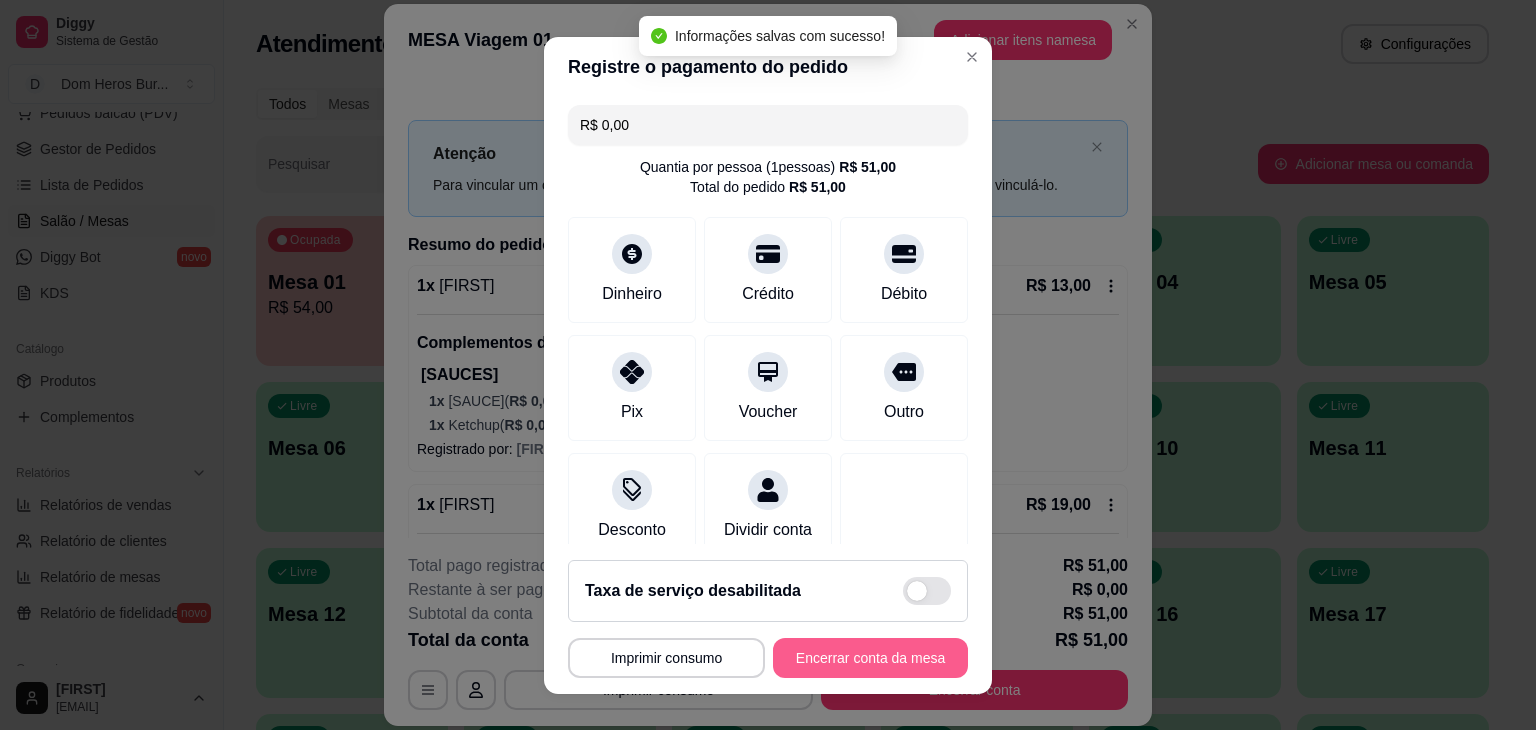 click on "Encerrar conta da mesa" at bounding box center (870, 658) 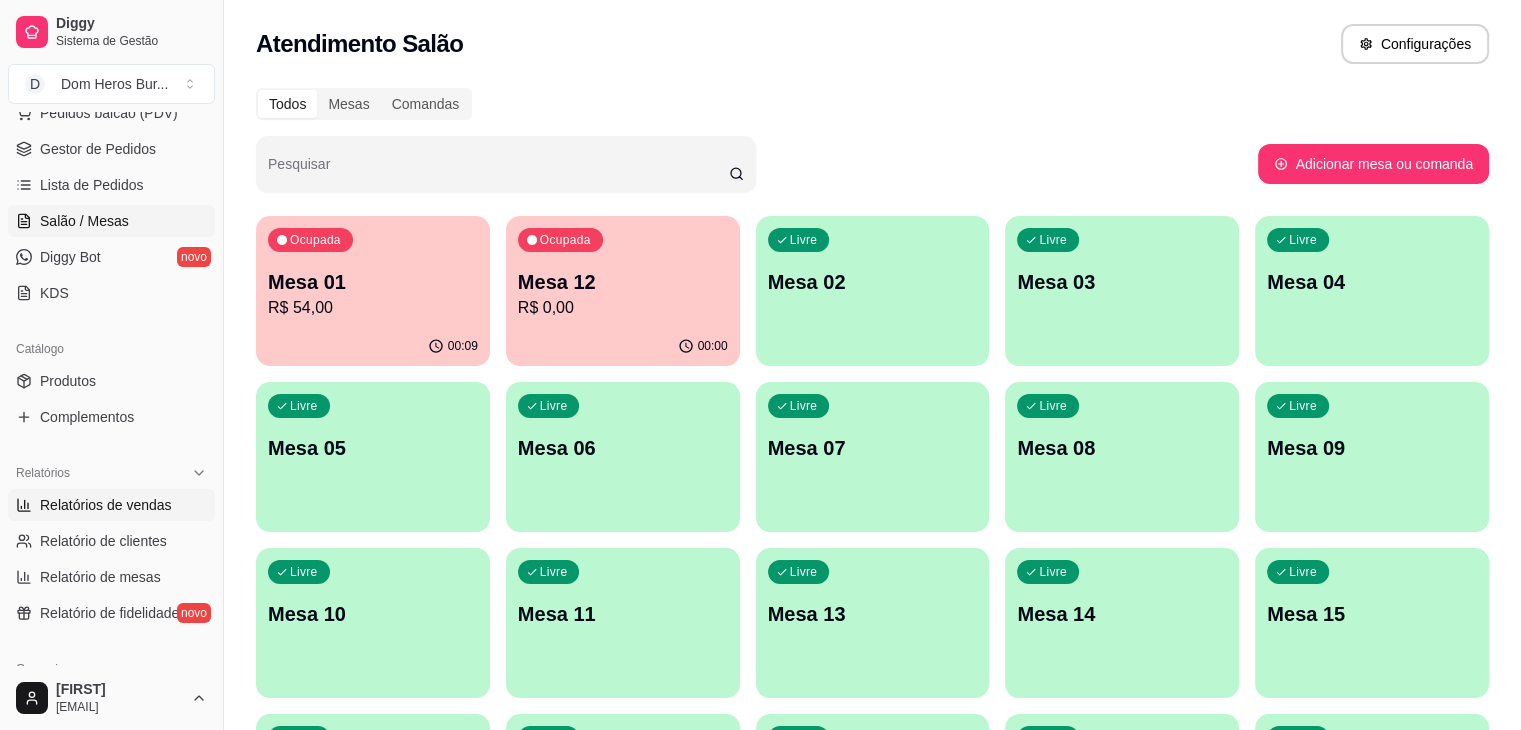 click on "Relatórios de vendas" at bounding box center (106, 505) 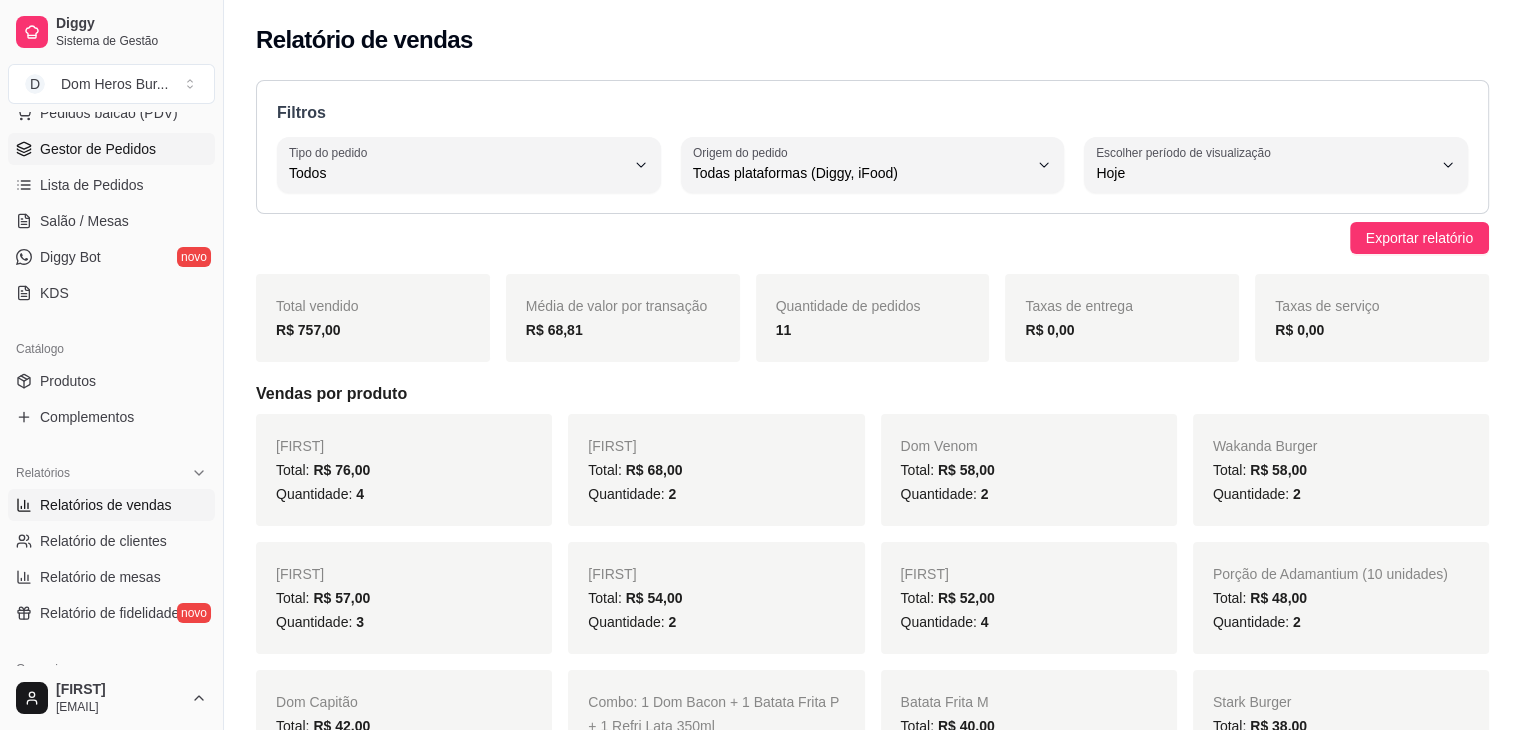 click on "Gestor de Pedidos" at bounding box center (111, 149) 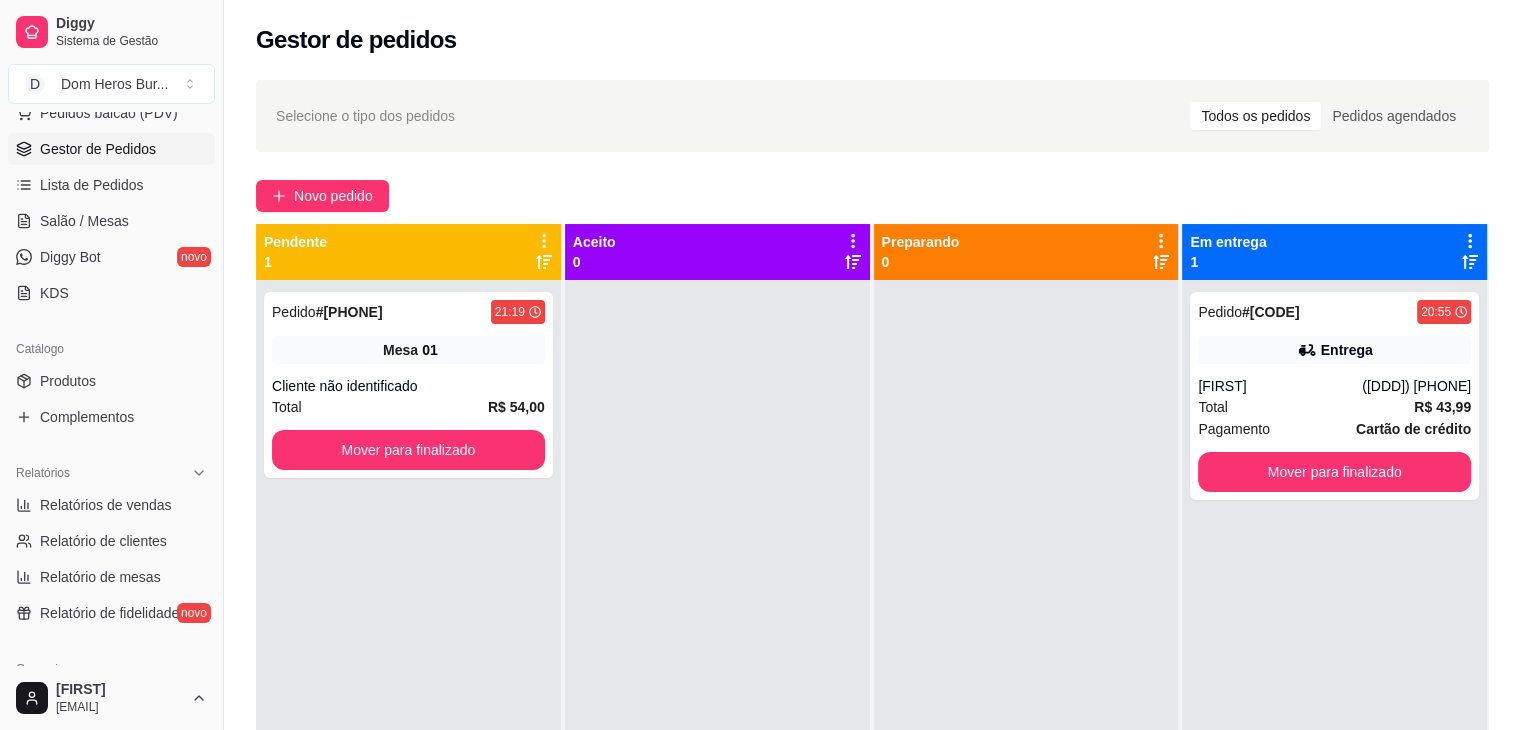 click on "Gestor de Pedidos" at bounding box center [111, 149] 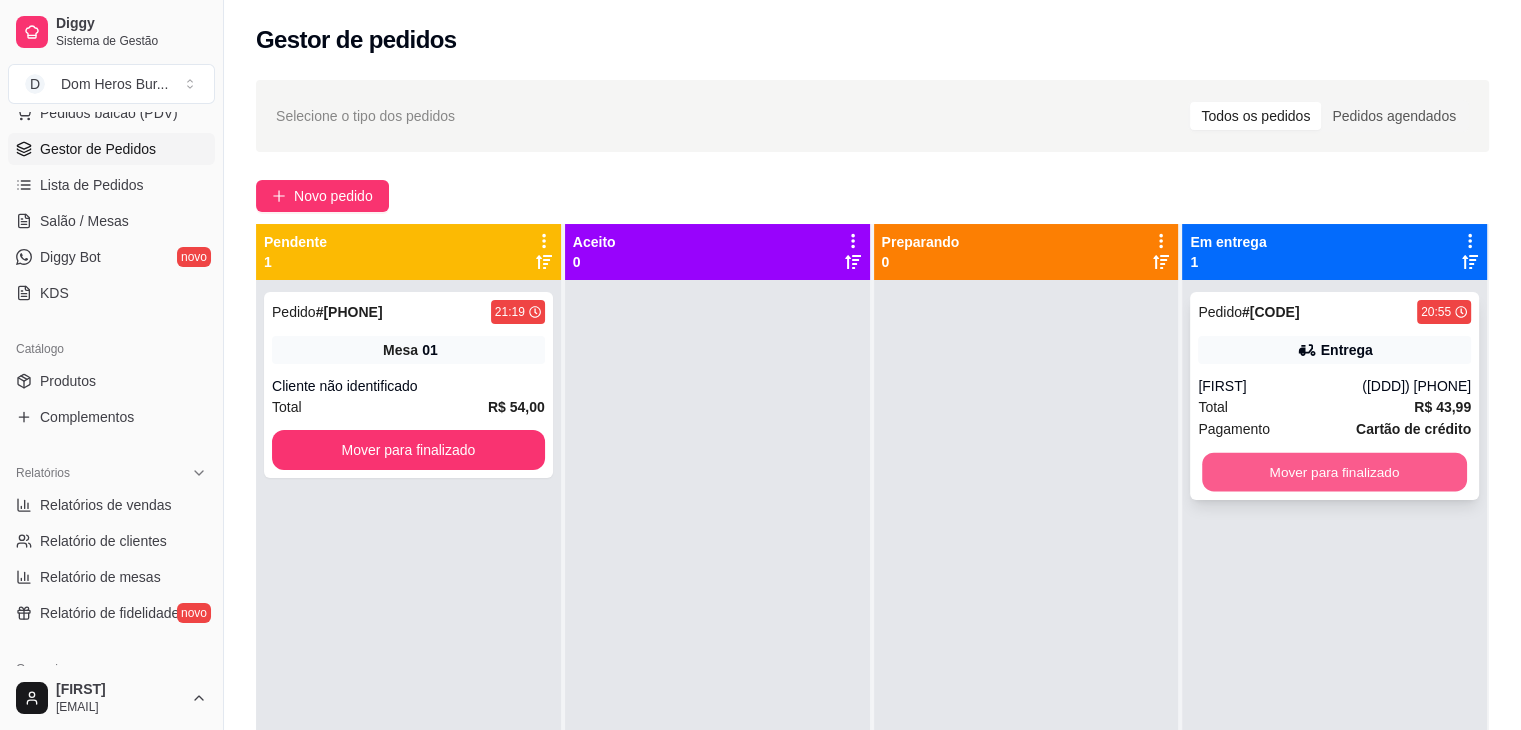 click on "Mover para finalizado" at bounding box center [1334, 472] 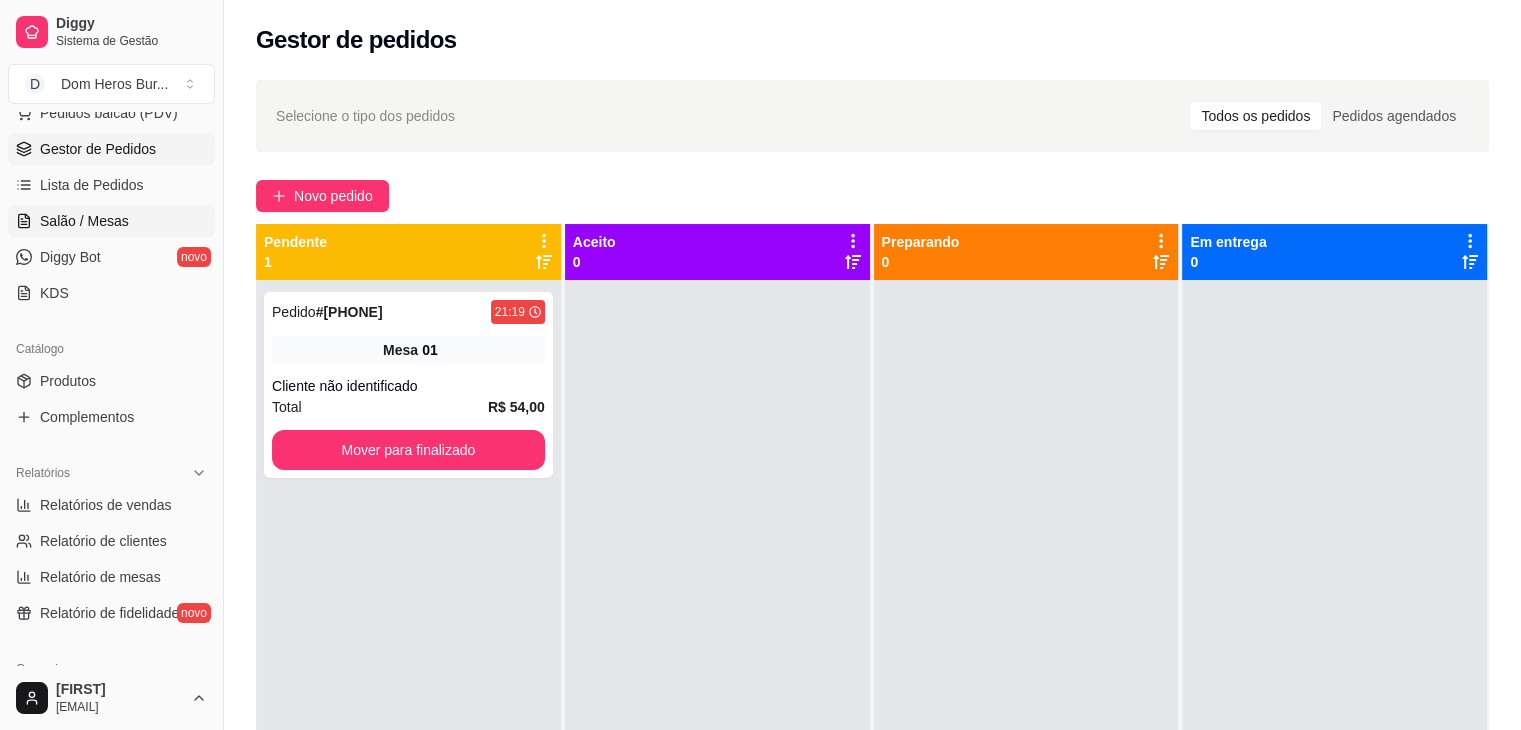 click on "Salão / Mesas" at bounding box center (111, 221) 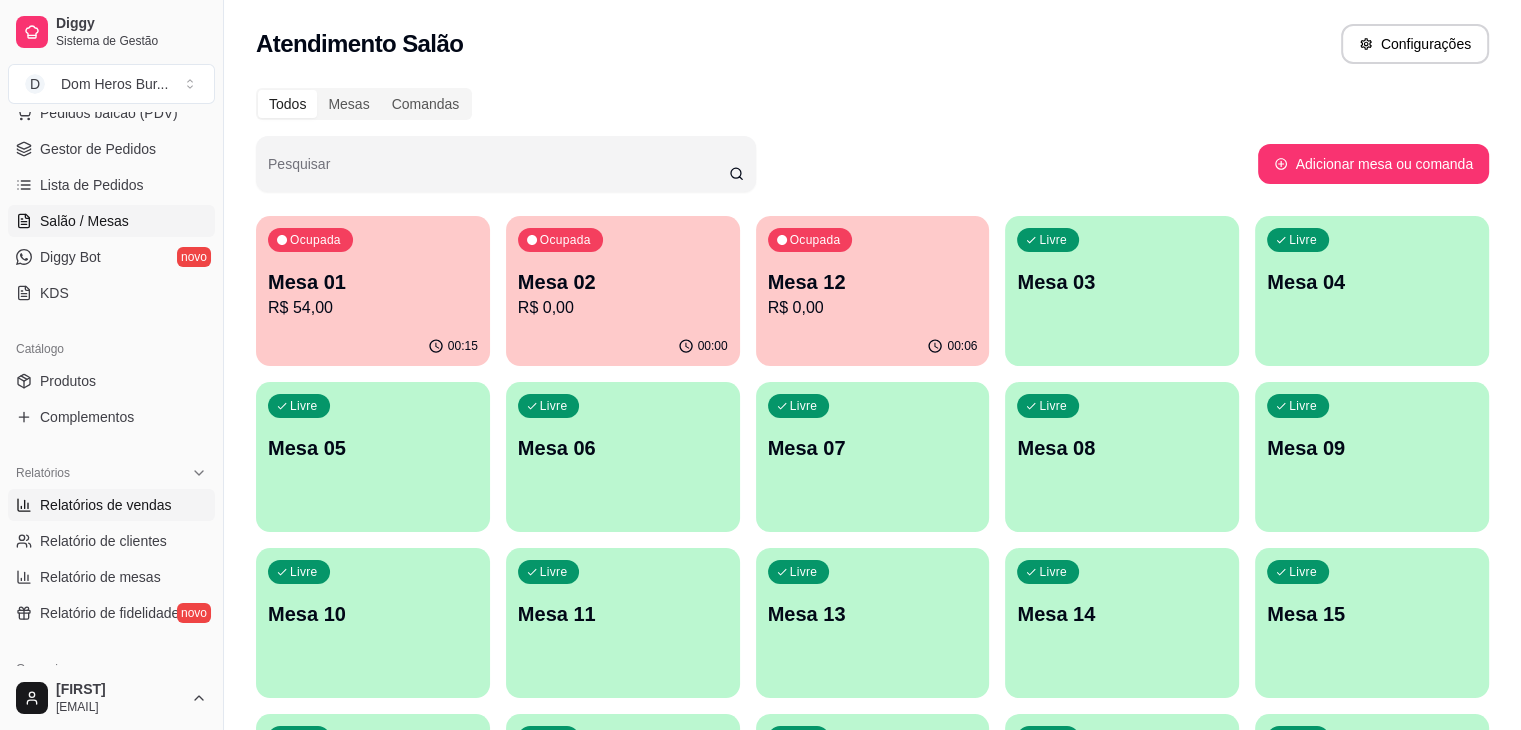 click on "Relatórios de vendas" at bounding box center [106, 505] 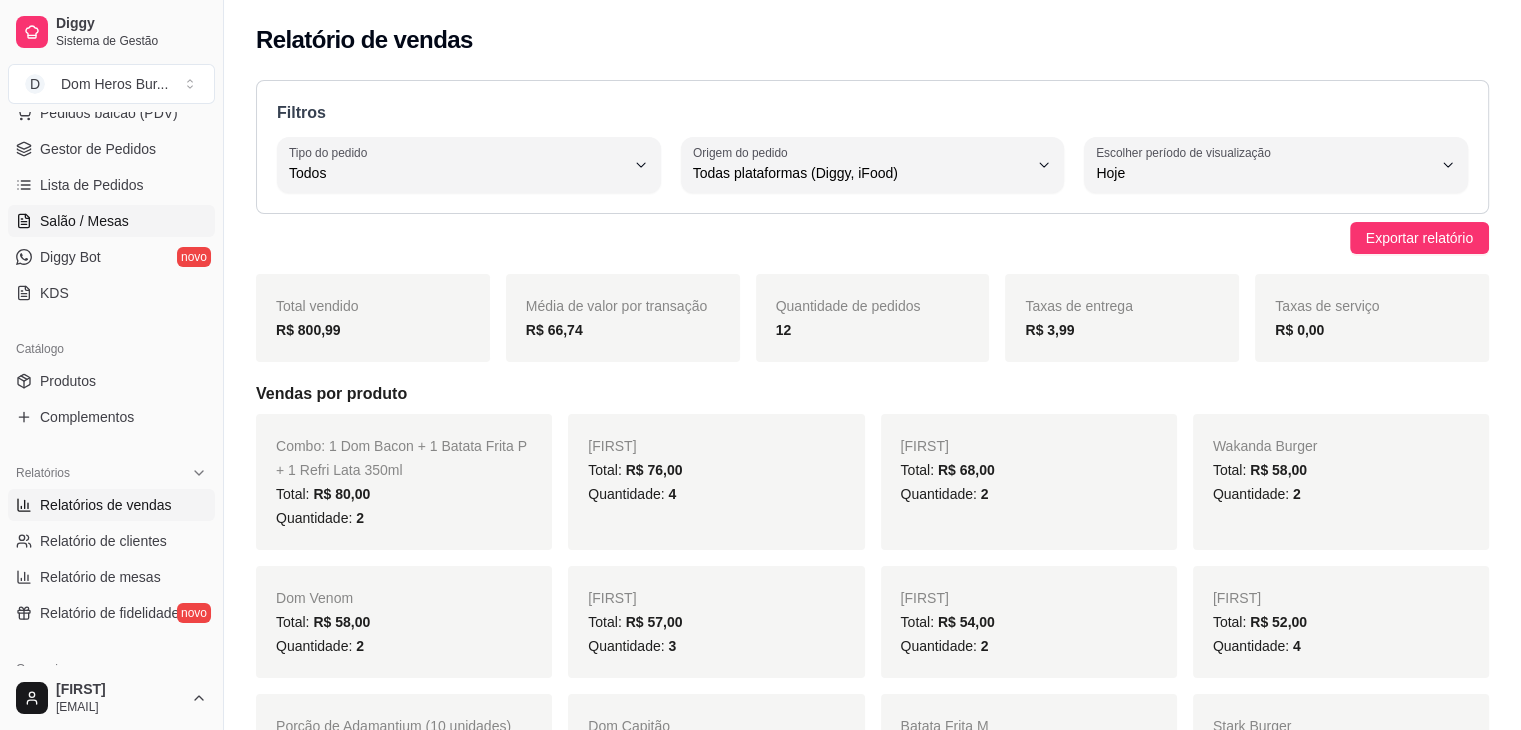 click on "Salão / Mesas" at bounding box center [84, 221] 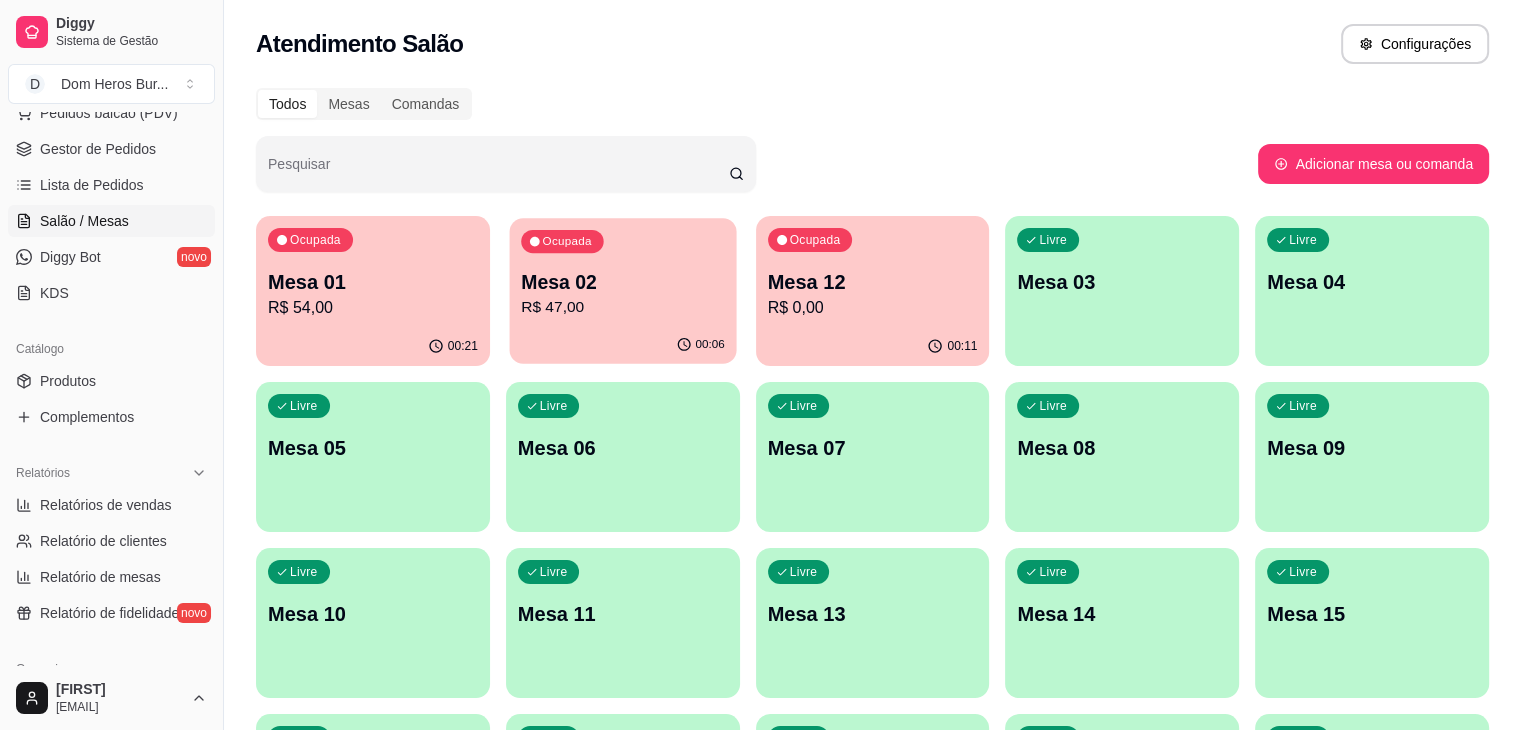 click on "Mesa 02" at bounding box center (623, 282) 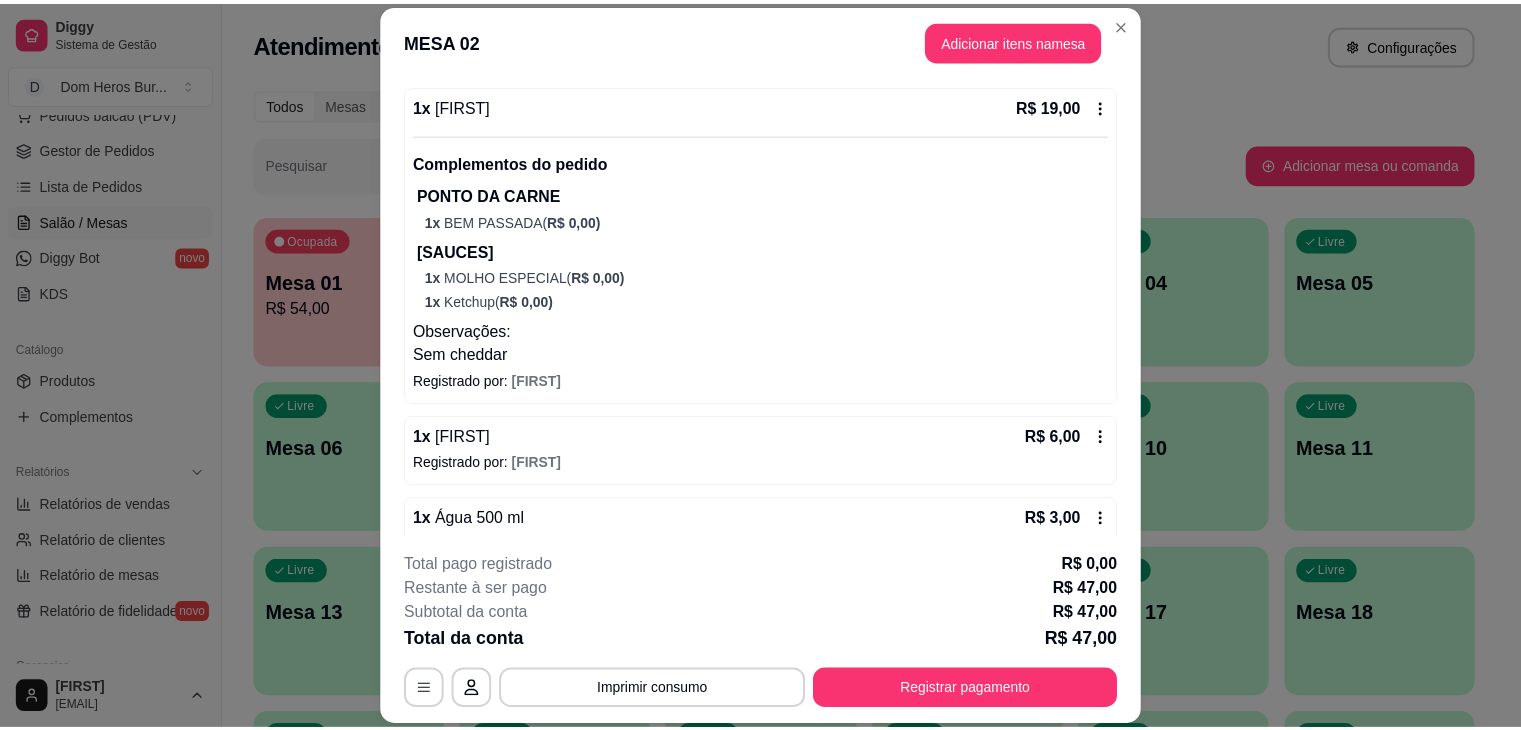 scroll, scrollTop: 546, scrollLeft: 0, axis: vertical 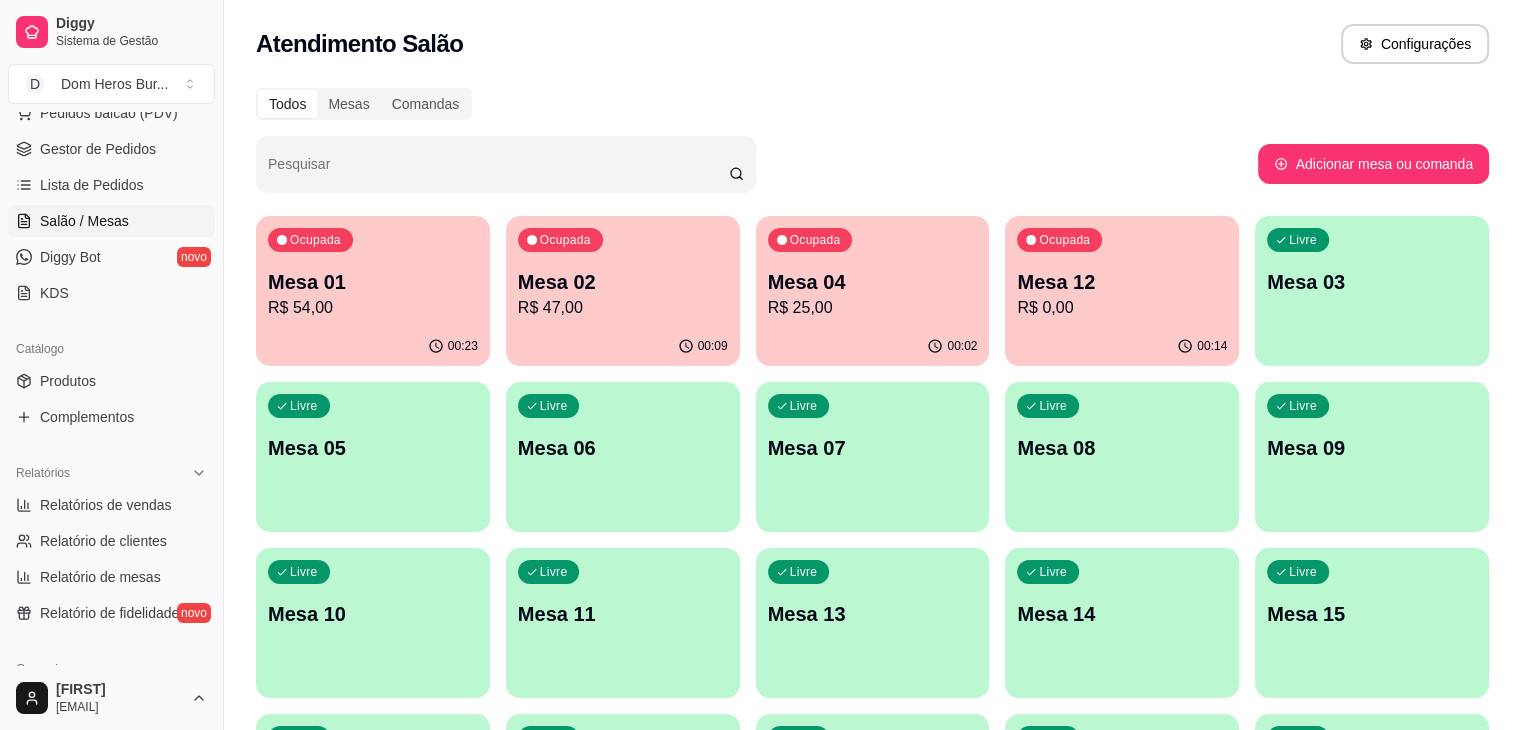 type 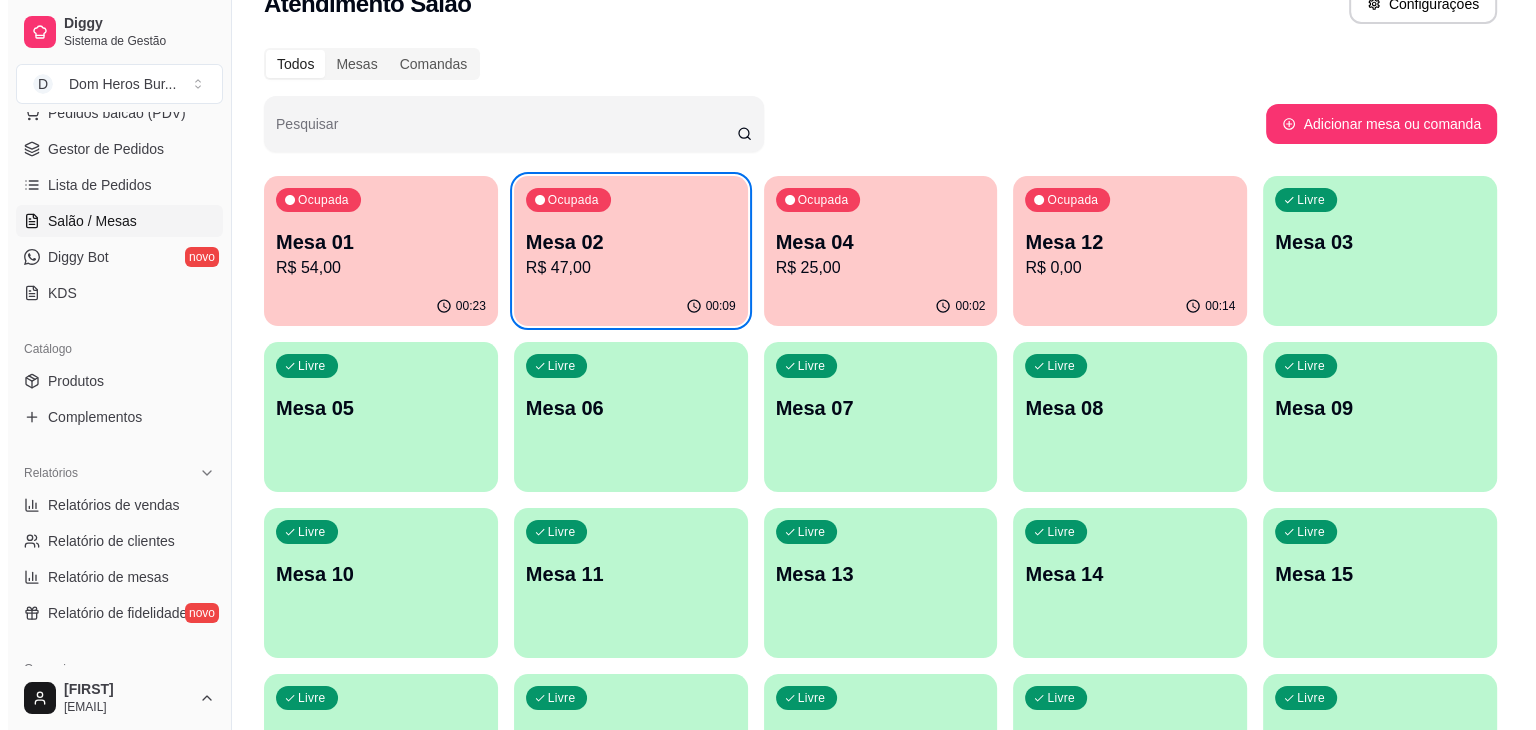 scroll, scrollTop: 0, scrollLeft: 0, axis: both 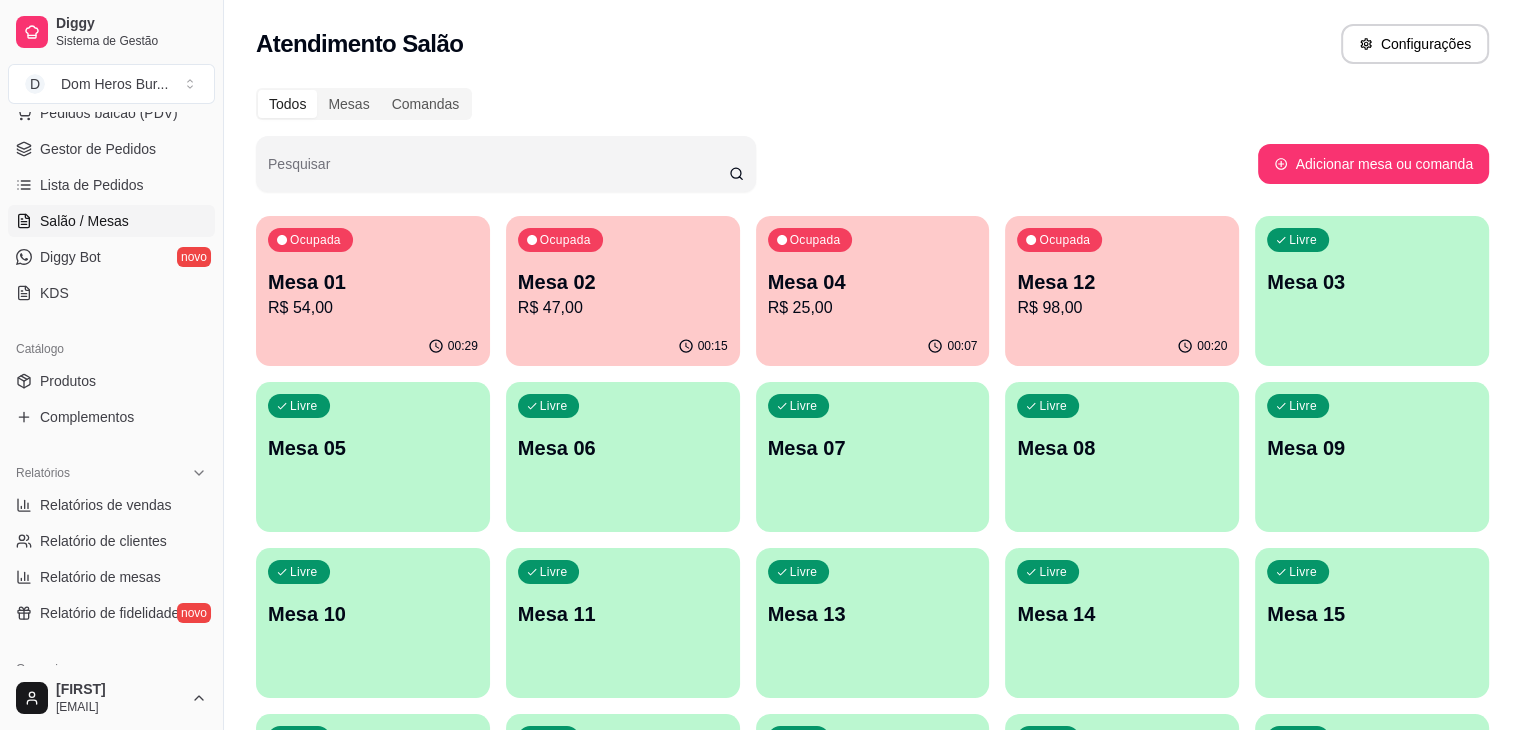 click on "Atendimento Salão" at bounding box center (359, 44) 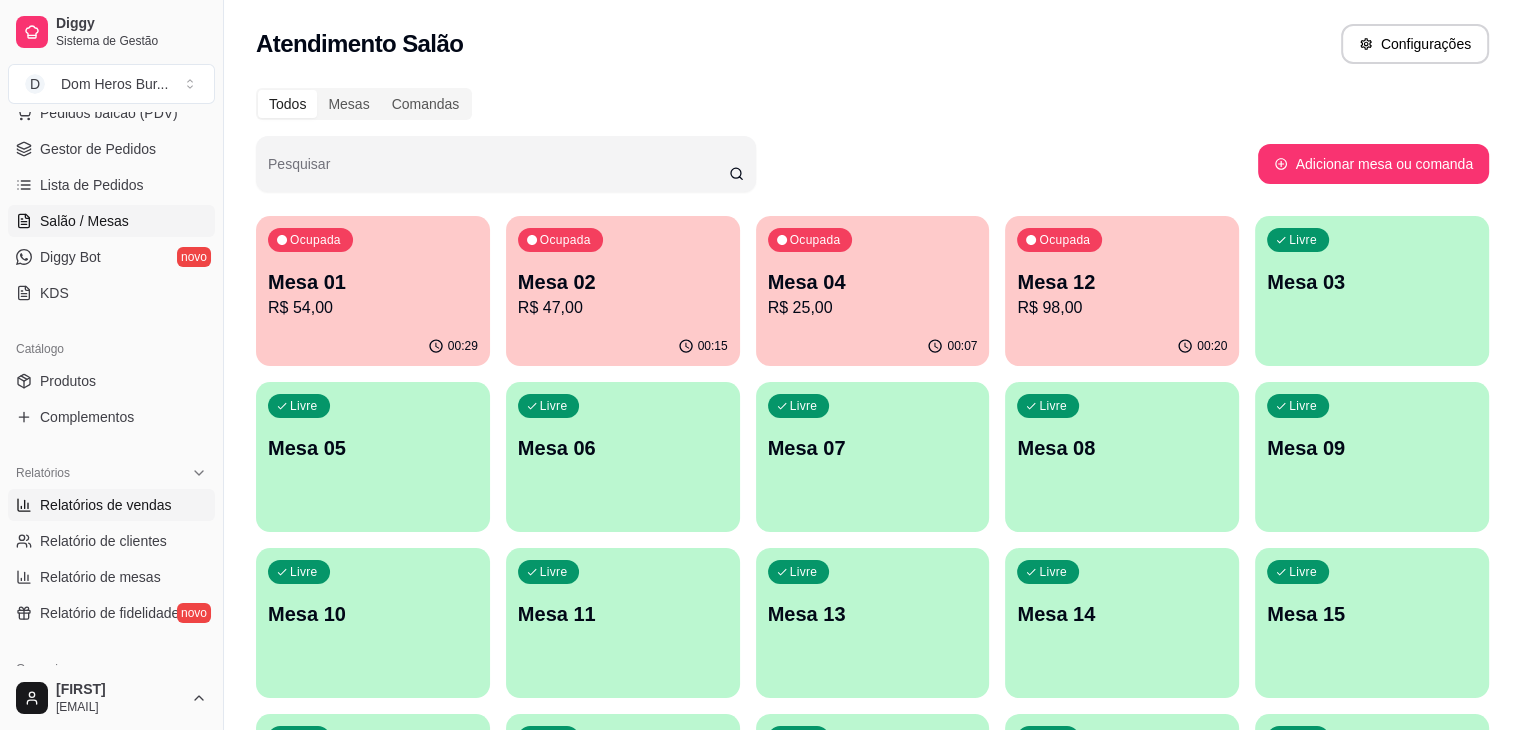 click on "Relatórios de vendas" at bounding box center [106, 505] 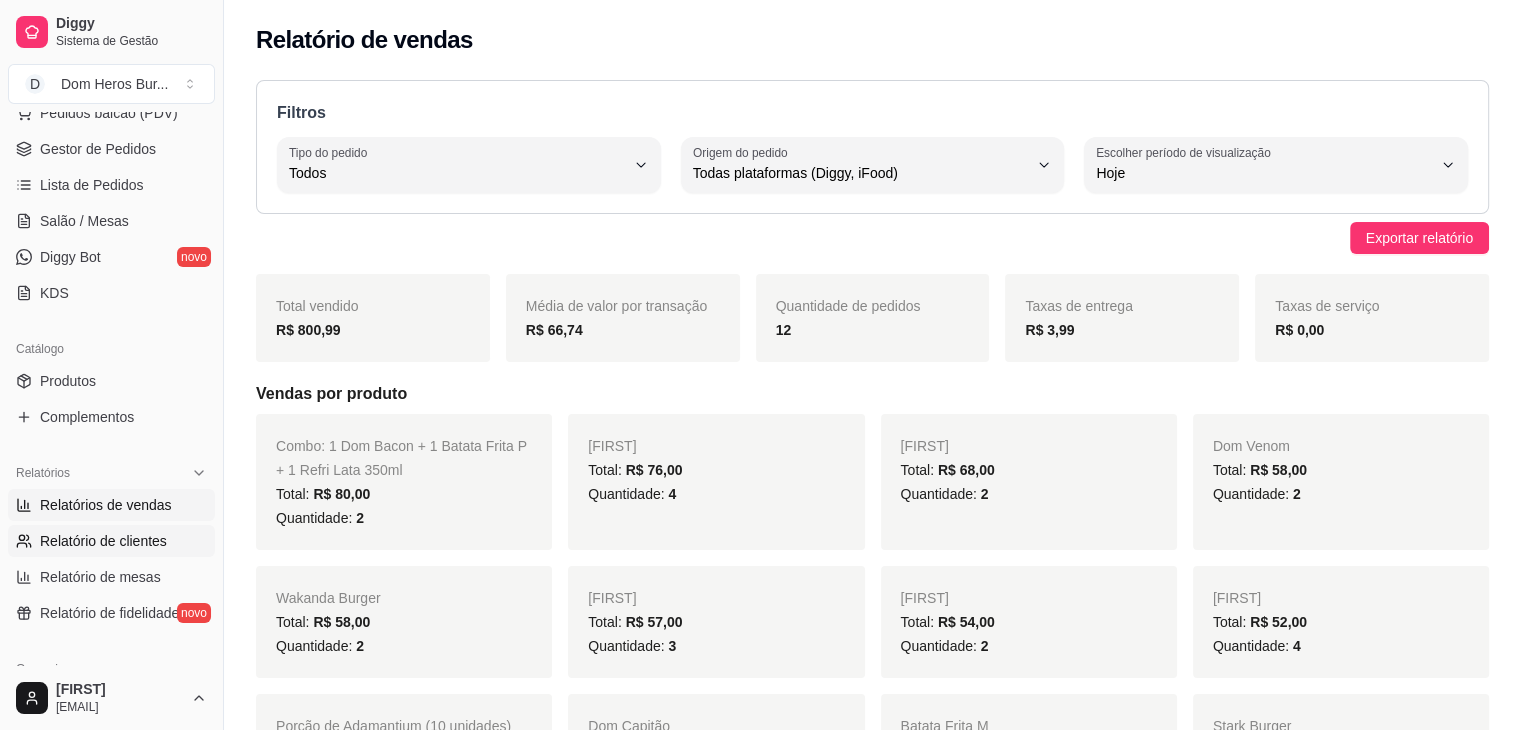 click on "Relatório de clientes" at bounding box center (103, 541) 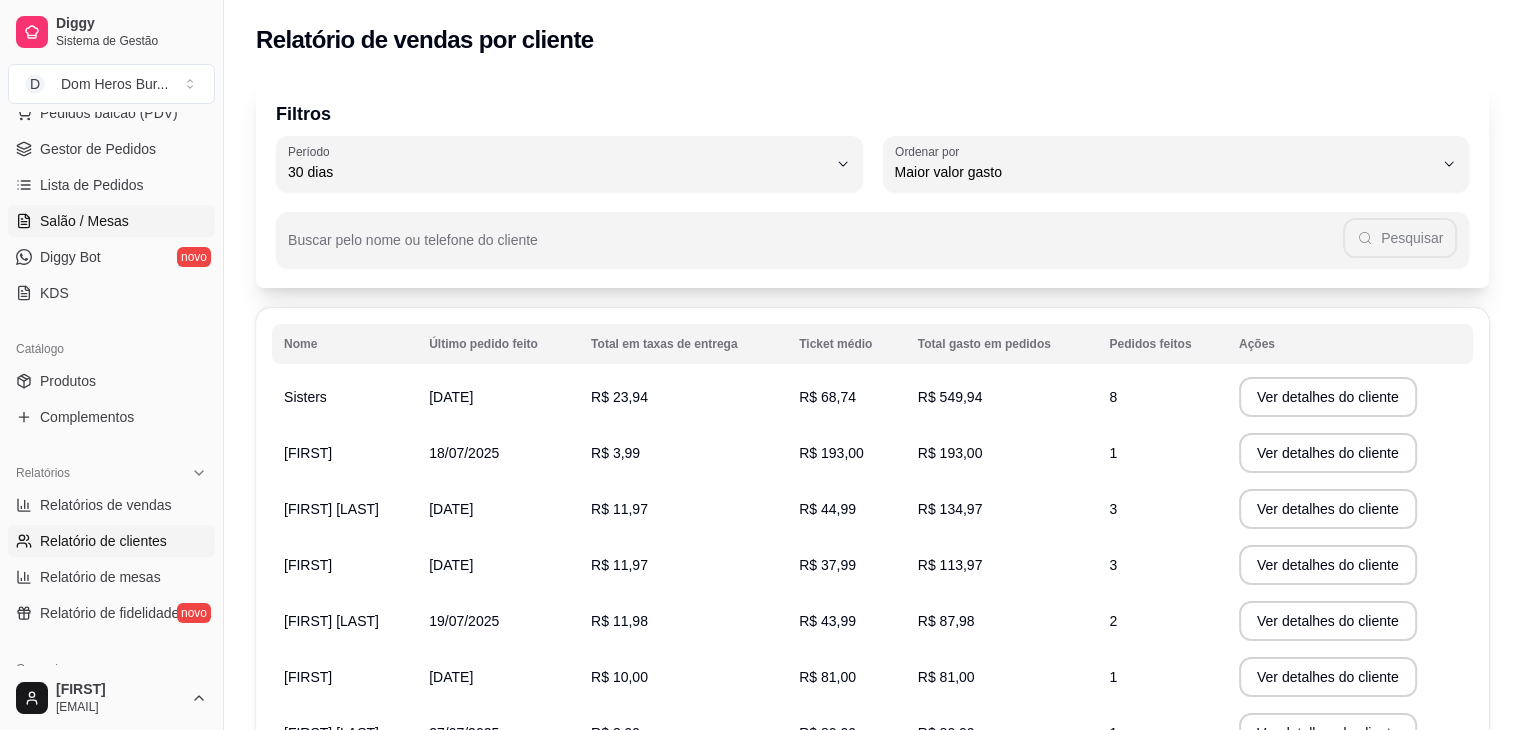 click on "Salão / Mesas" at bounding box center [111, 221] 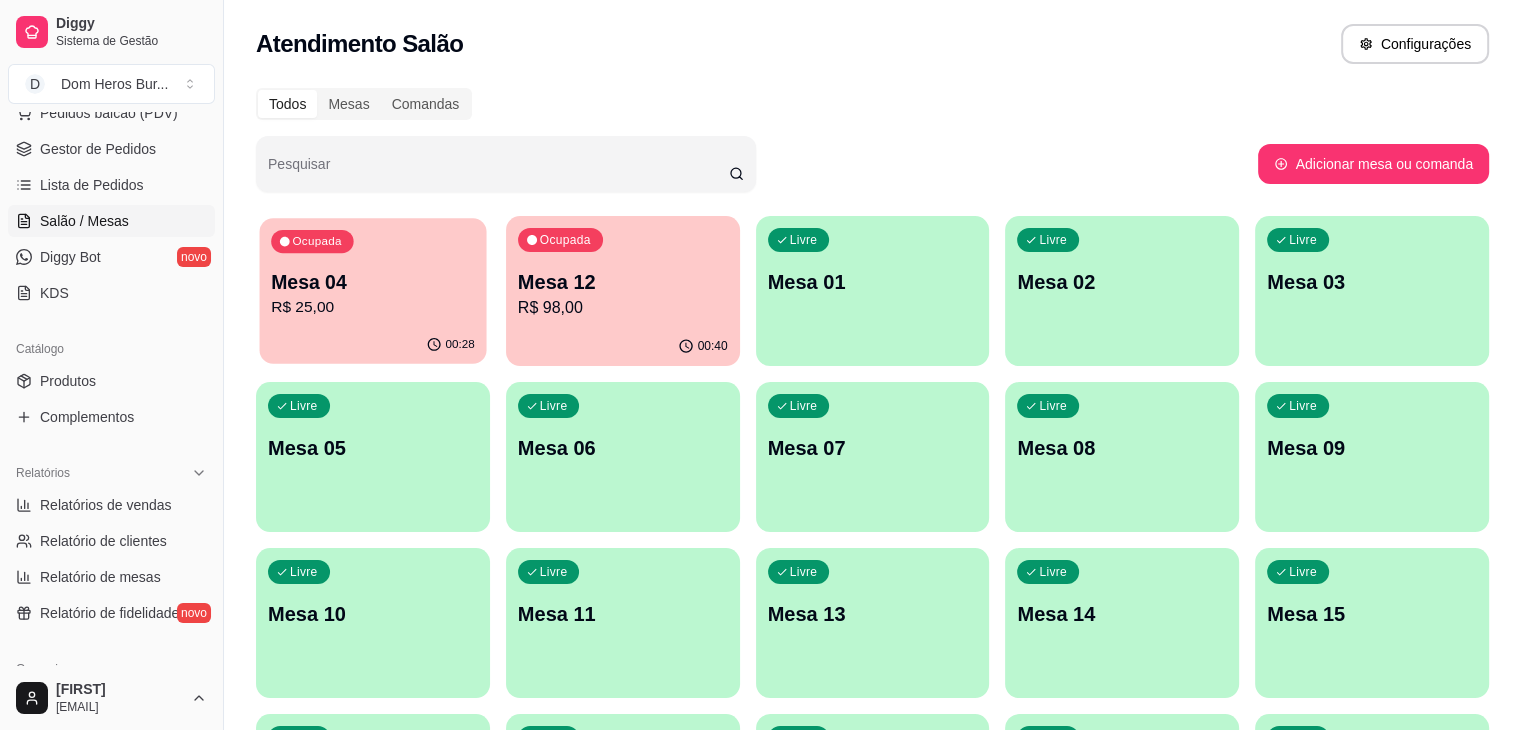 click on "R$ 25,00" at bounding box center [373, 307] 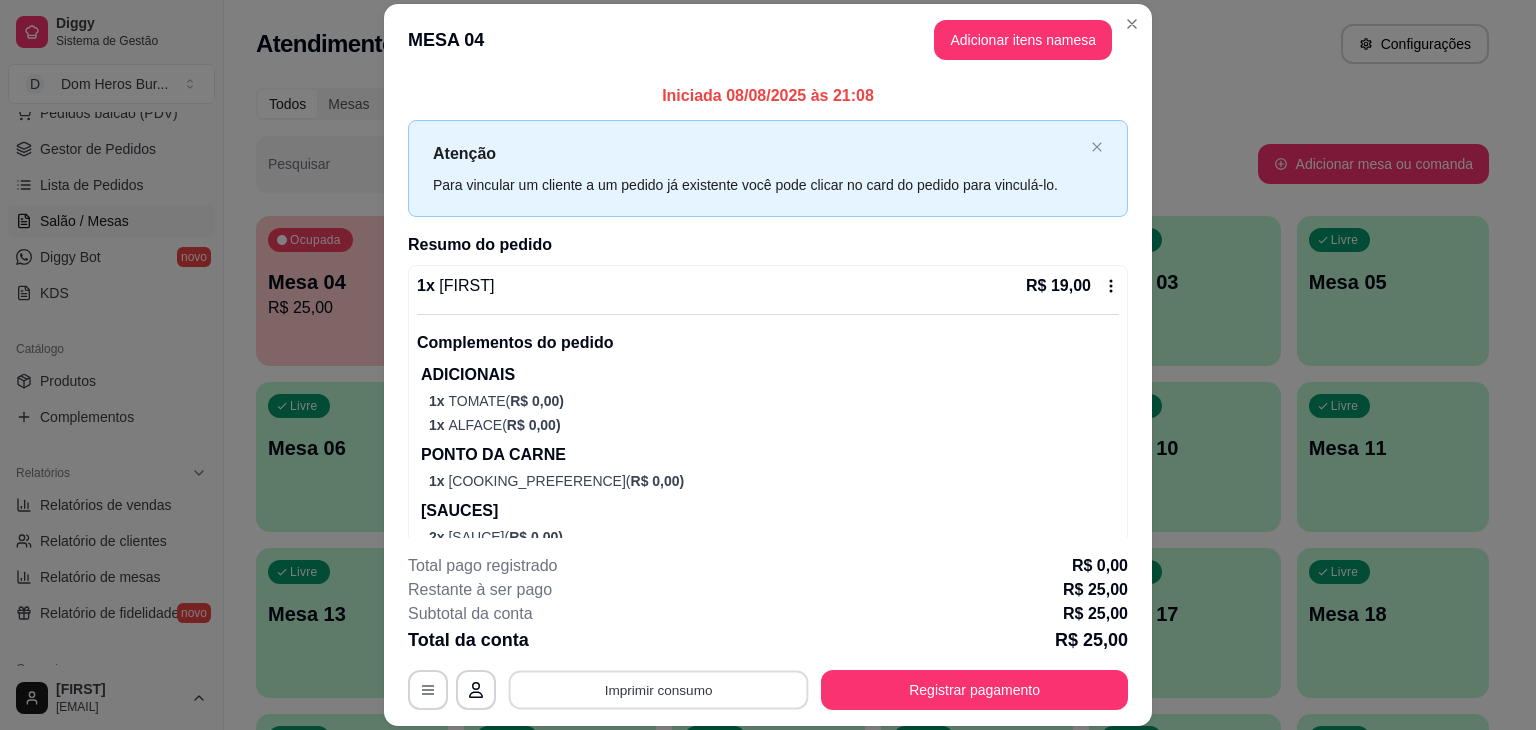 click on "Imprimir consumo" at bounding box center (659, 690) 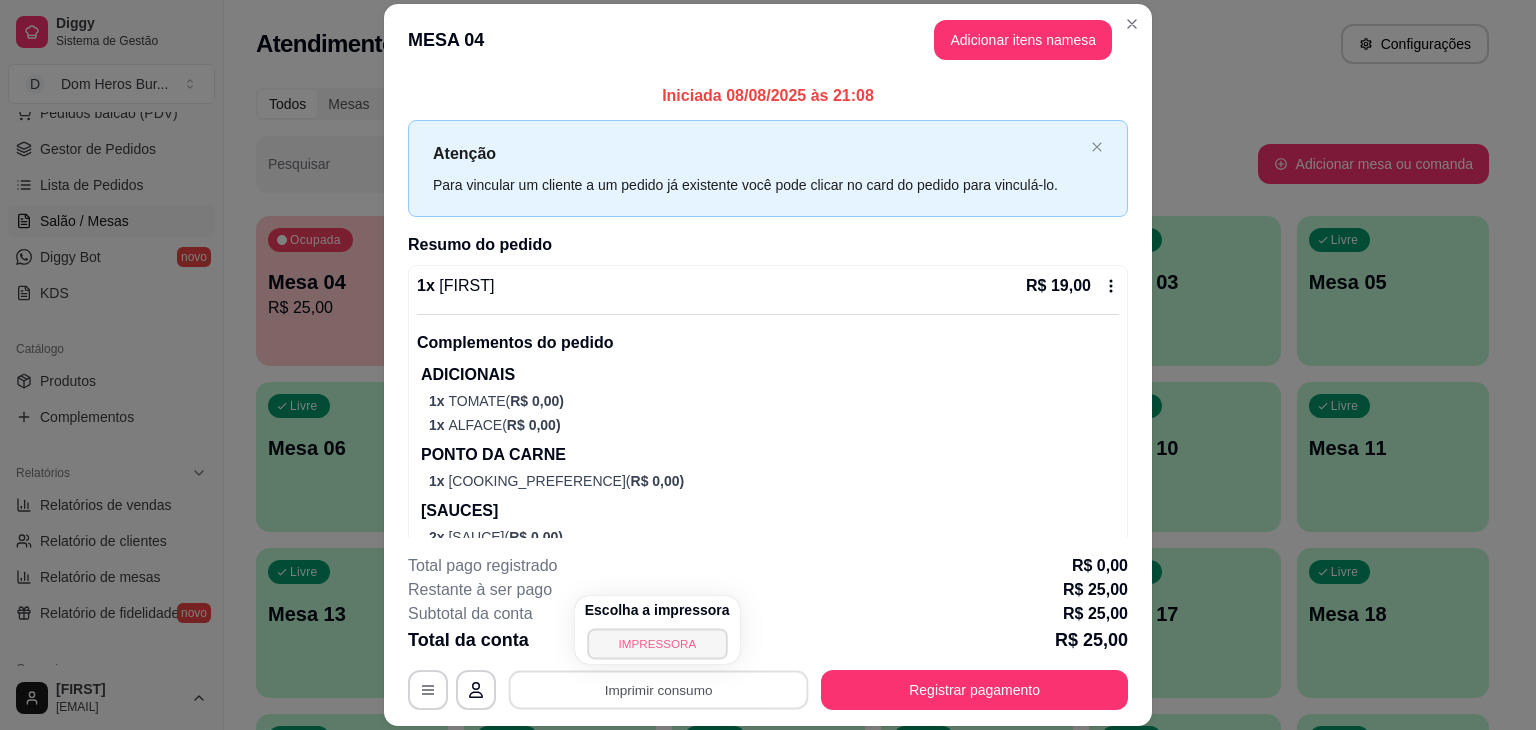 click on "IMPRESSORA" at bounding box center (657, 643) 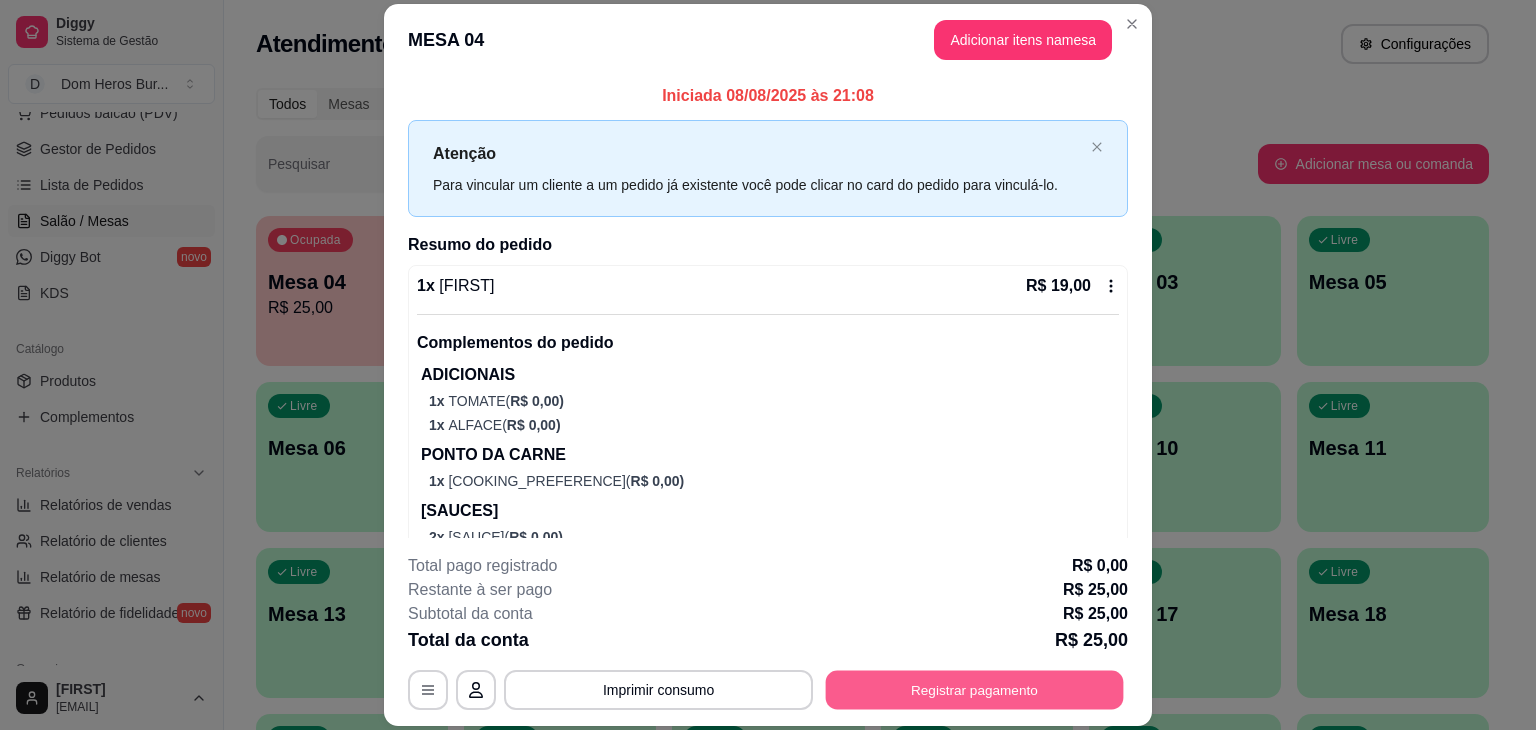 click on "Registrar pagamento" at bounding box center (975, 690) 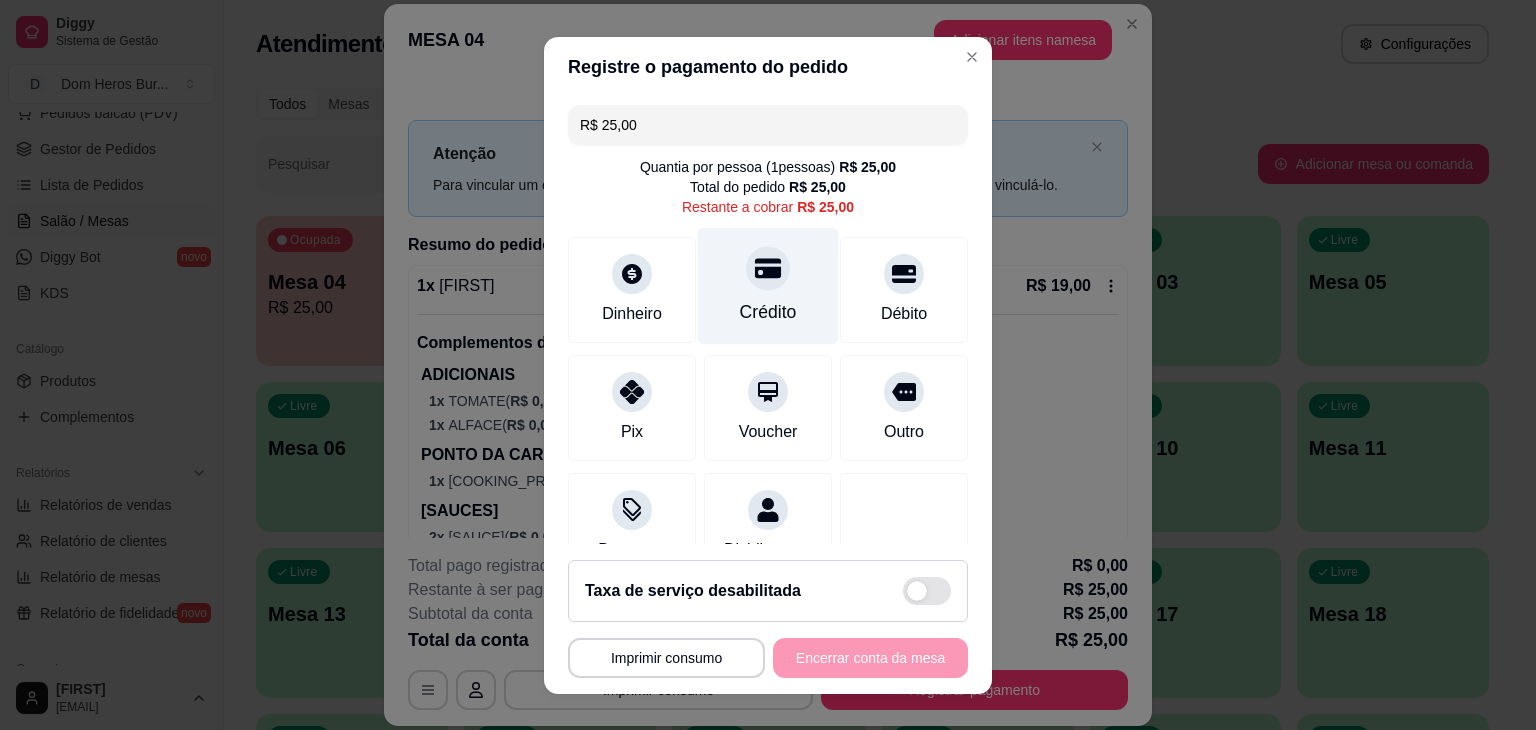 click 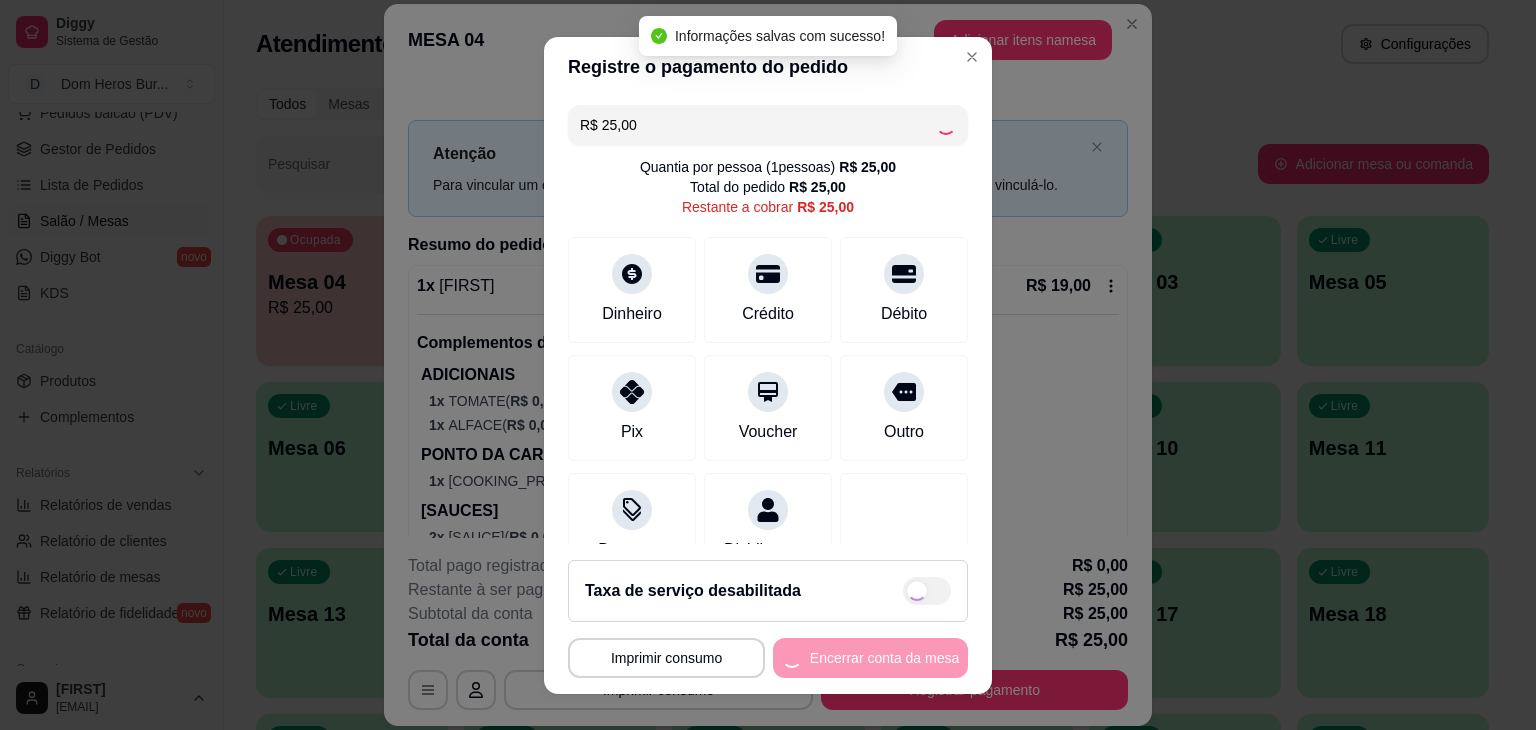type on "R$ 0,00" 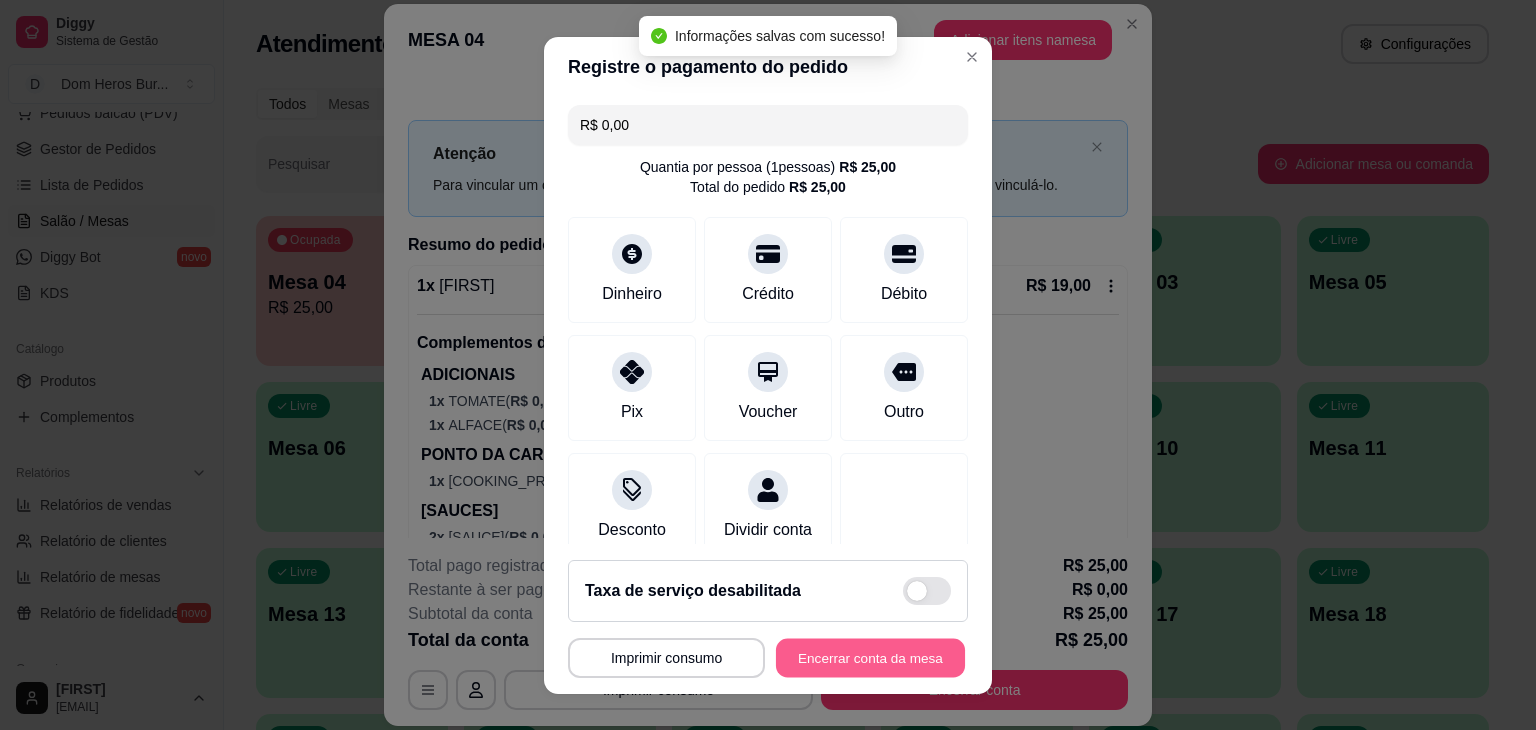 click on "Encerrar conta da mesa" at bounding box center (870, 657) 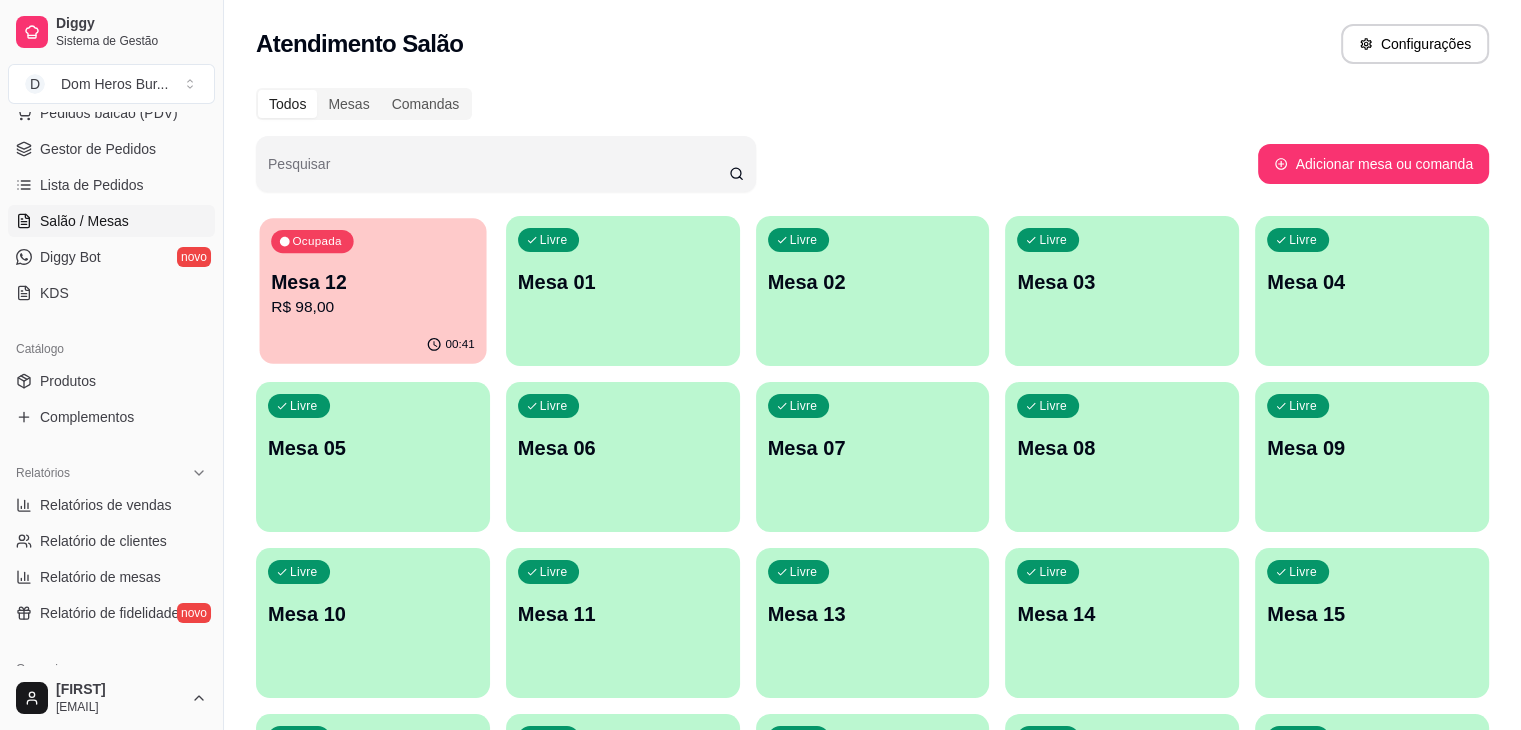 click on "R$ 98,00" at bounding box center (373, 307) 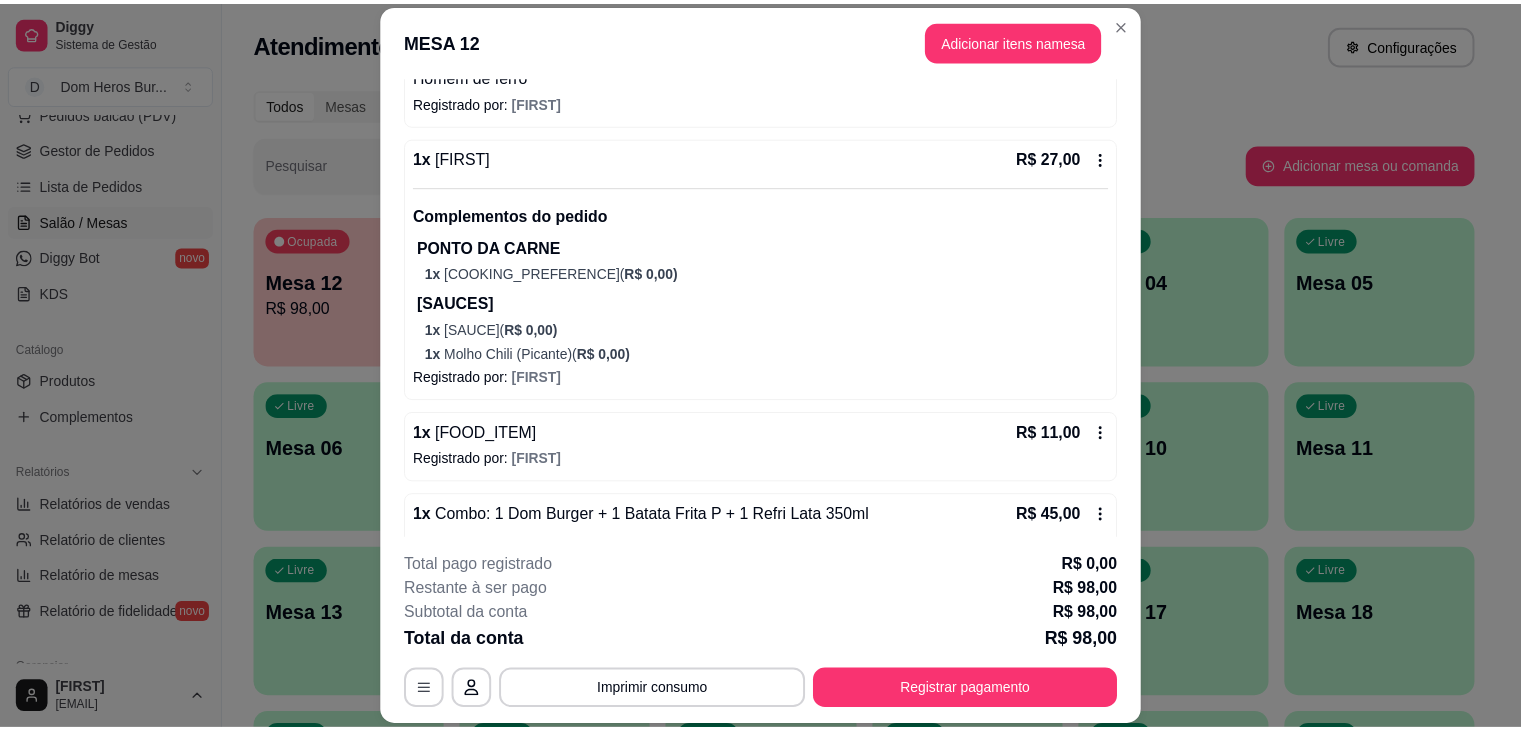 scroll, scrollTop: 0, scrollLeft: 0, axis: both 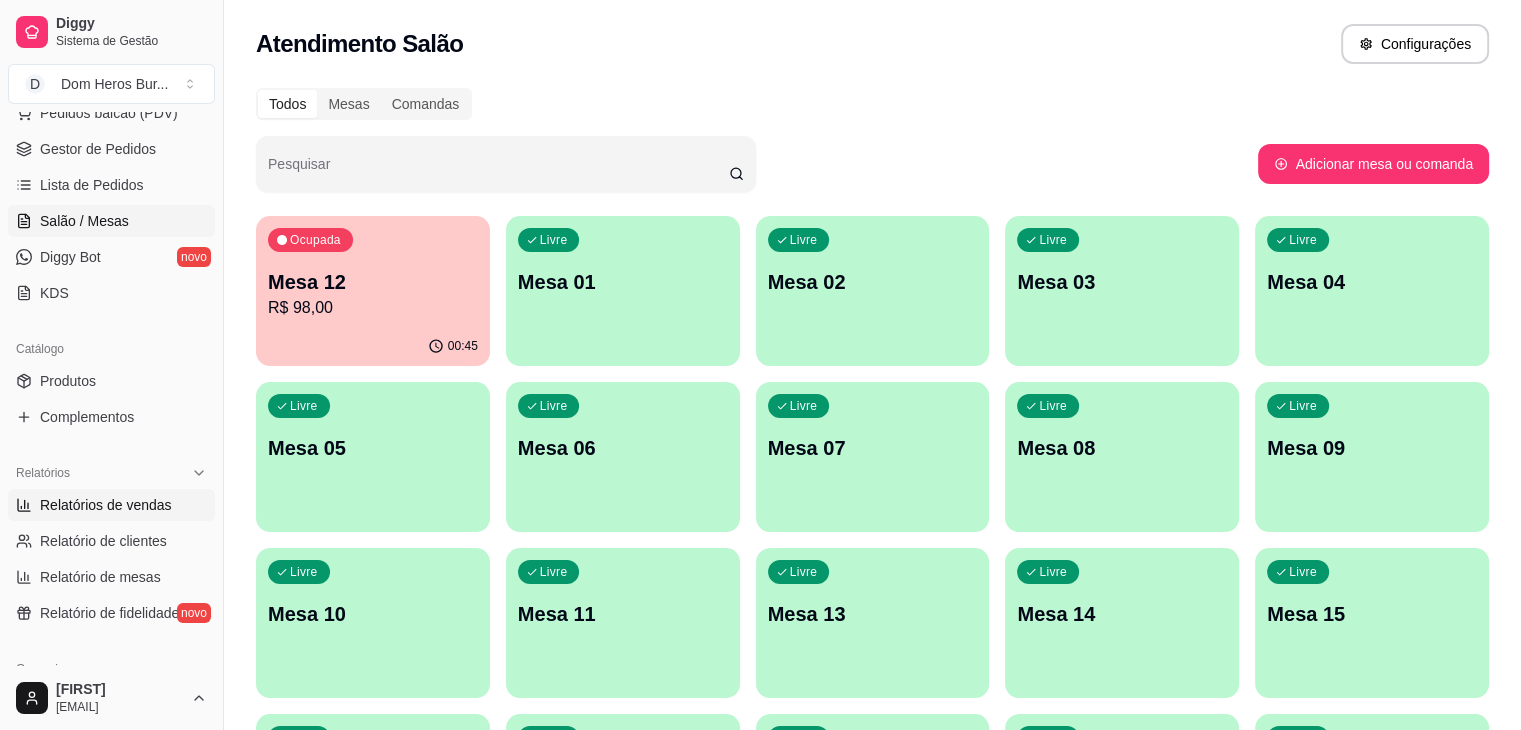 click on "Relatórios de vendas" at bounding box center [111, 505] 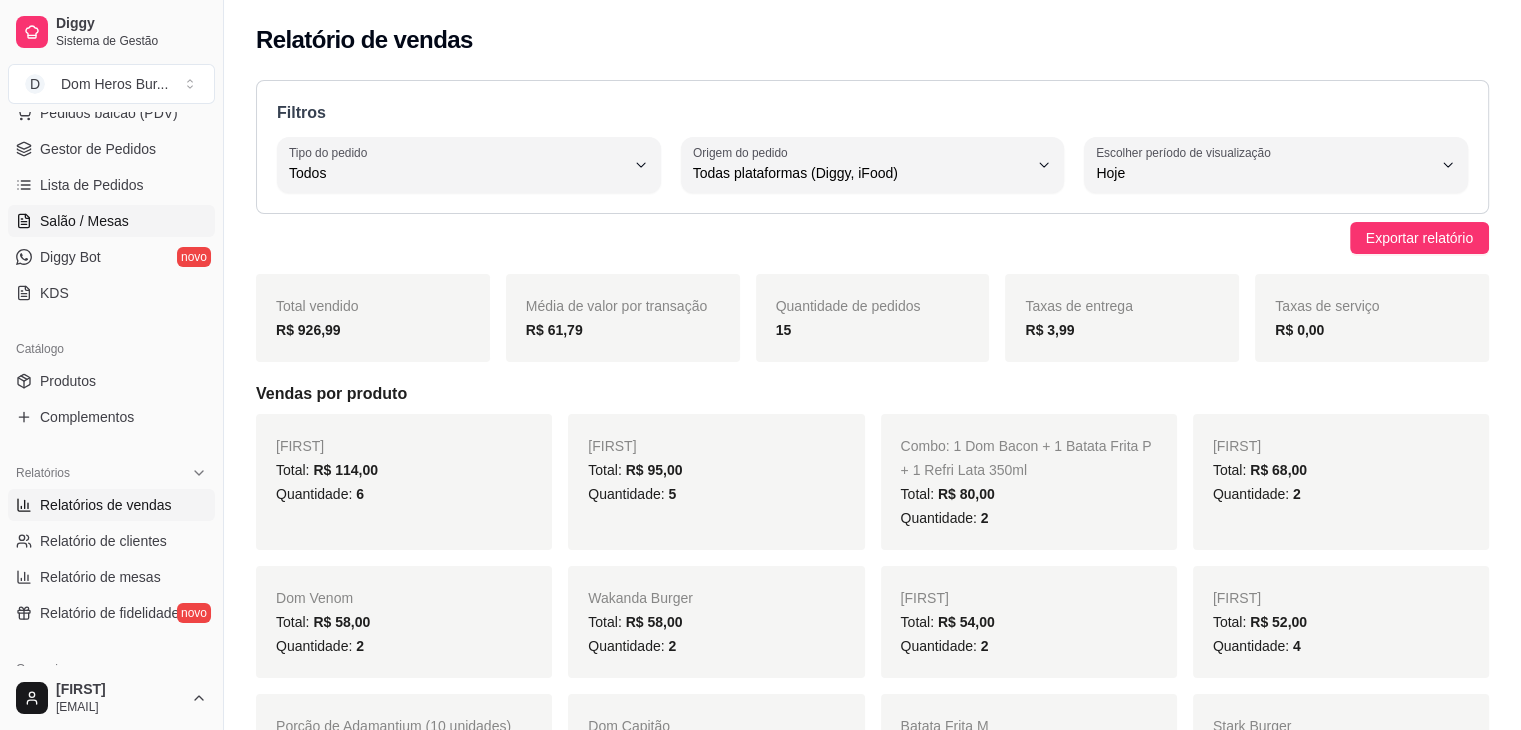 click on "Salão / Mesas" at bounding box center [84, 221] 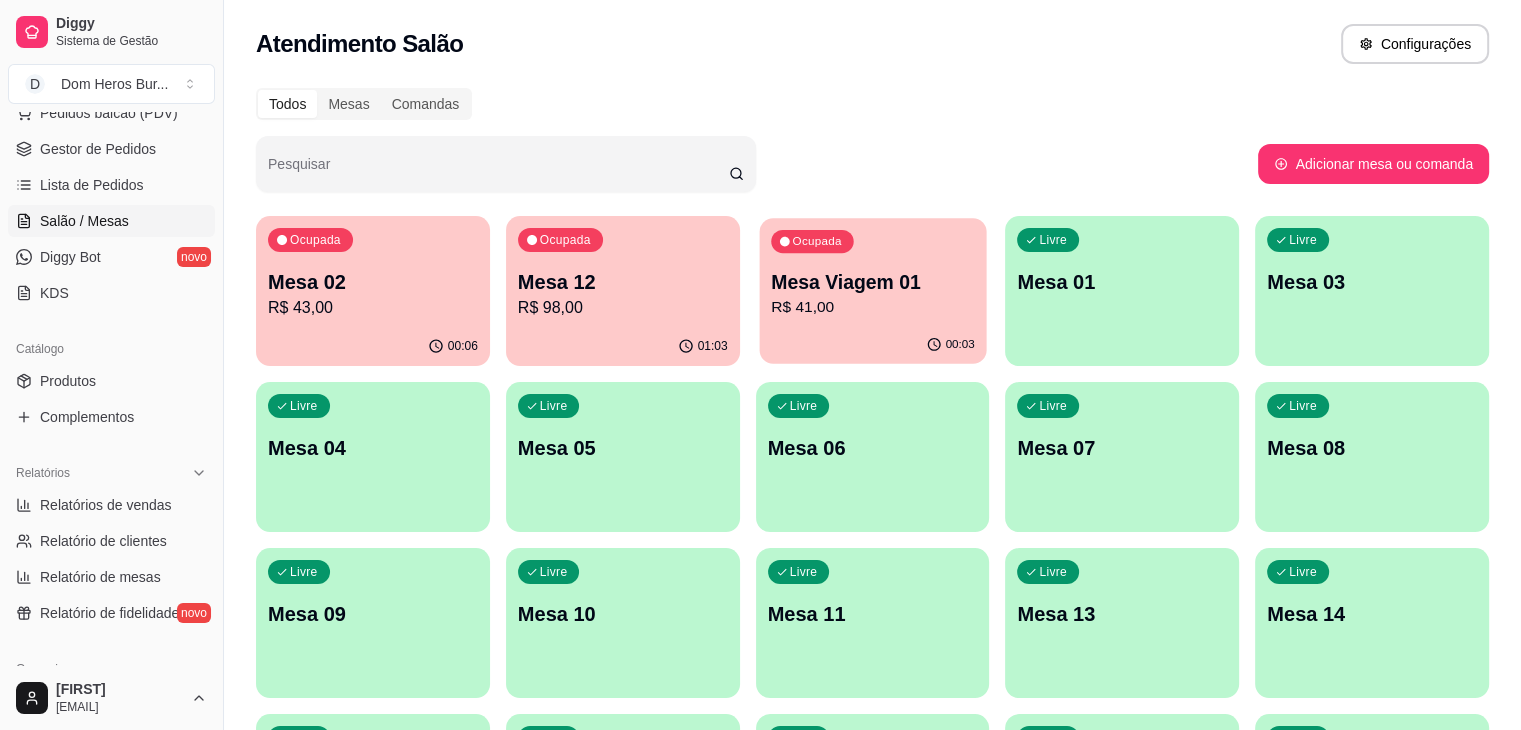 click on "Mesa Viagem 01" at bounding box center [873, 282] 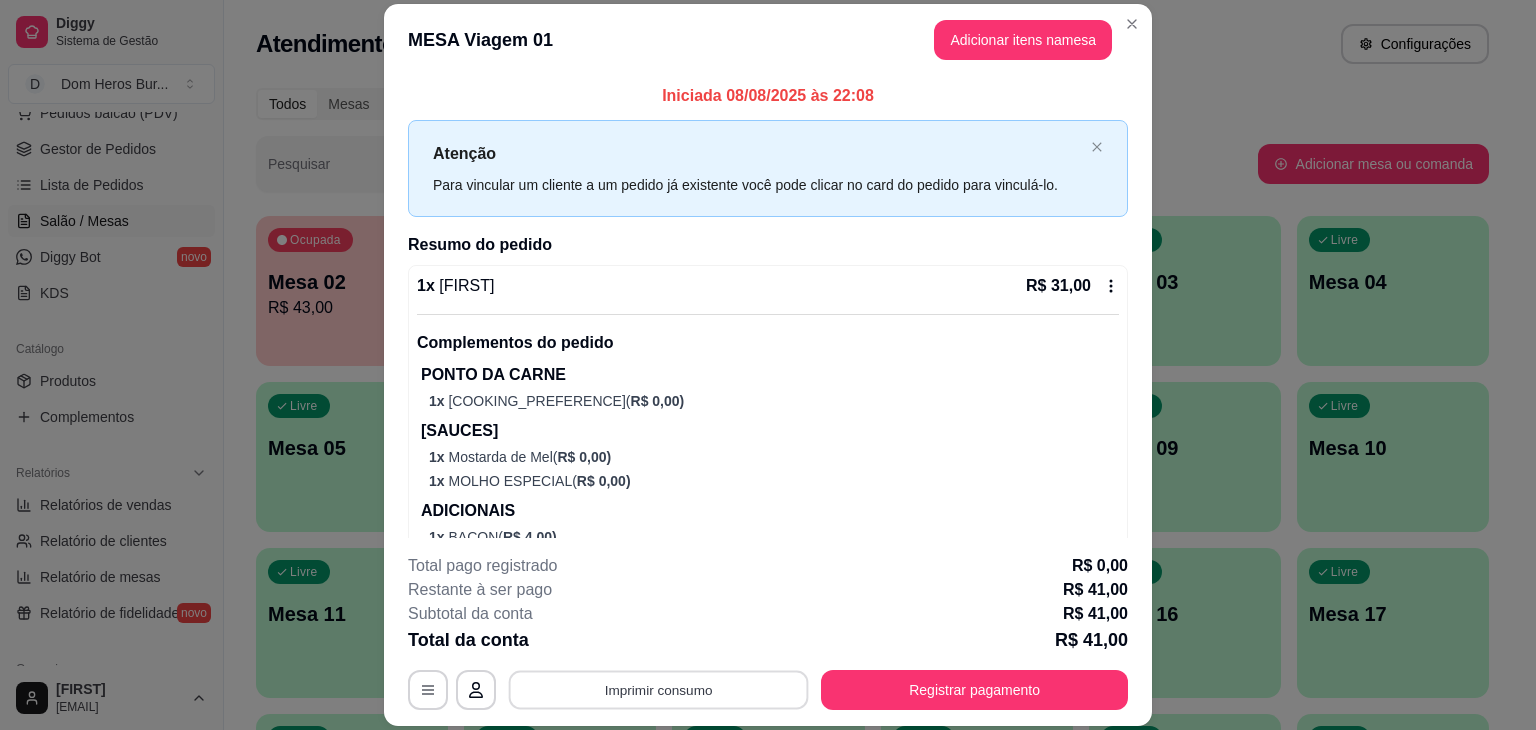 click on "Imprimir consumo" at bounding box center (659, 690) 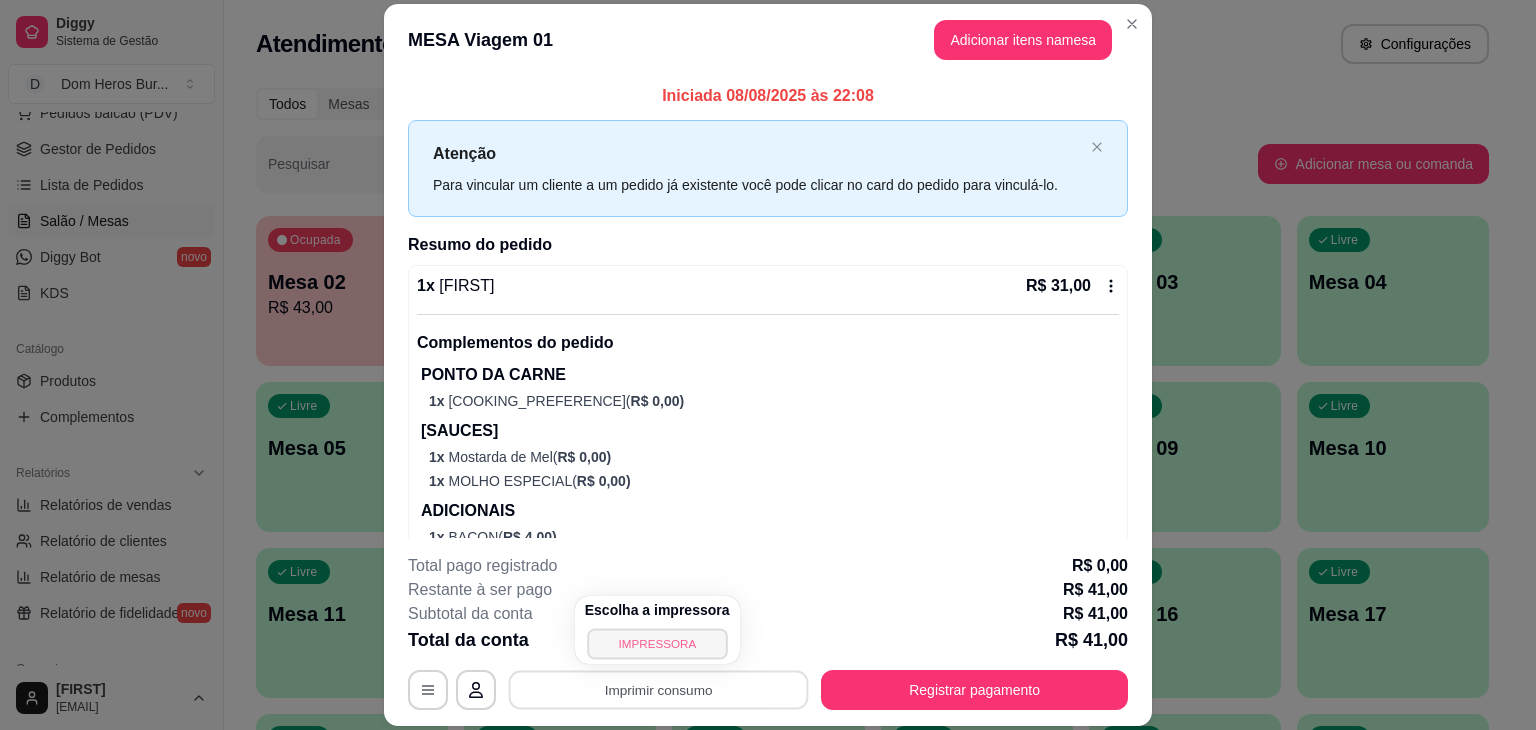 click on "IMPRESSORA" at bounding box center (657, 643) 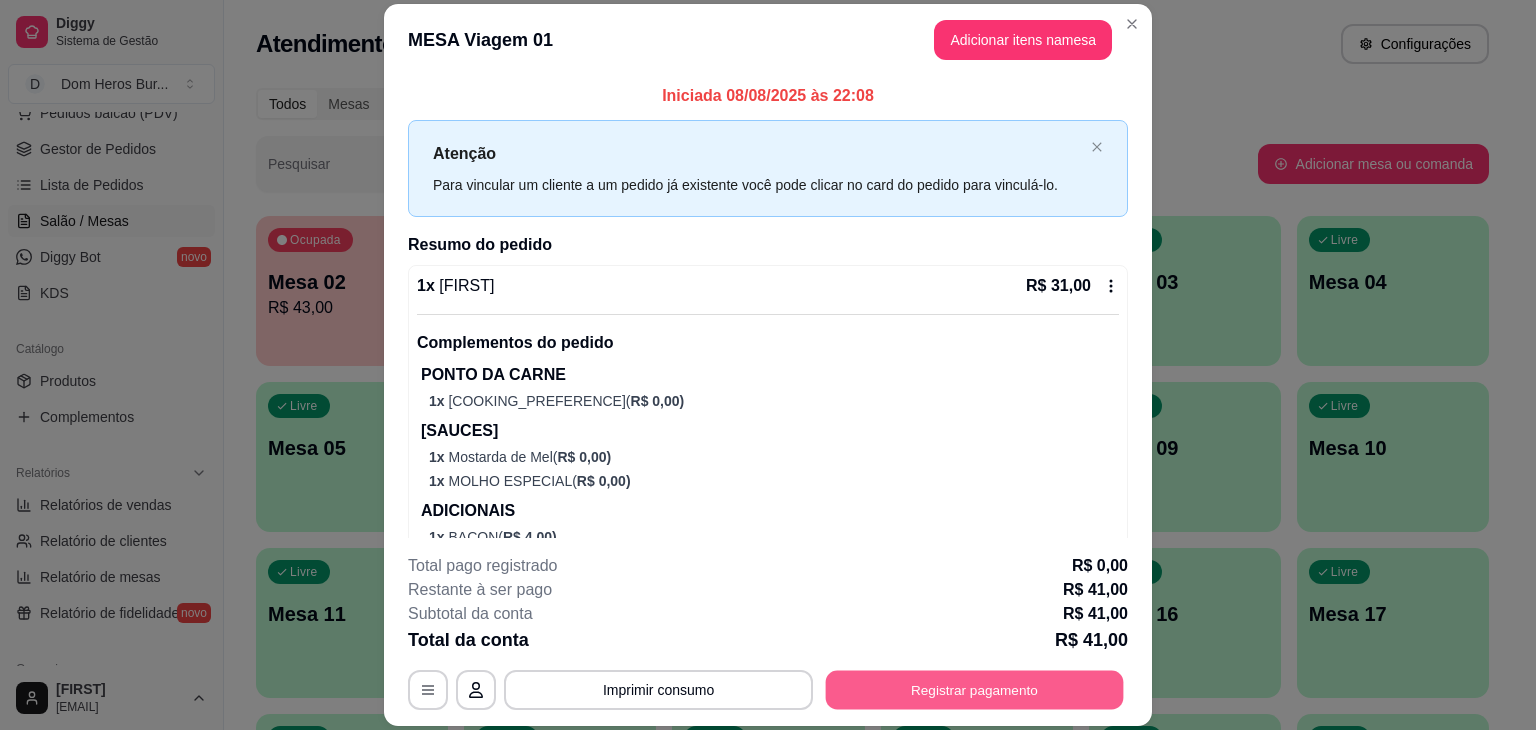 click on "Registrar pagamento" at bounding box center (975, 690) 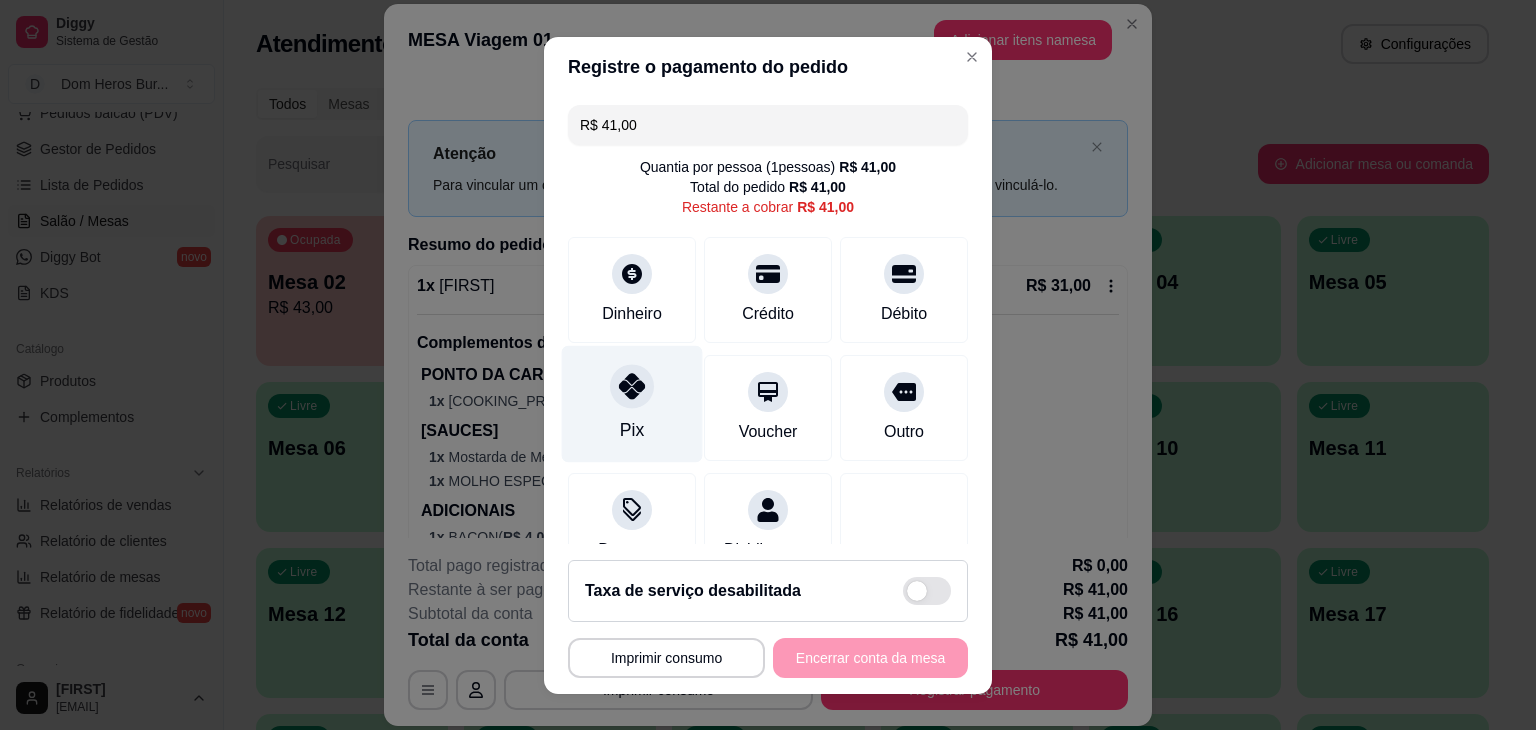 click on "Pix" at bounding box center [632, 403] 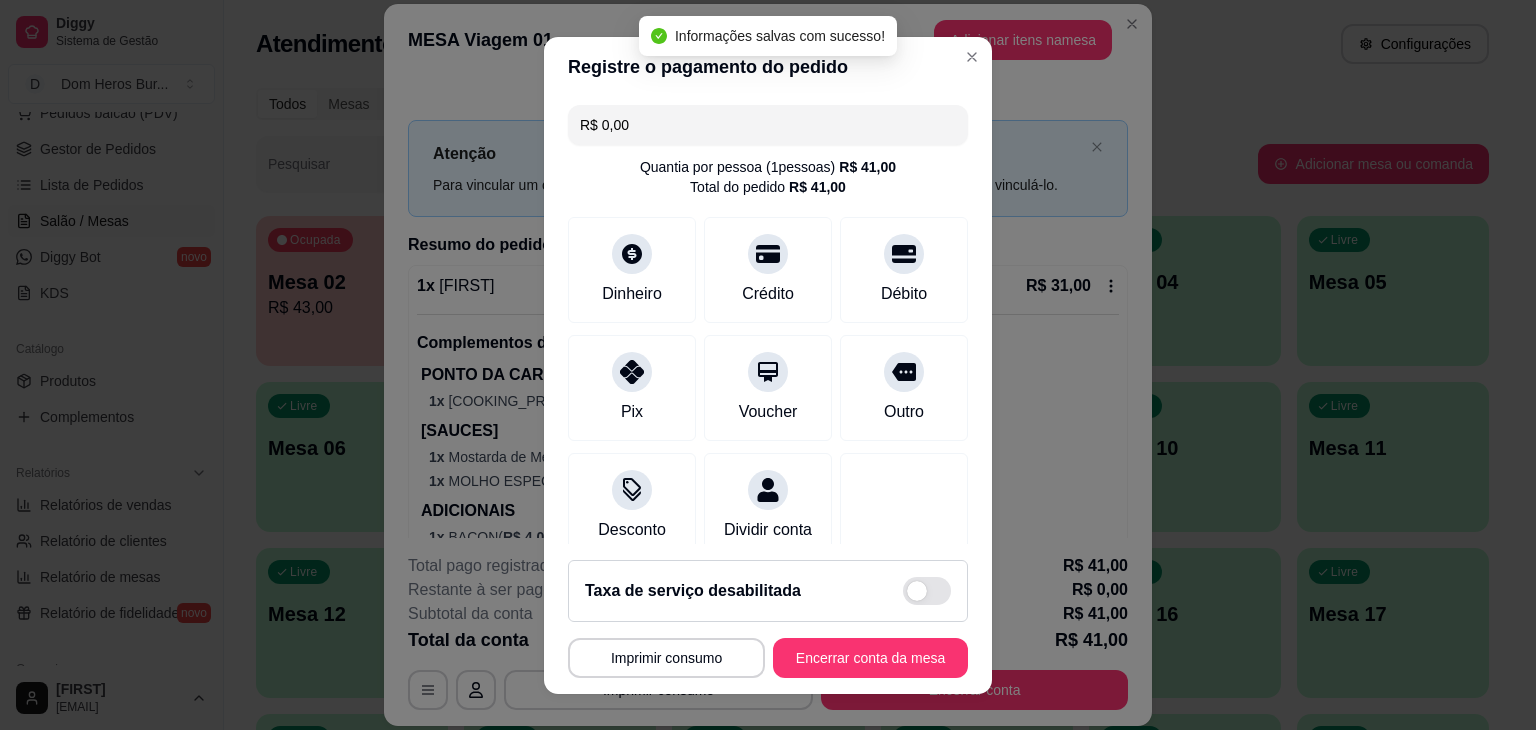 type on "R$ 0,00" 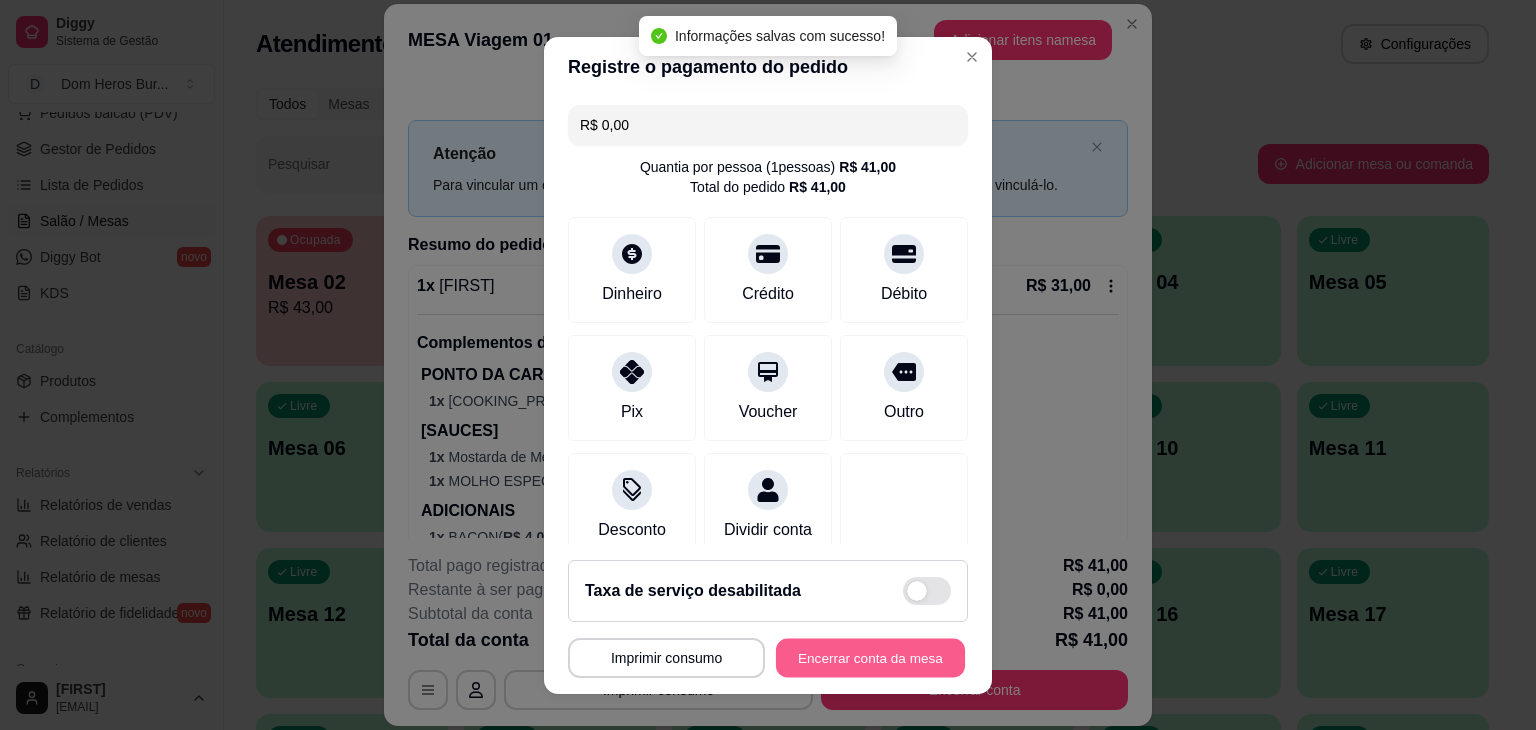 click on "Encerrar conta da mesa" at bounding box center [870, 657] 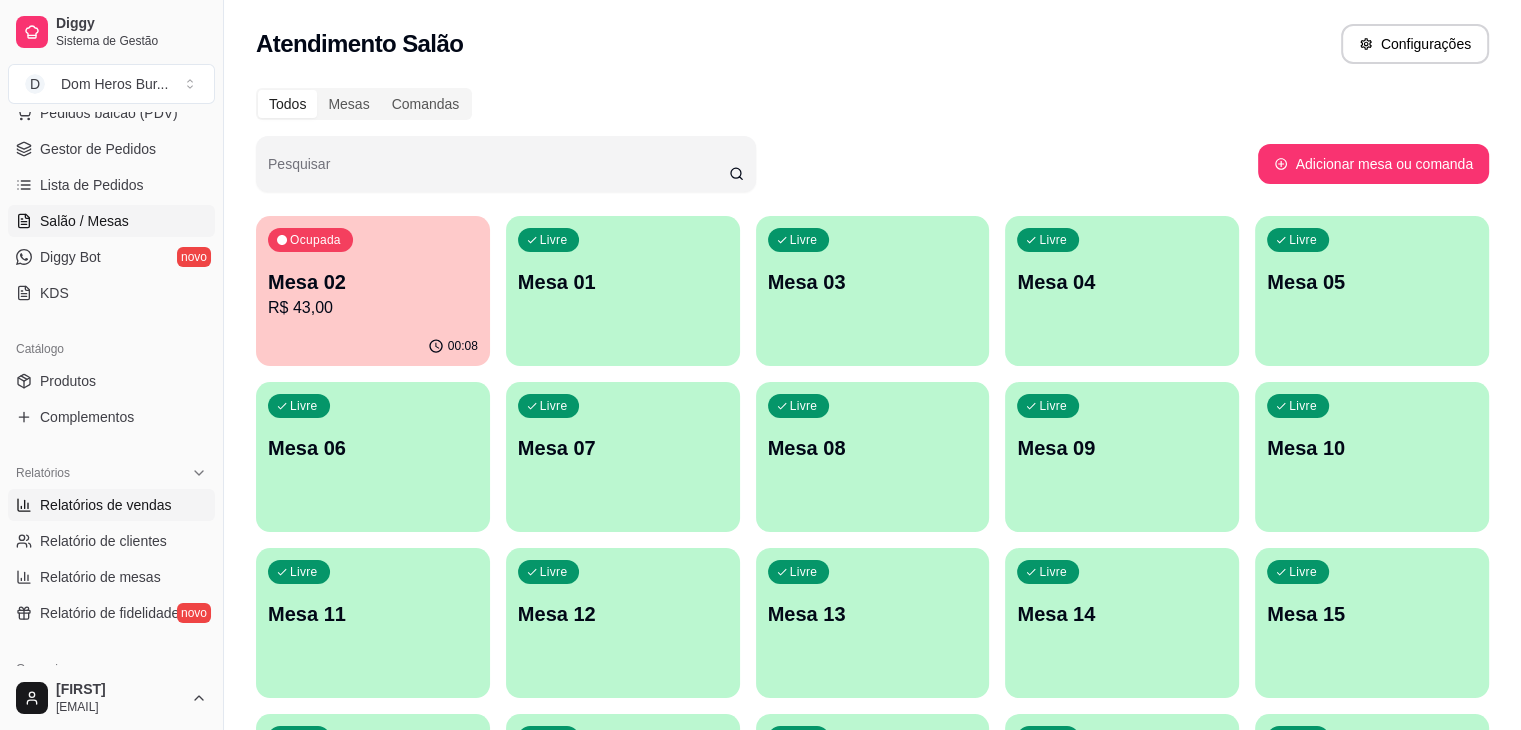 click on "Relatórios de vendas" at bounding box center (106, 505) 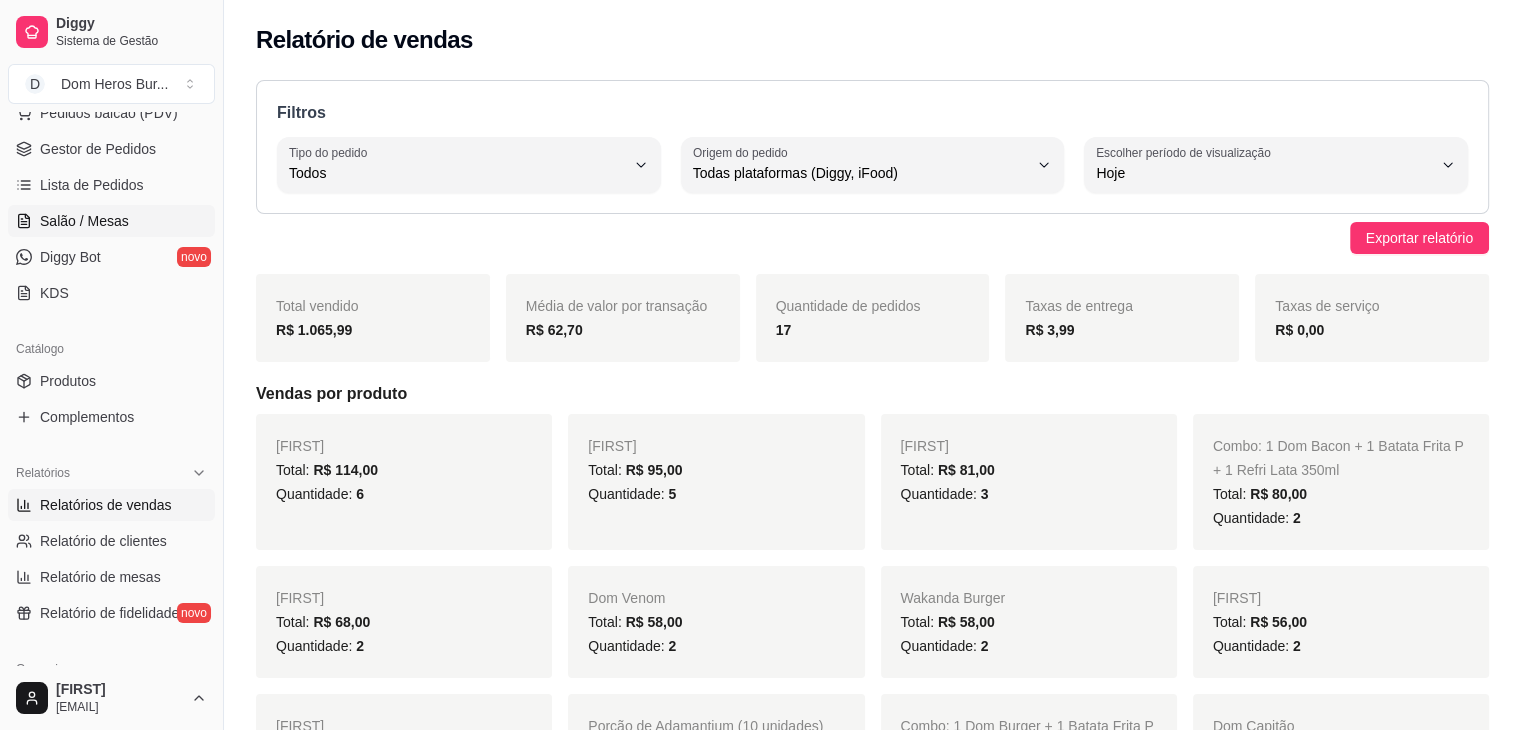 click on "Salão / Mesas" at bounding box center (84, 221) 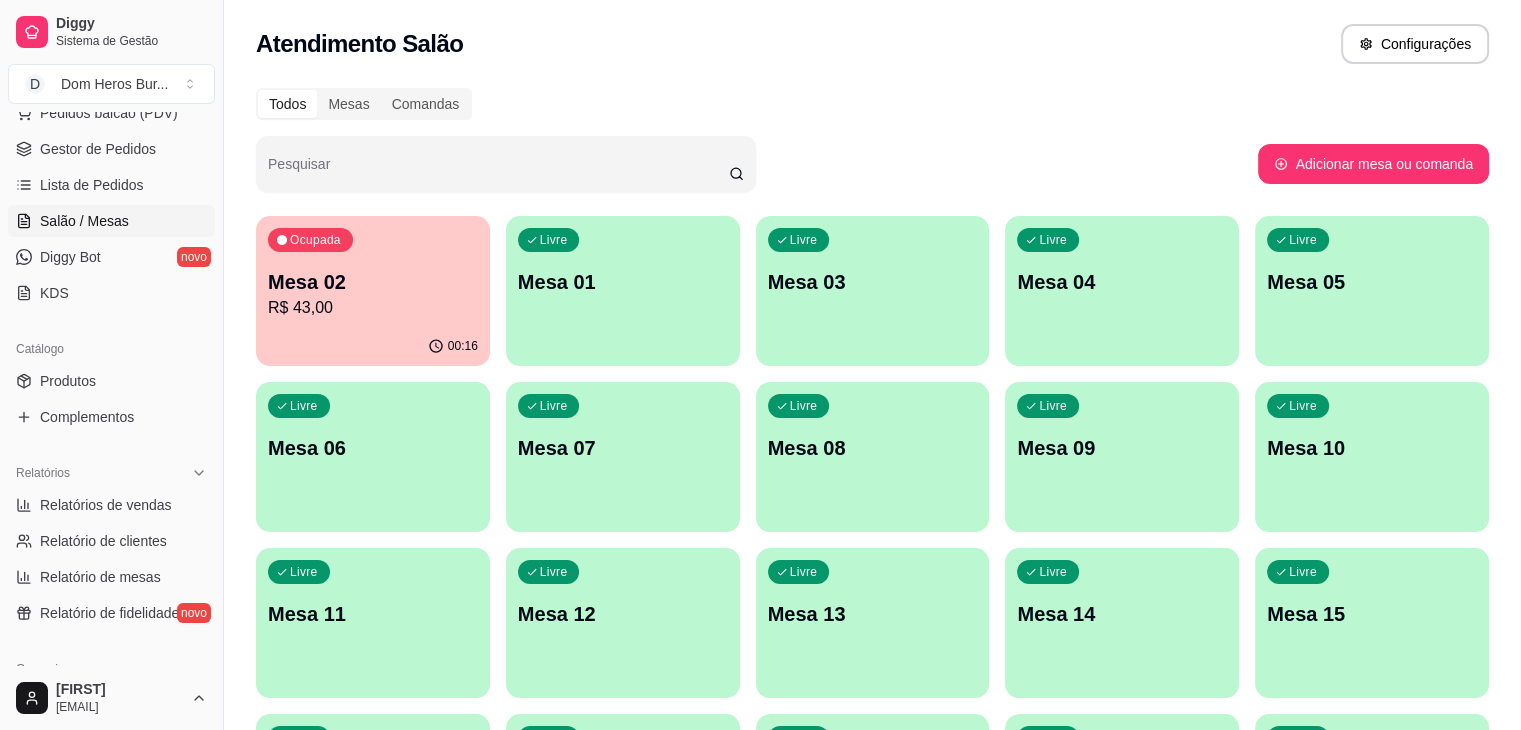 click on "R$ 43,00" at bounding box center (373, 308) 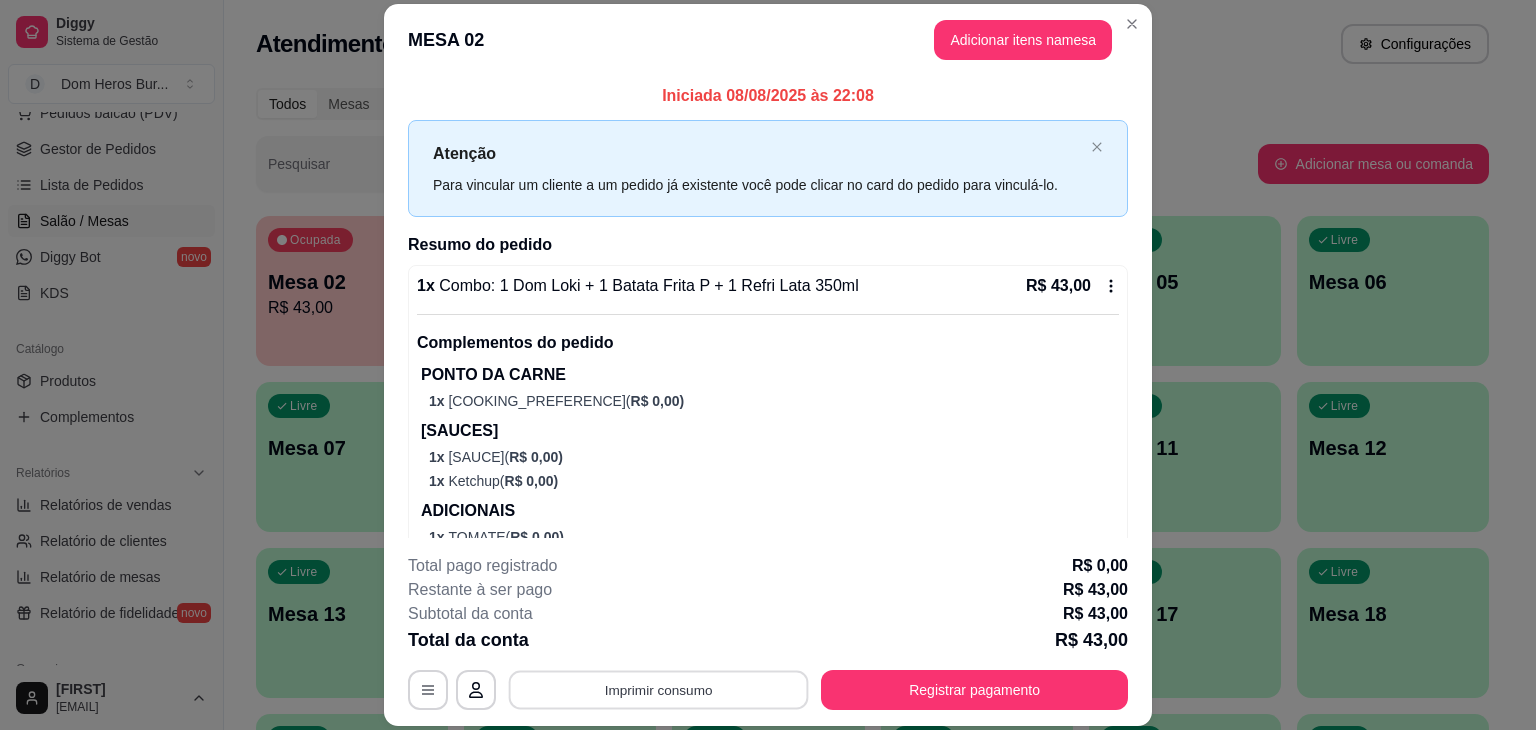 click on "Imprimir consumo" at bounding box center (659, 690) 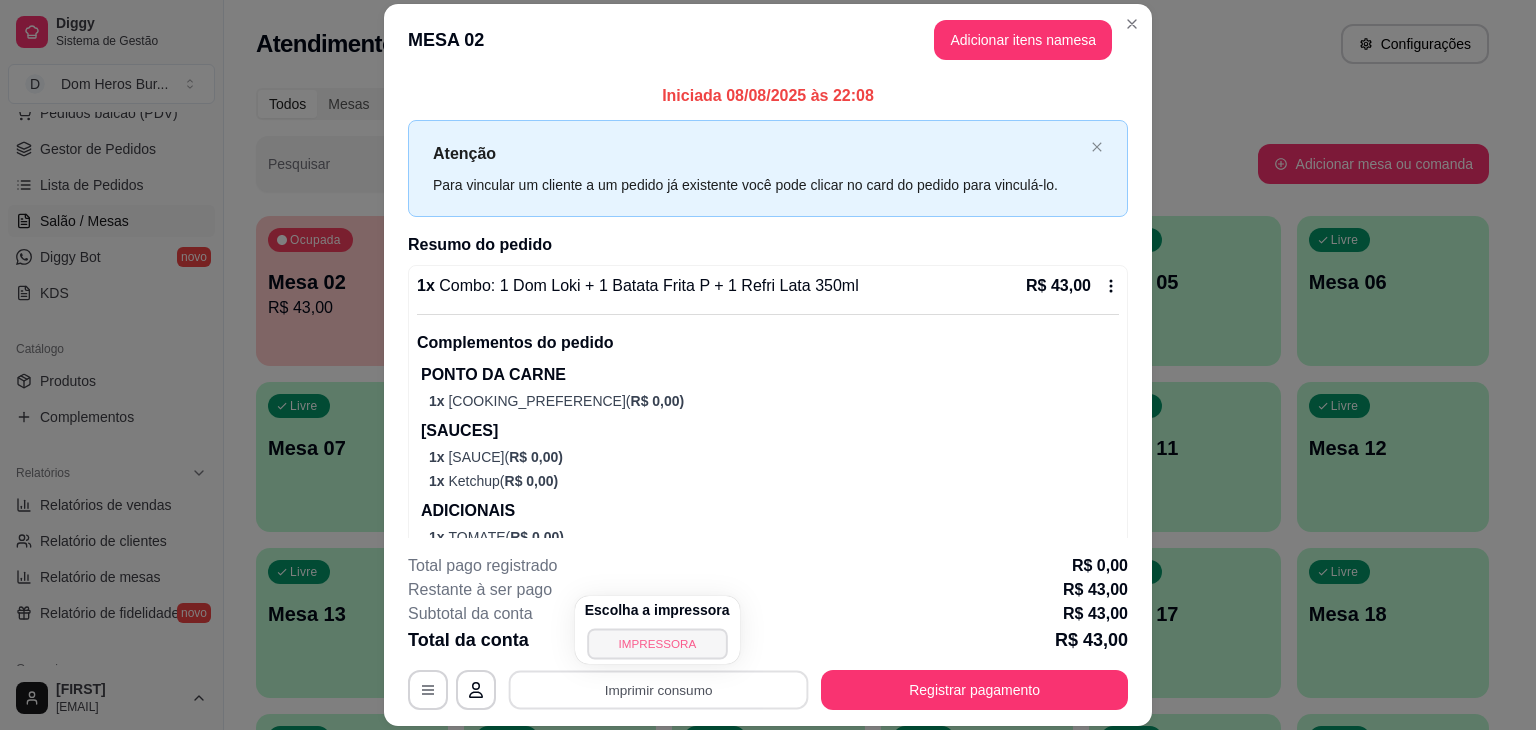 click on "IMPRESSORA" at bounding box center (657, 643) 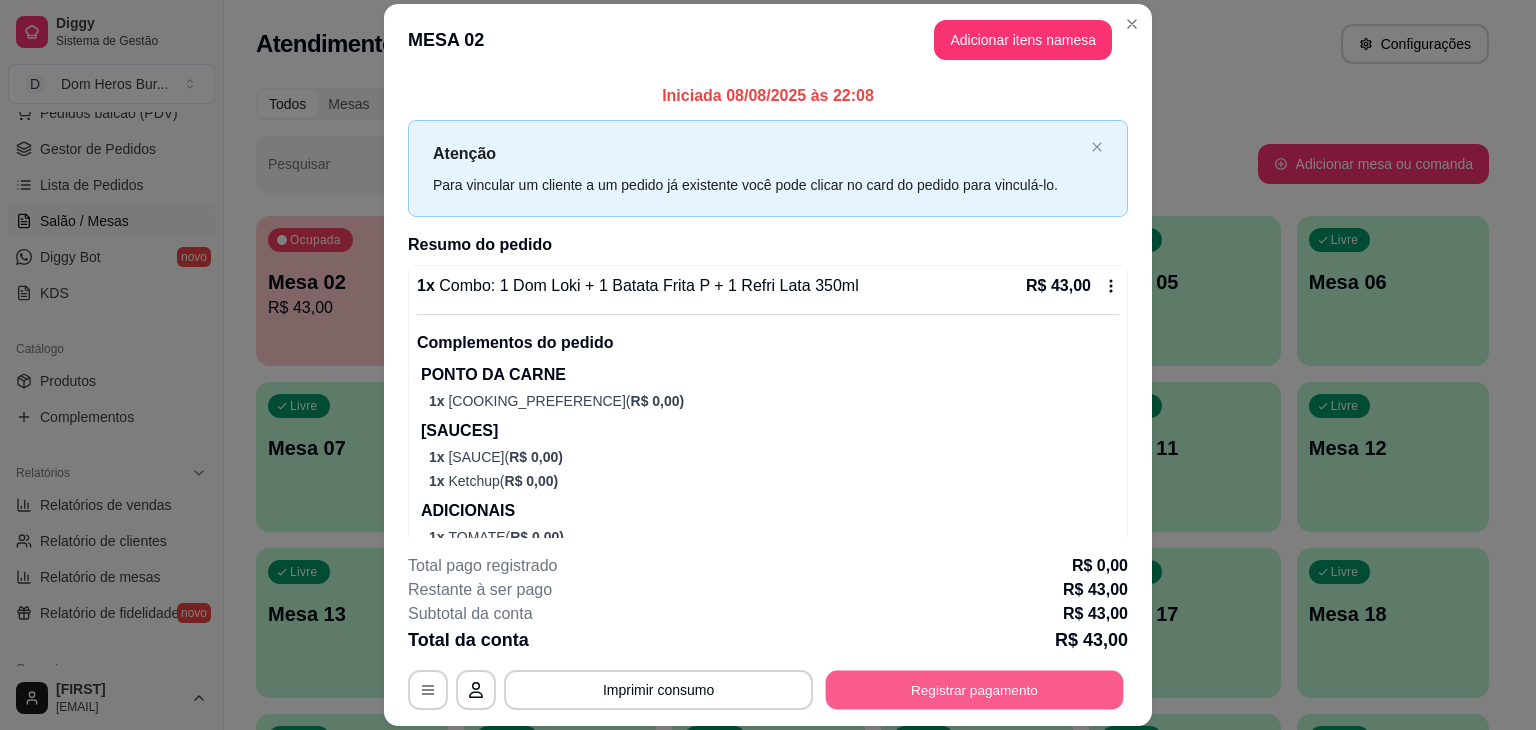 click on "Registrar pagamento" at bounding box center [975, 690] 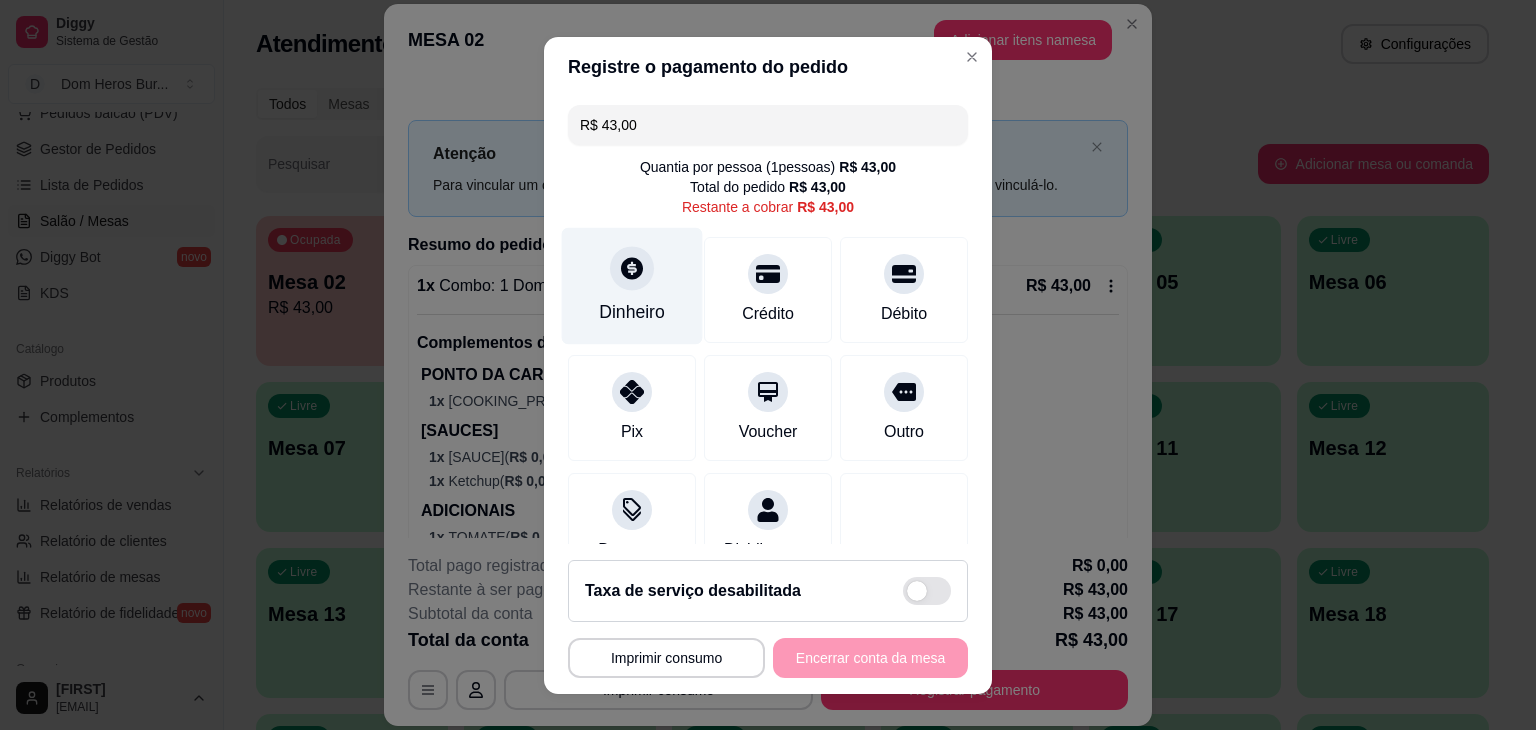 click 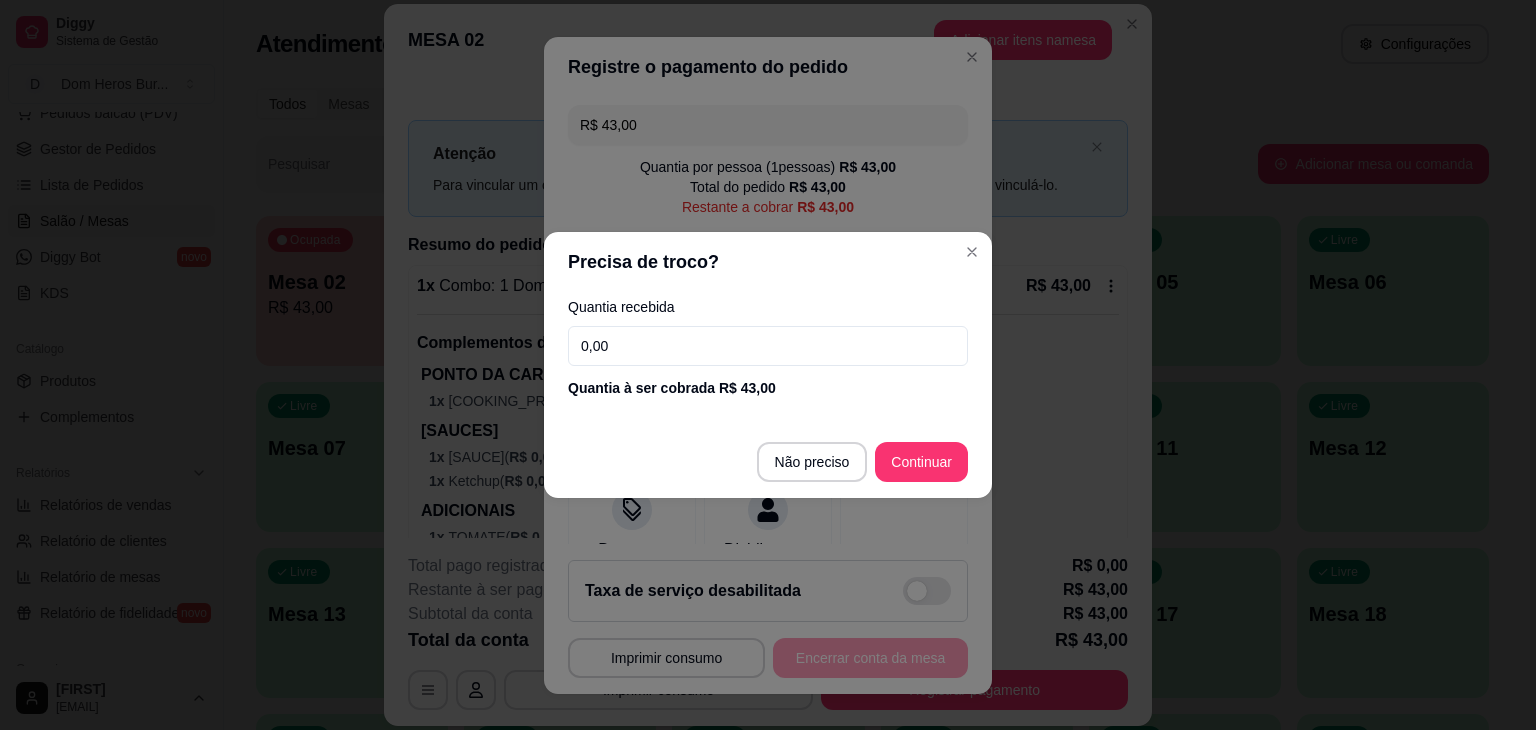 click on "0,00" at bounding box center (768, 346) 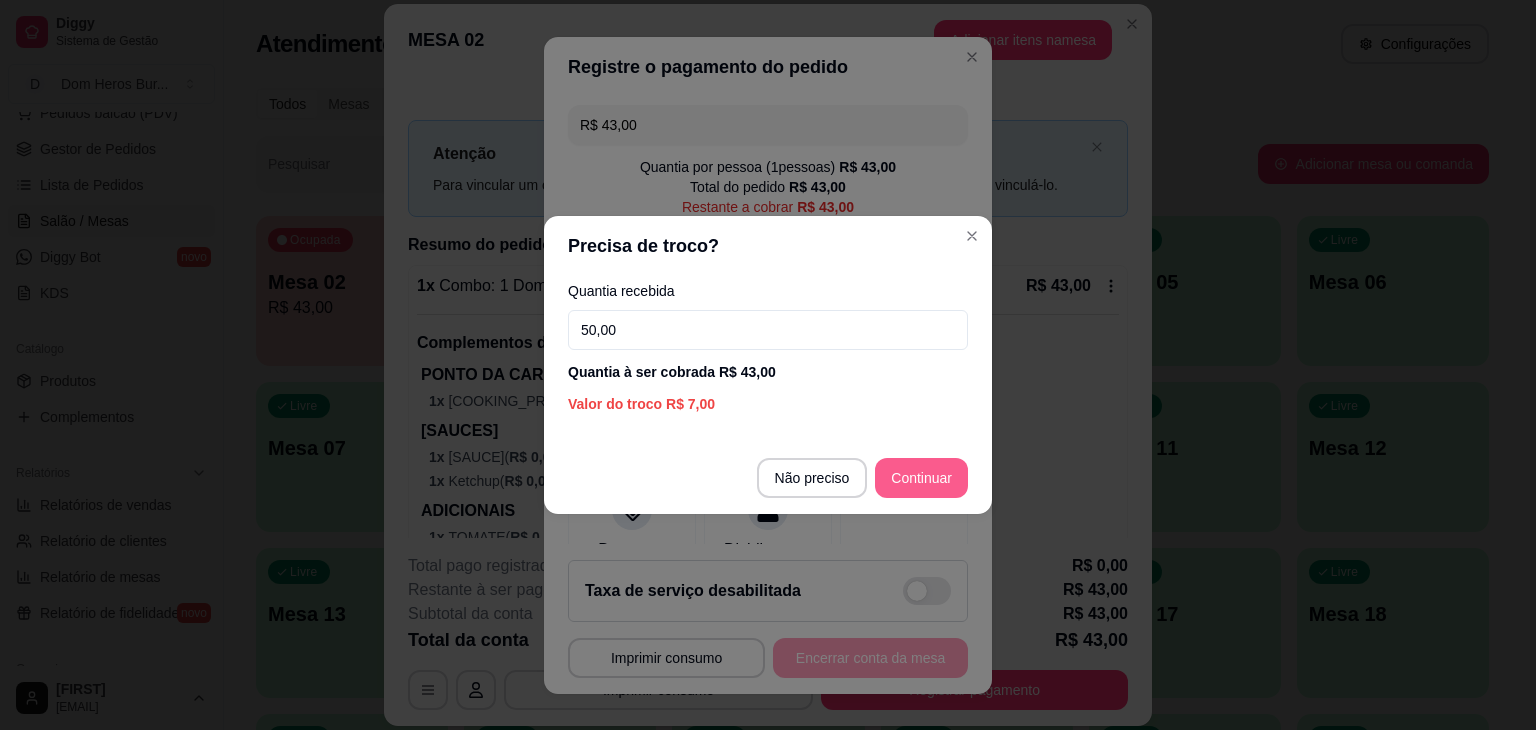 type on "50,00" 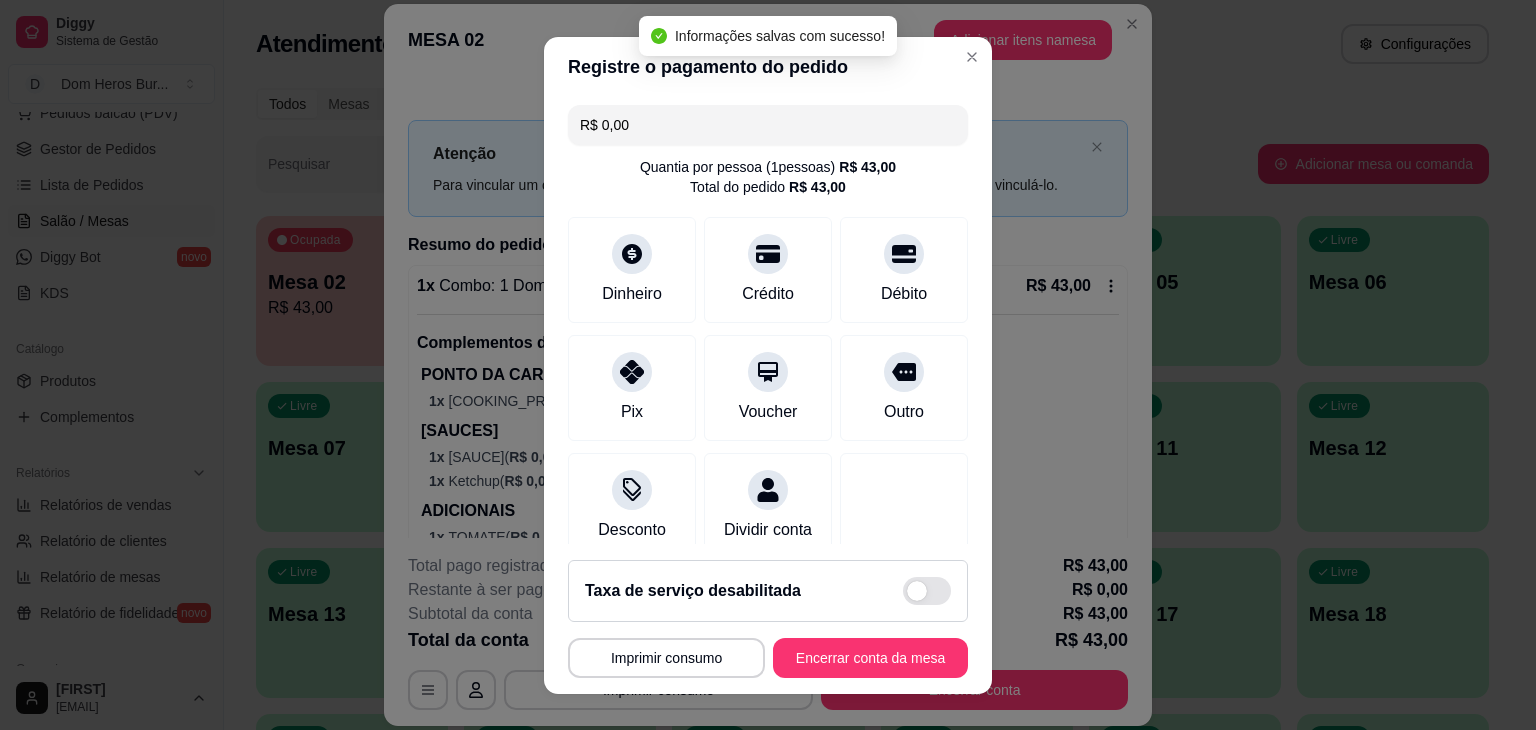 type on "R$ 0,00" 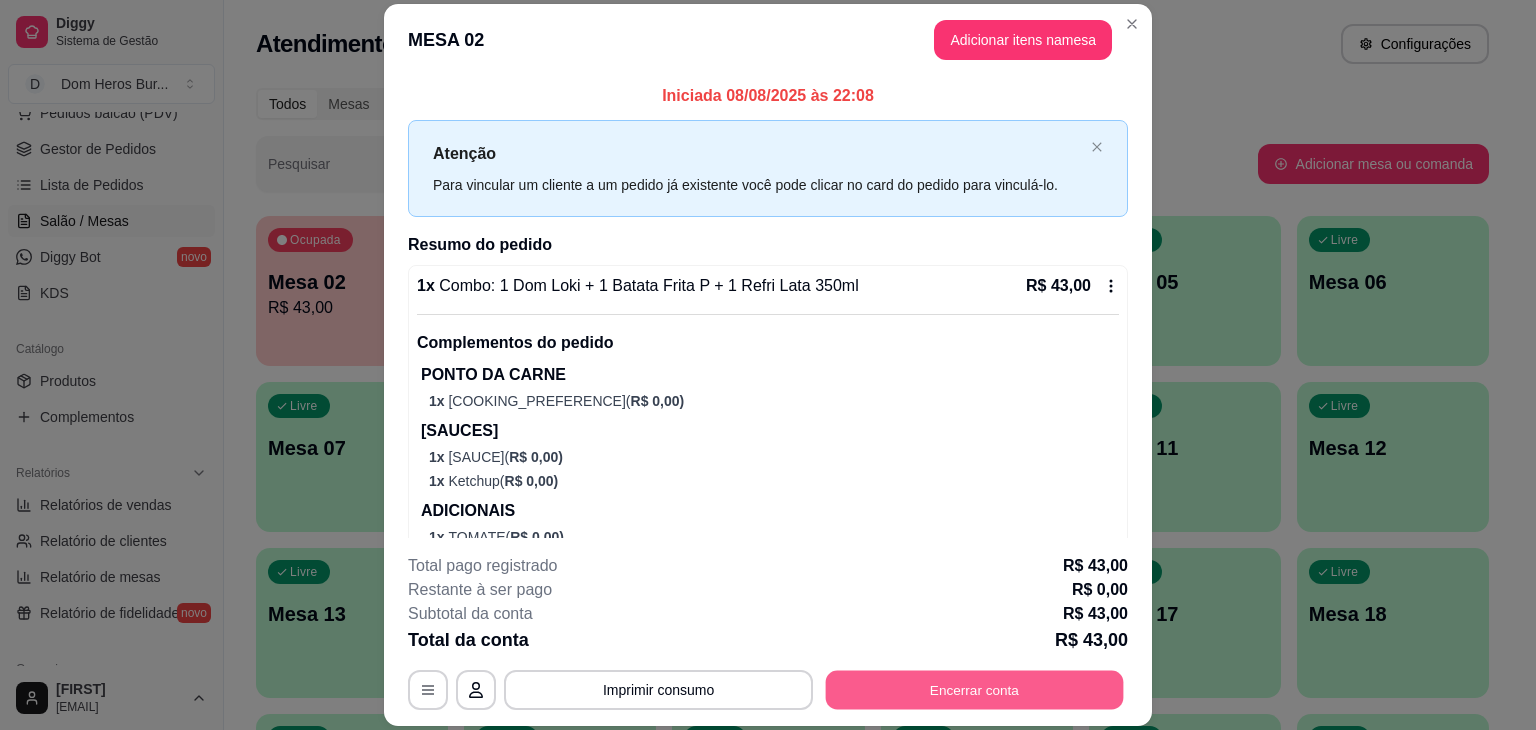 click on "Encerrar conta" at bounding box center [975, 690] 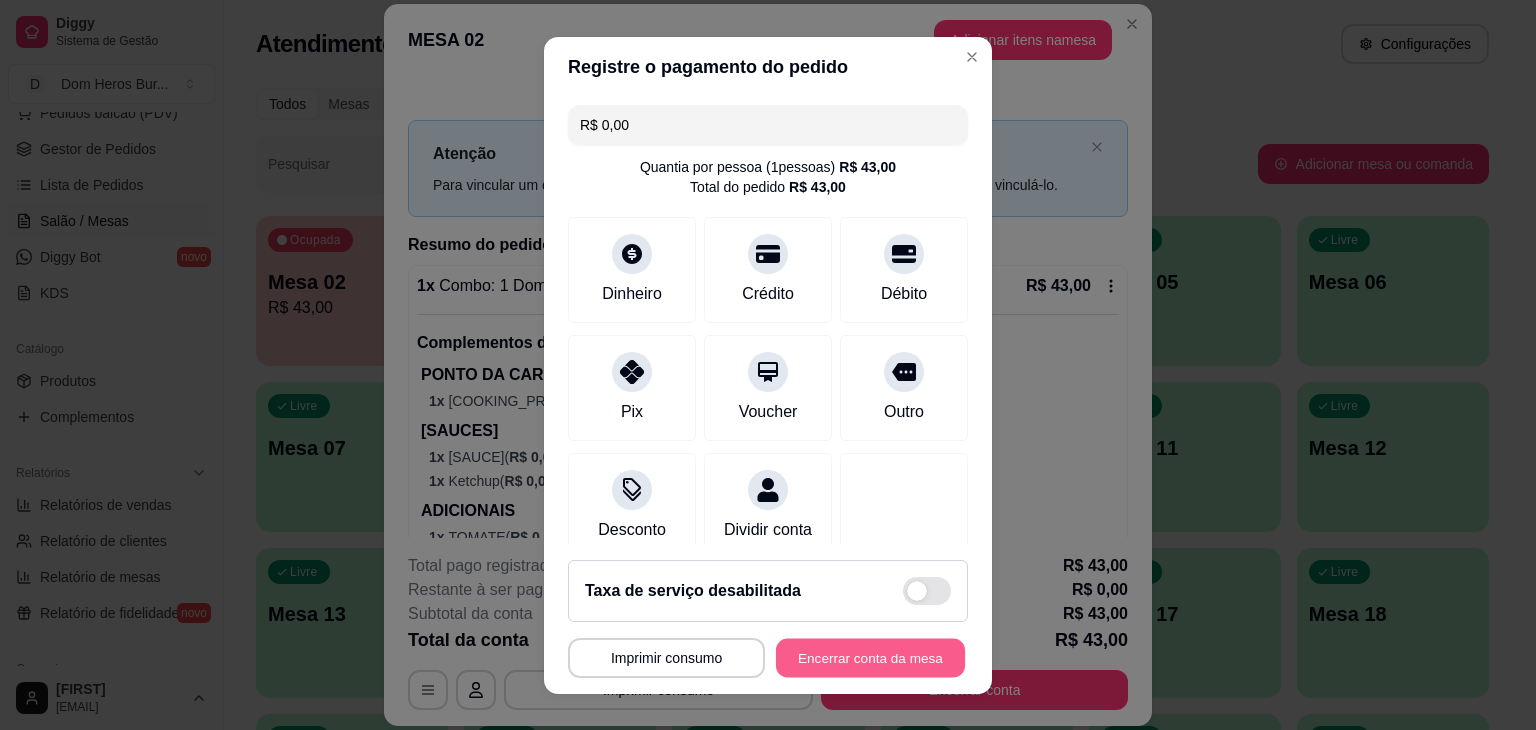 click on "Encerrar conta da mesa" at bounding box center (870, 657) 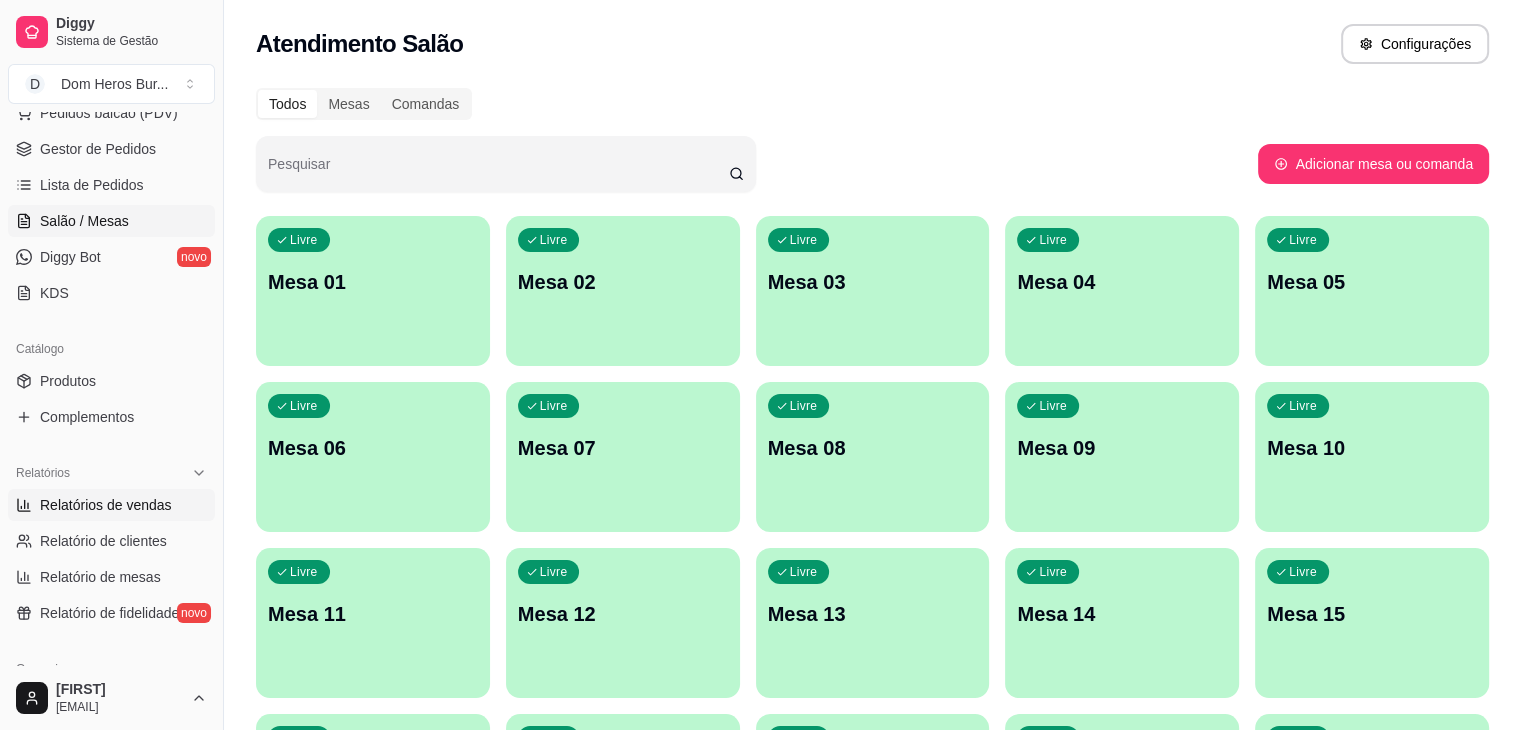 click on "Relatórios de vendas" at bounding box center [106, 505] 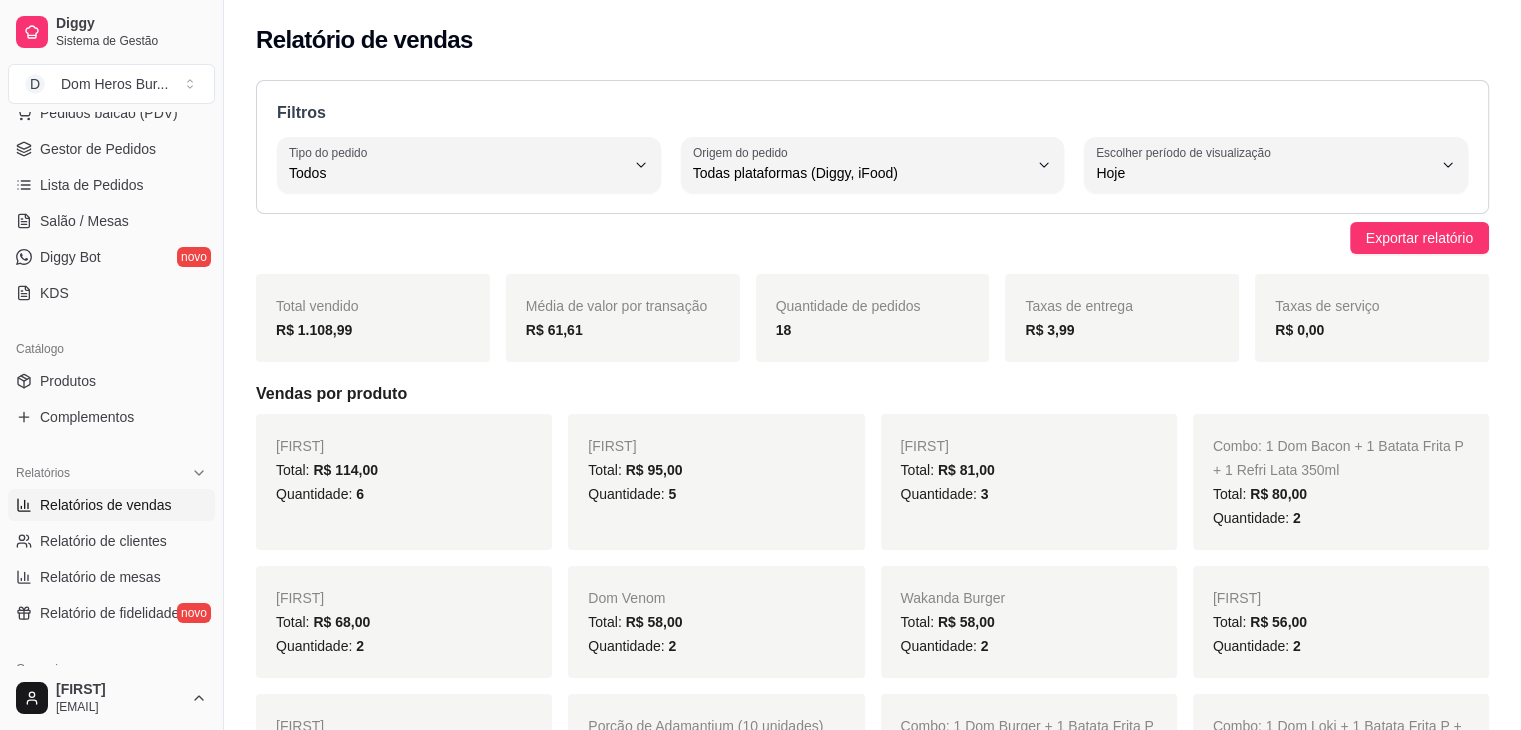 click on "Vendas por produto" at bounding box center [872, 394] 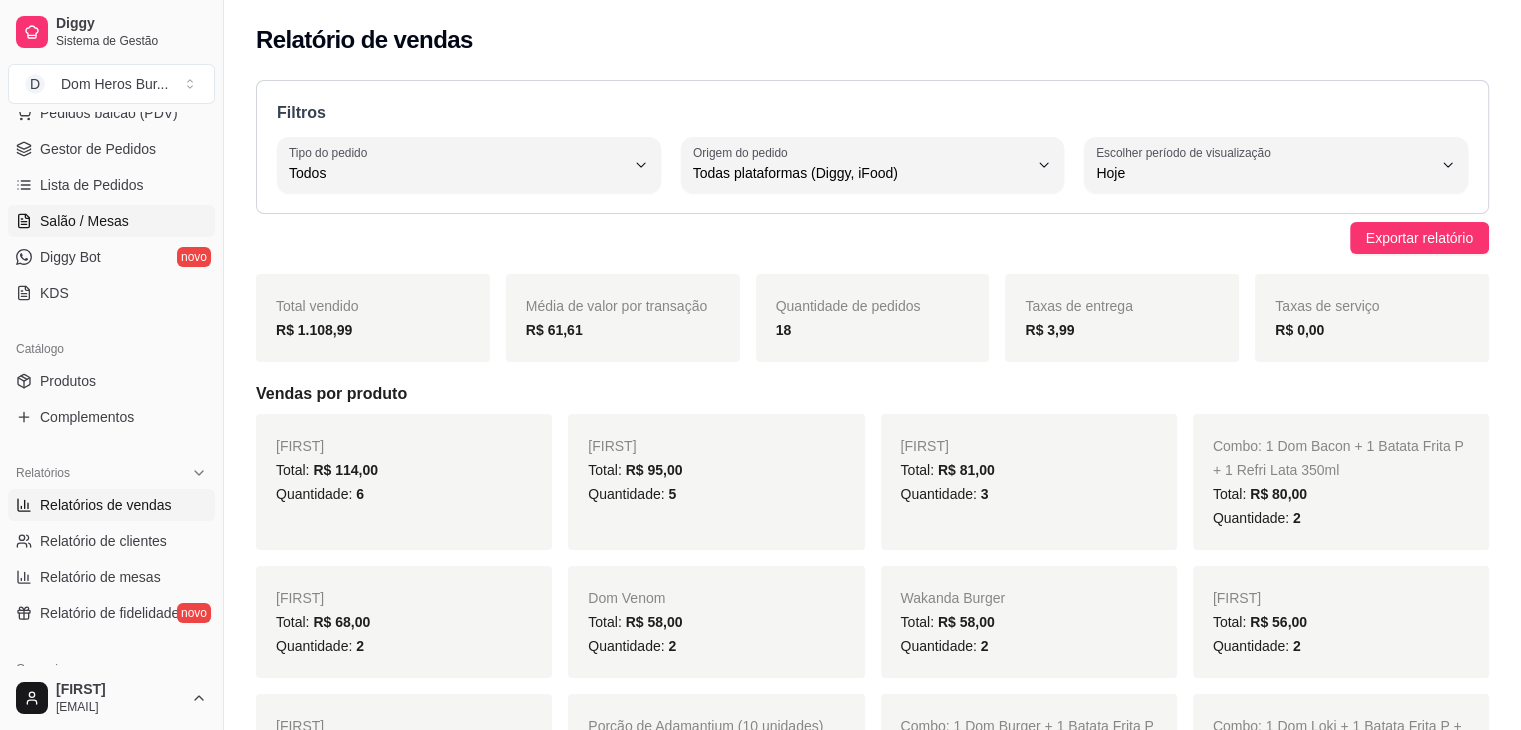 click on "Salão / Mesas" at bounding box center (84, 221) 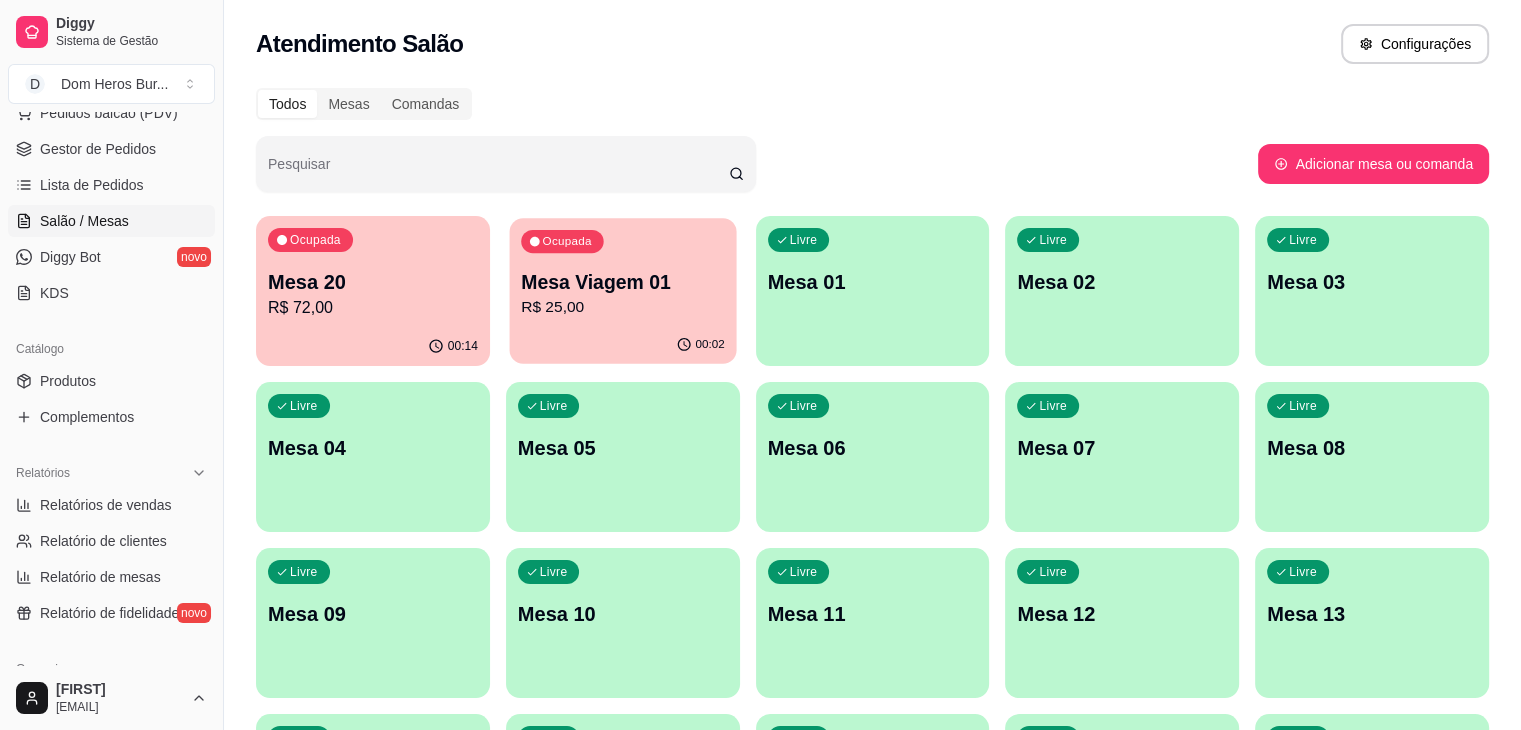 click on "Ocupada Mesa Viagem 01 R$ 25,00" at bounding box center [622, 272] 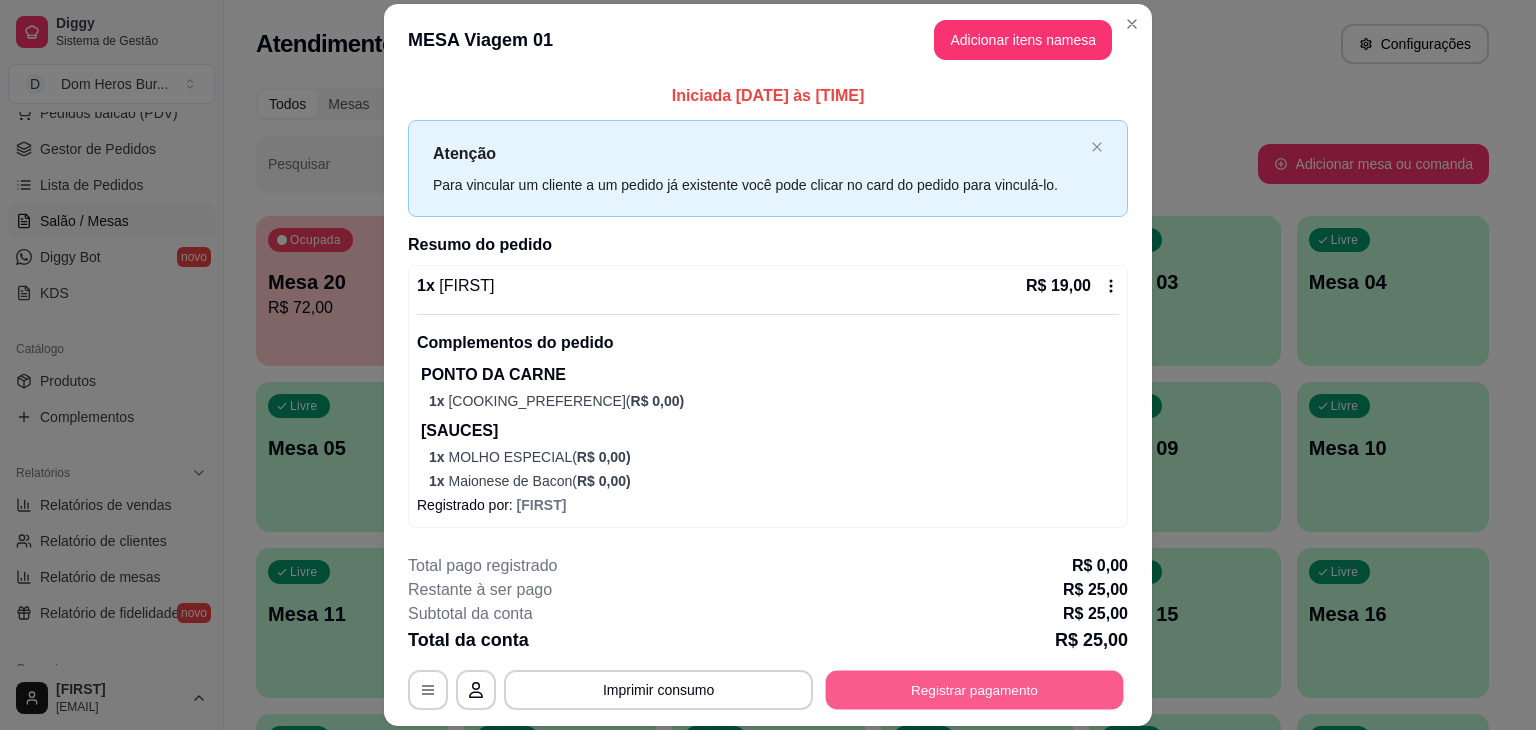 click on "Registrar pagamento" at bounding box center [975, 690] 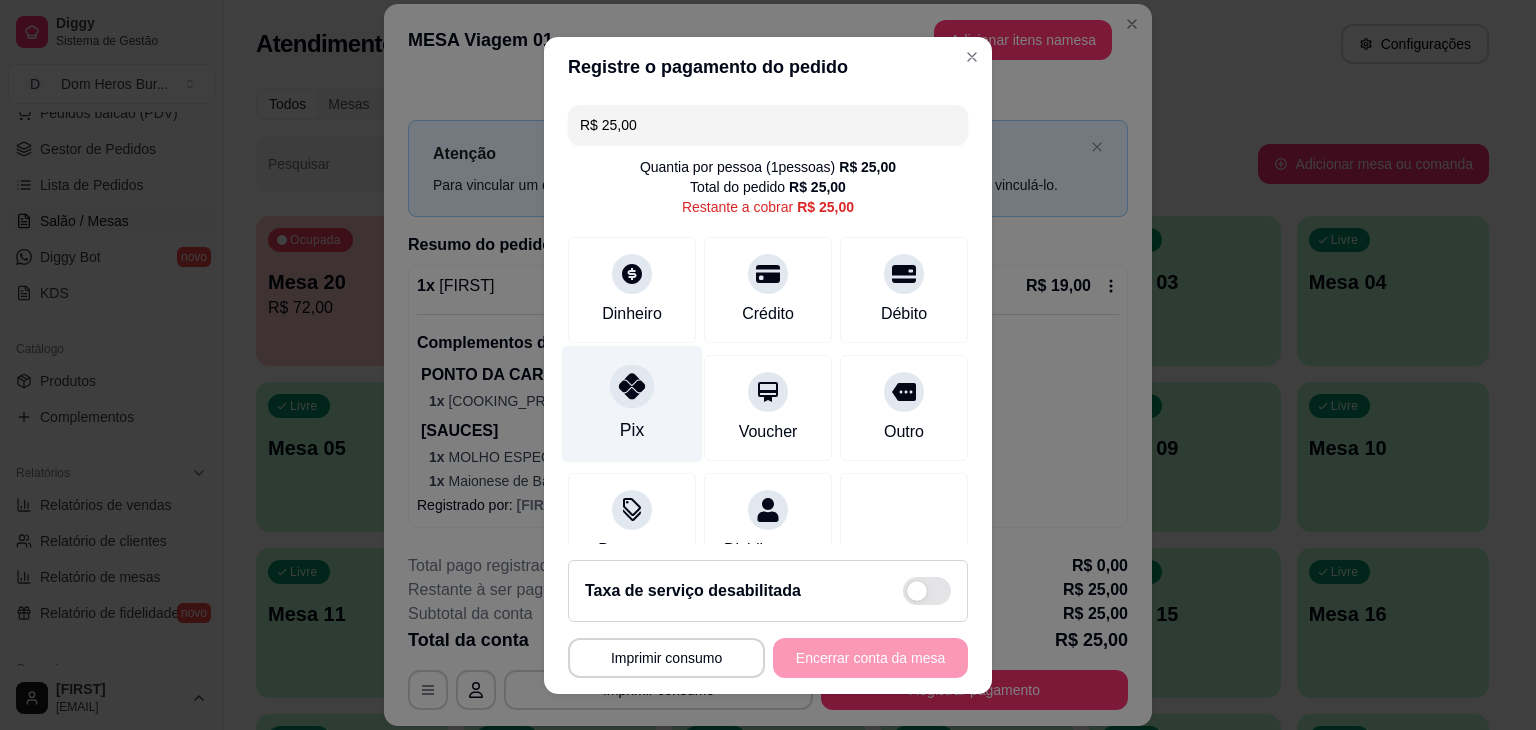click on "Pix" at bounding box center [632, 403] 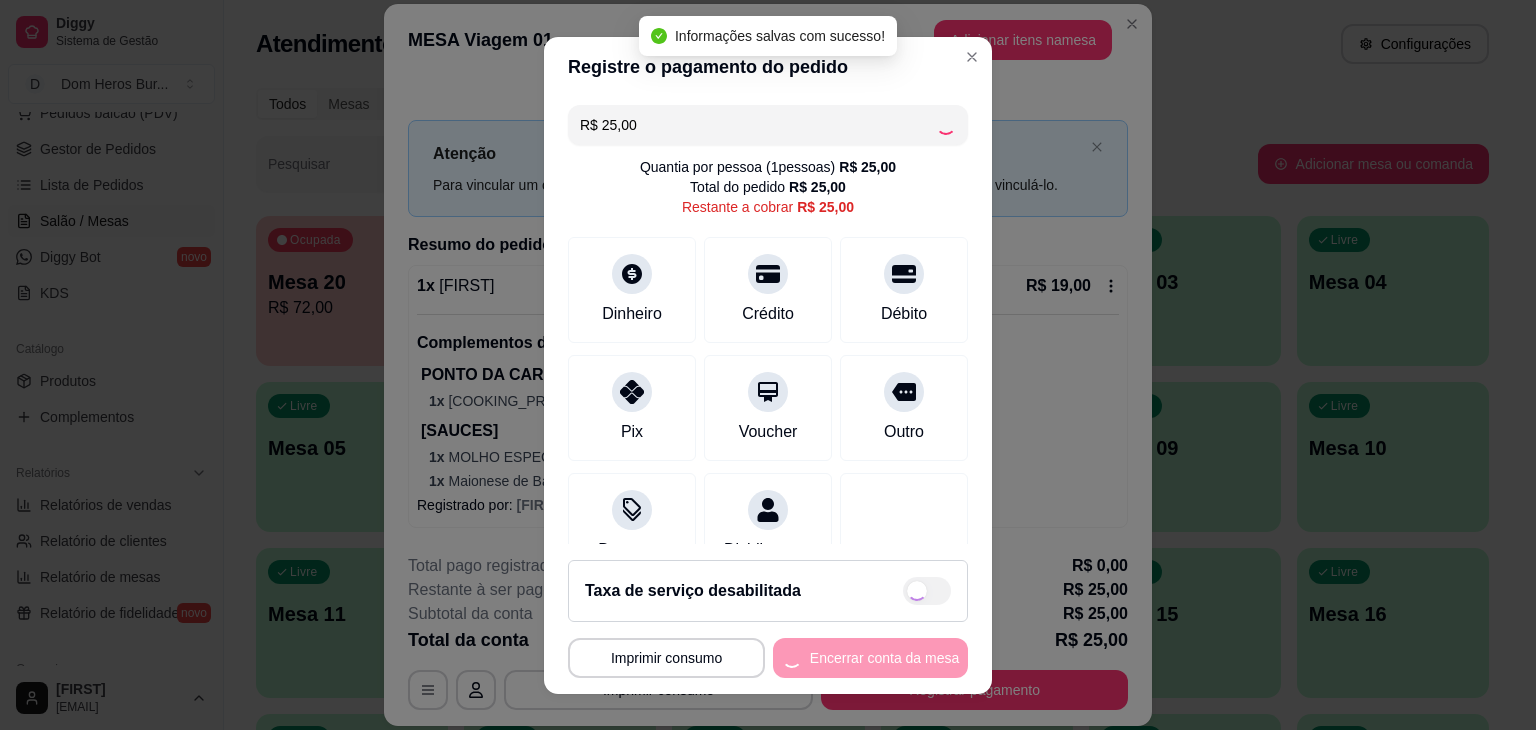 type on "R$ 0,00" 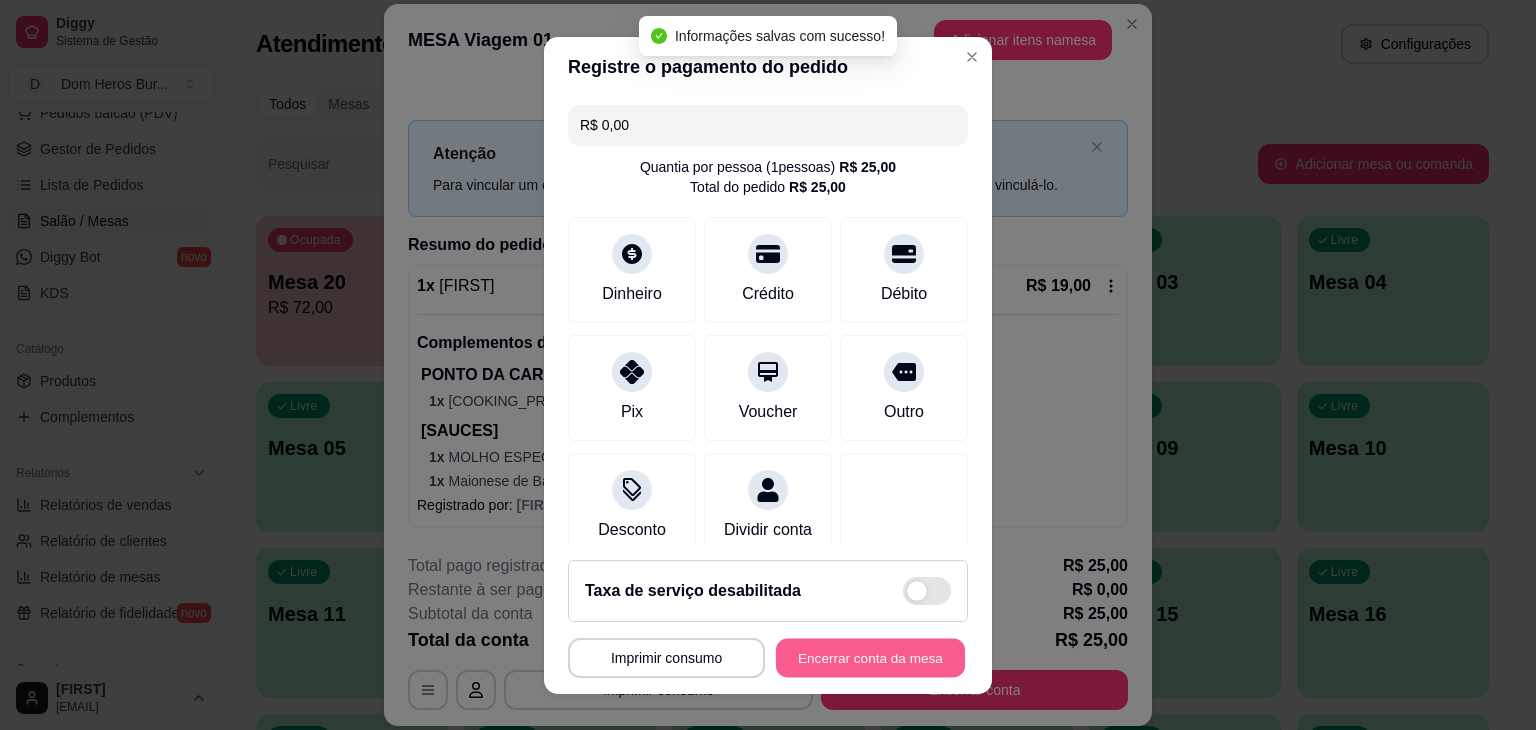 click on "Encerrar conta da mesa" at bounding box center (870, 657) 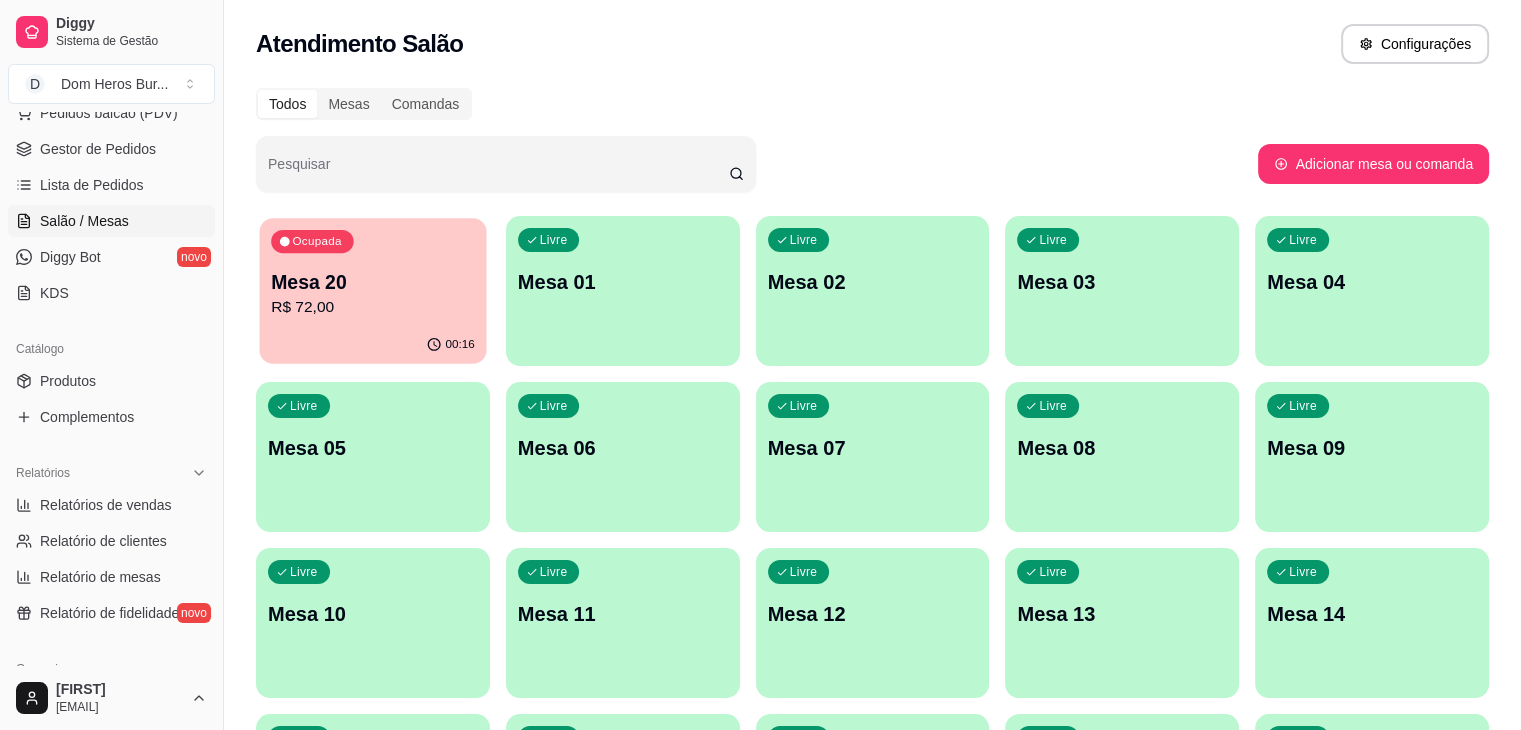 click on "Mesa 20" at bounding box center [373, 282] 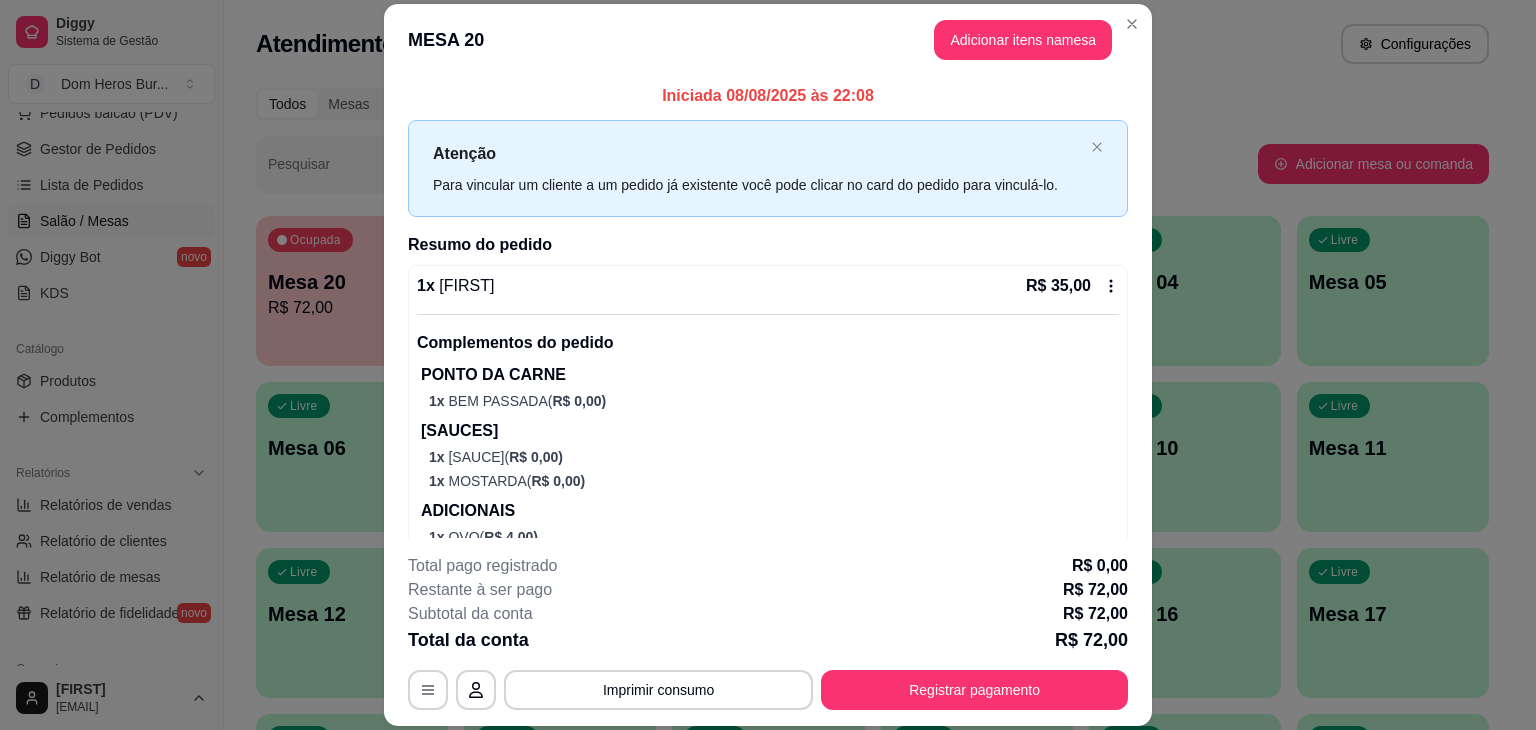 click on "1 x   Dom Loki R$ 35,00" at bounding box center [768, 286] 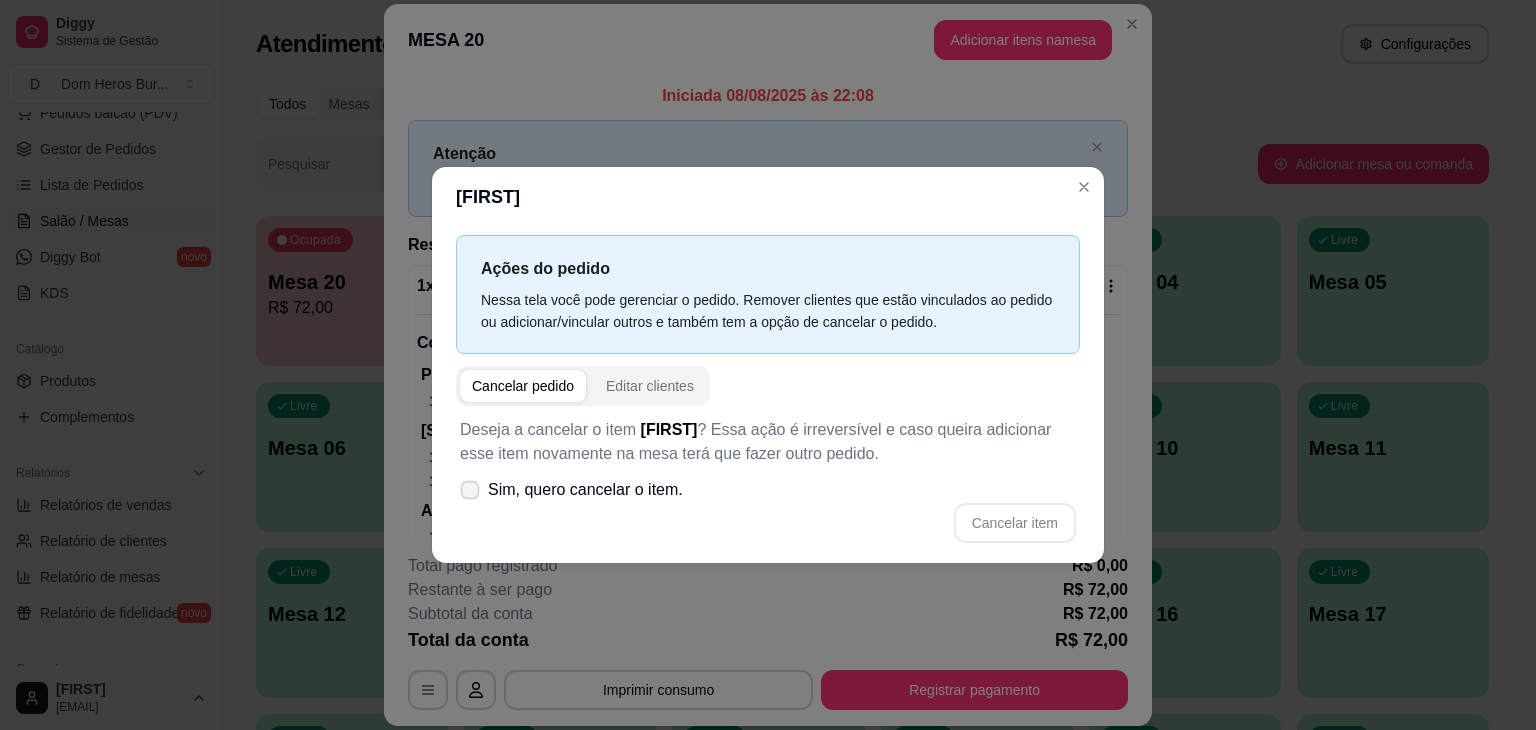 click on "Sim, quero cancelar o item." at bounding box center [585, 490] 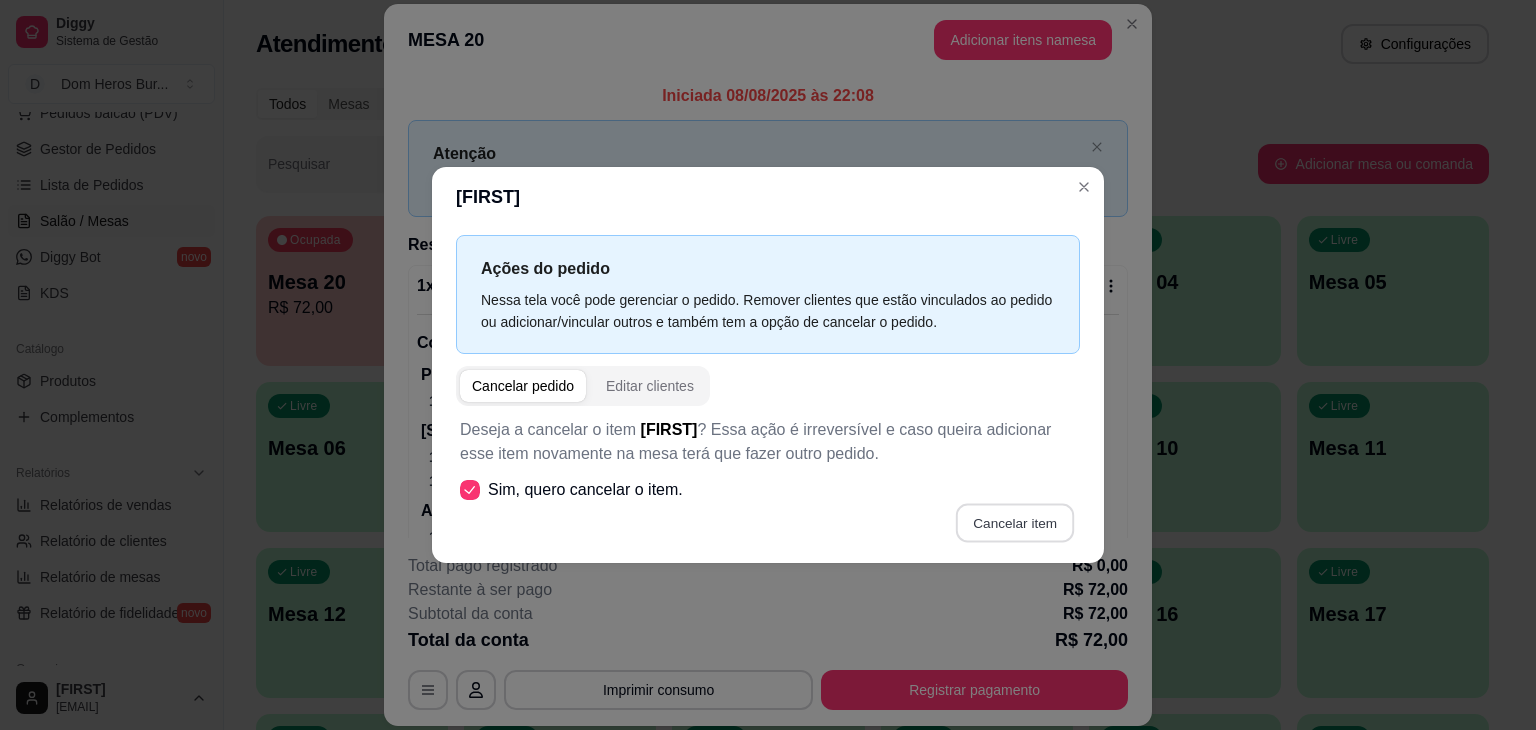 click on "Cancelar item" at bounding box center [1014, 523] 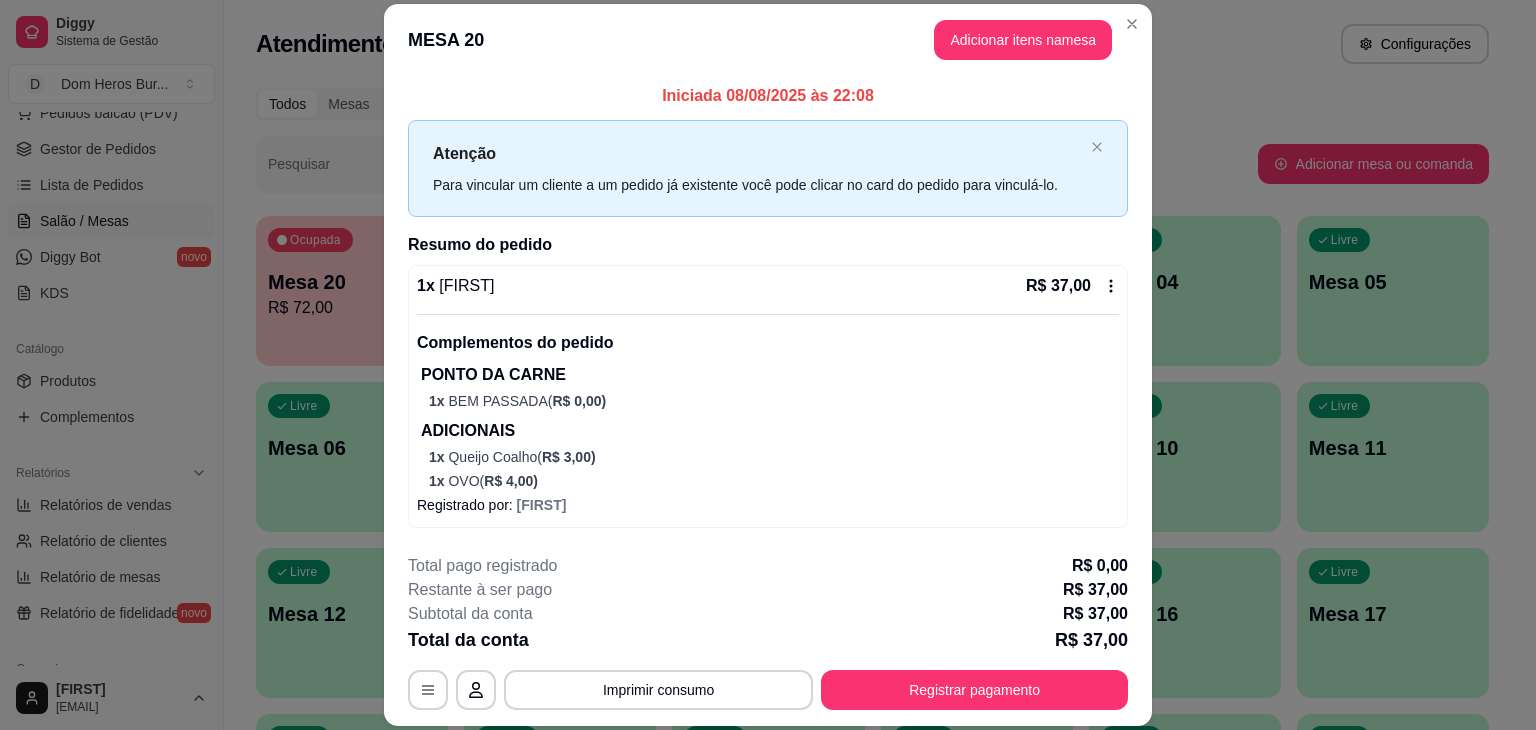 click on "1 x   Dom Aranha  R$ 37,00" at bounding box center (768, 286) 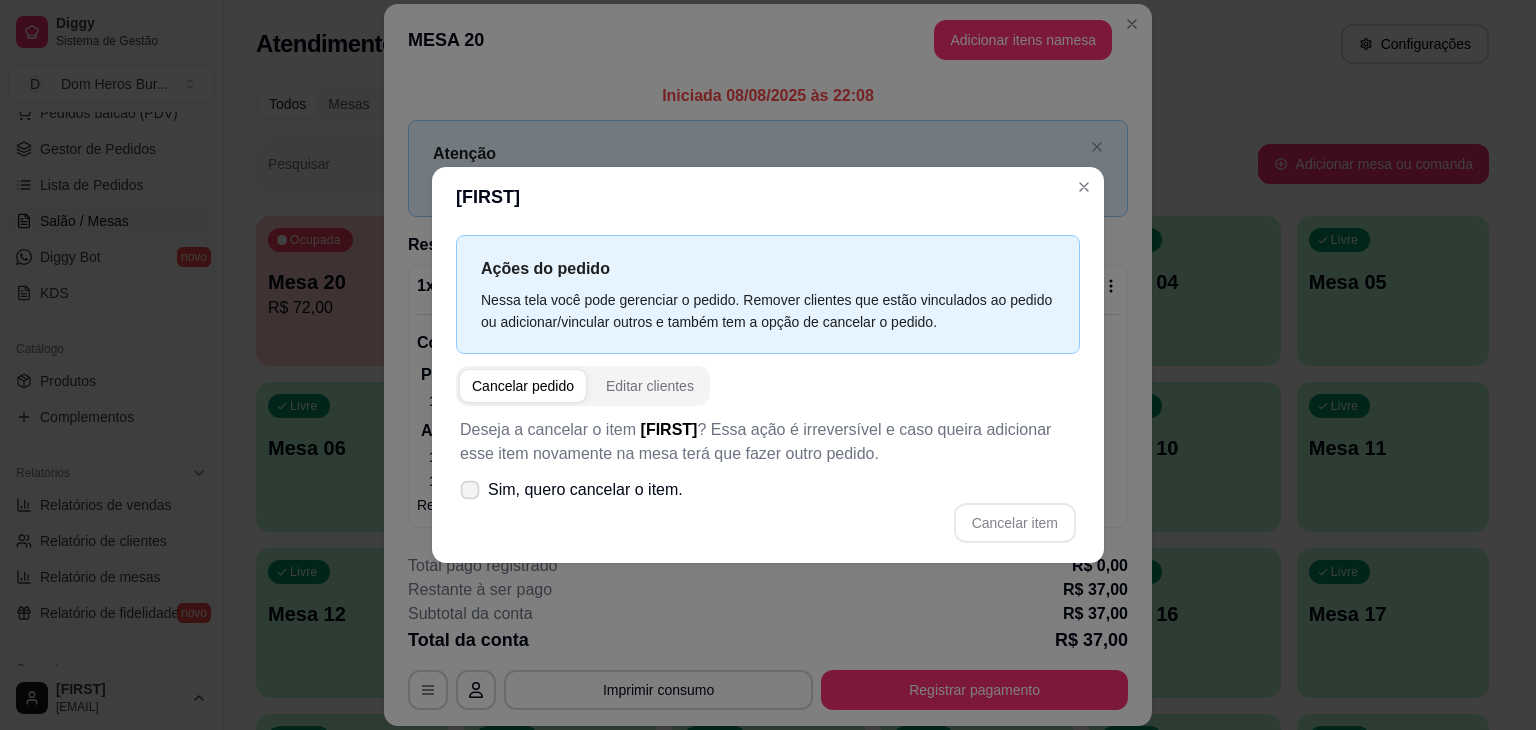 click on "Sim, quero cancelar o item." at bounding box center [571, 490] 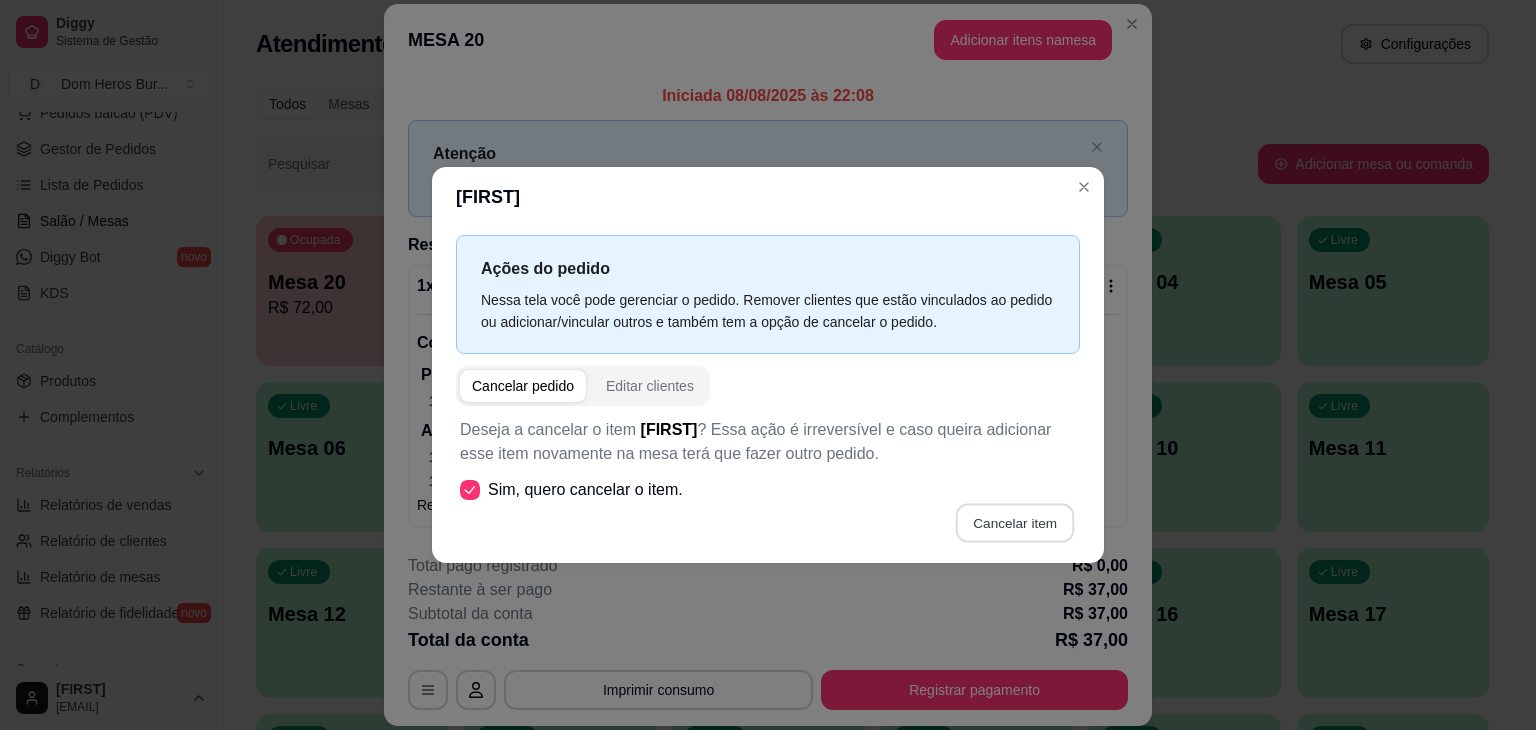 click on "Cancelar item" at bounding box center [1014, 523] 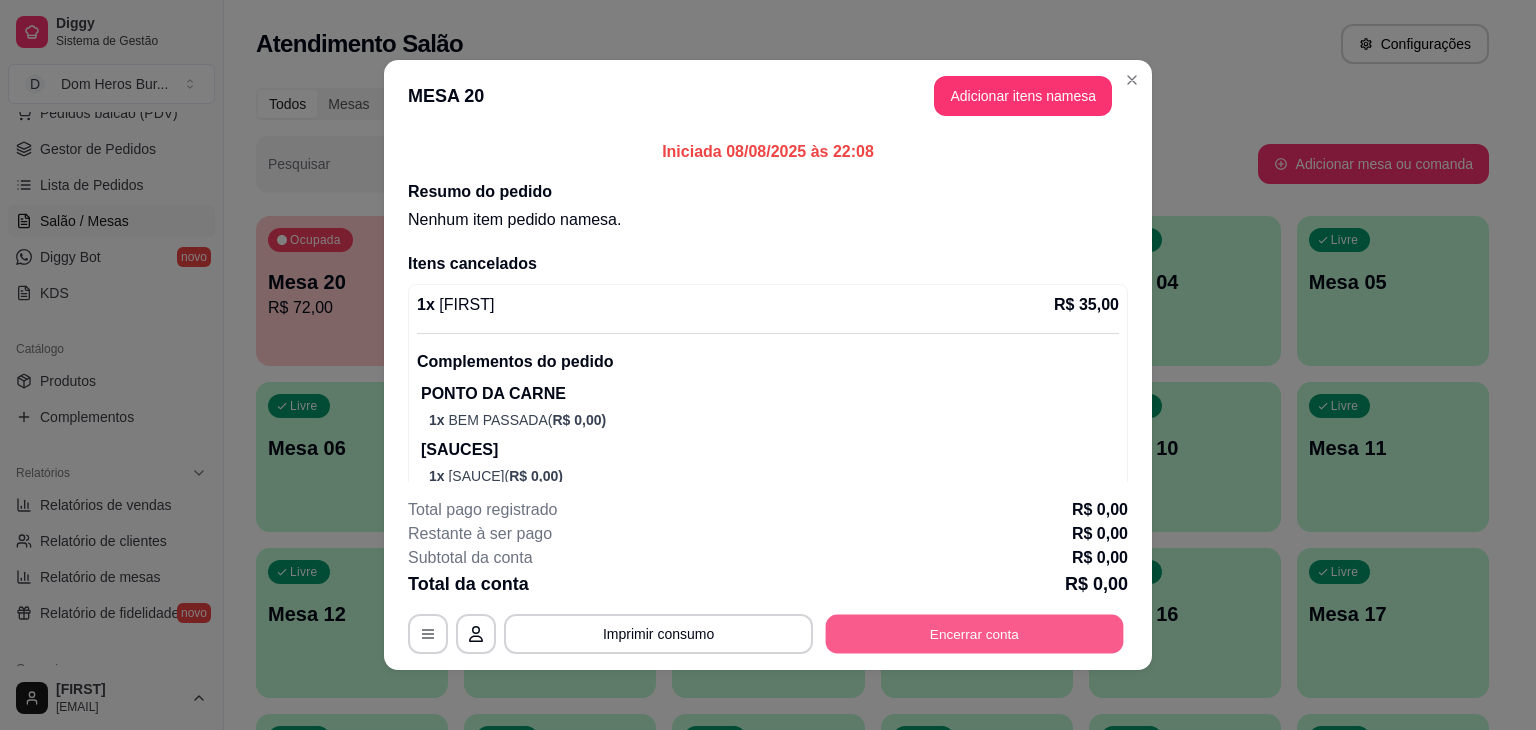 click on "Encerrar conta" at bounding box center (975, 634) 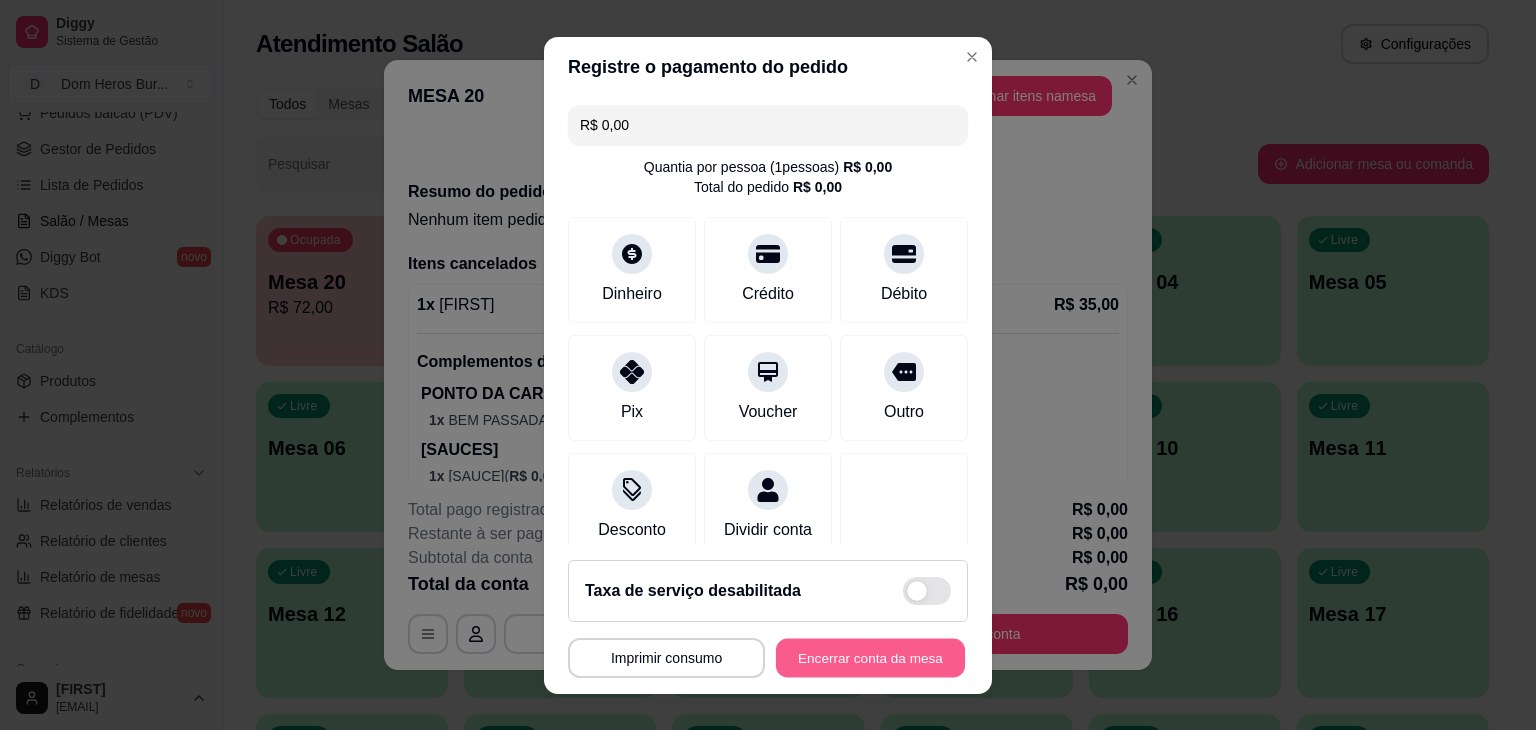 click on "Encerrar conta da mesa" at bounding box center (870, 657) 